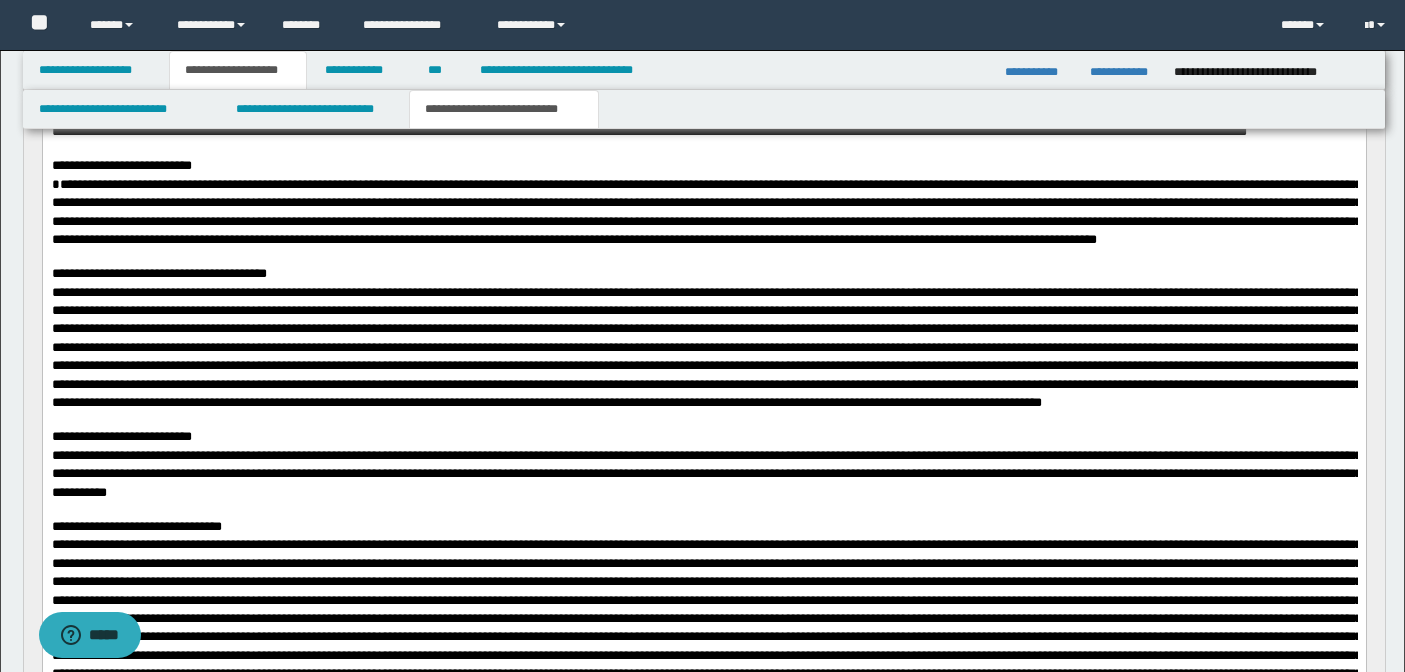 scroll, scrollTop: 819, scrollLeft: 0, axis: vertical 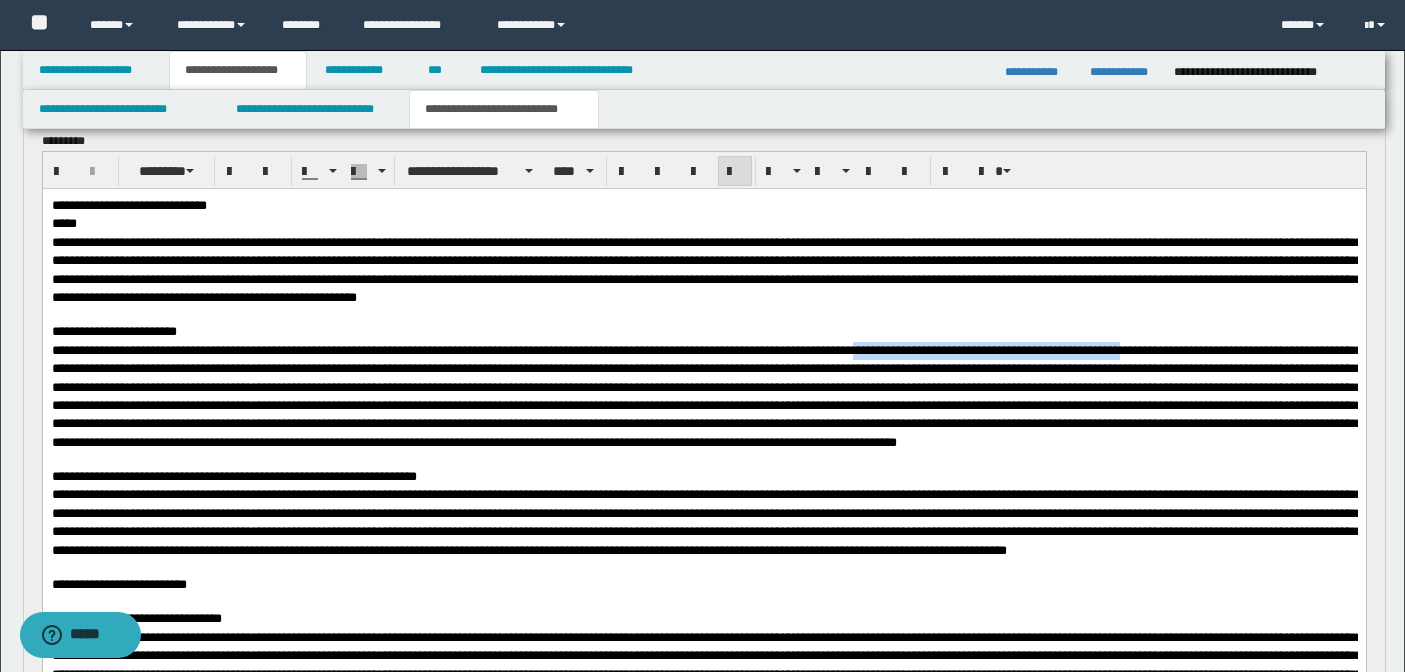 drag, startPoint x: 1039, startPoint y: 349, endPoint x: 1362, endPoint y: 351, distance: 323.0062 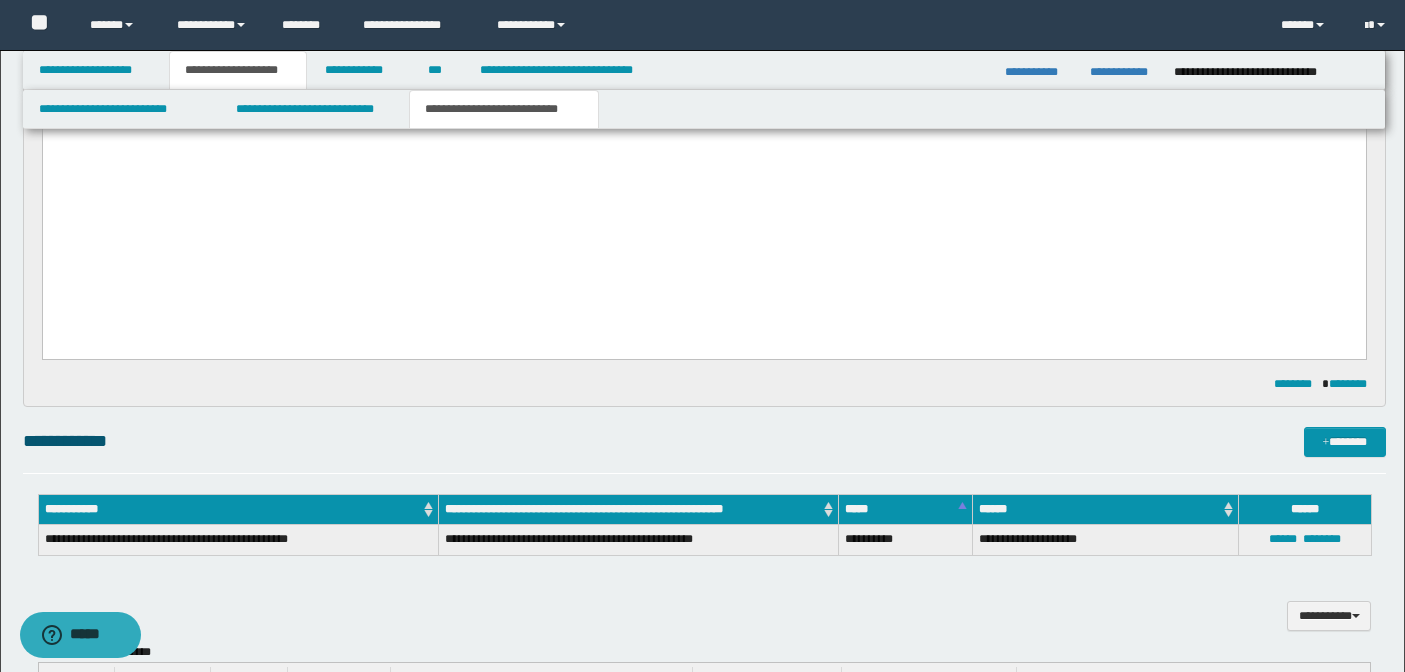 scroll, scrollTop: 2335, scrollLeft: 0, axis: vertical 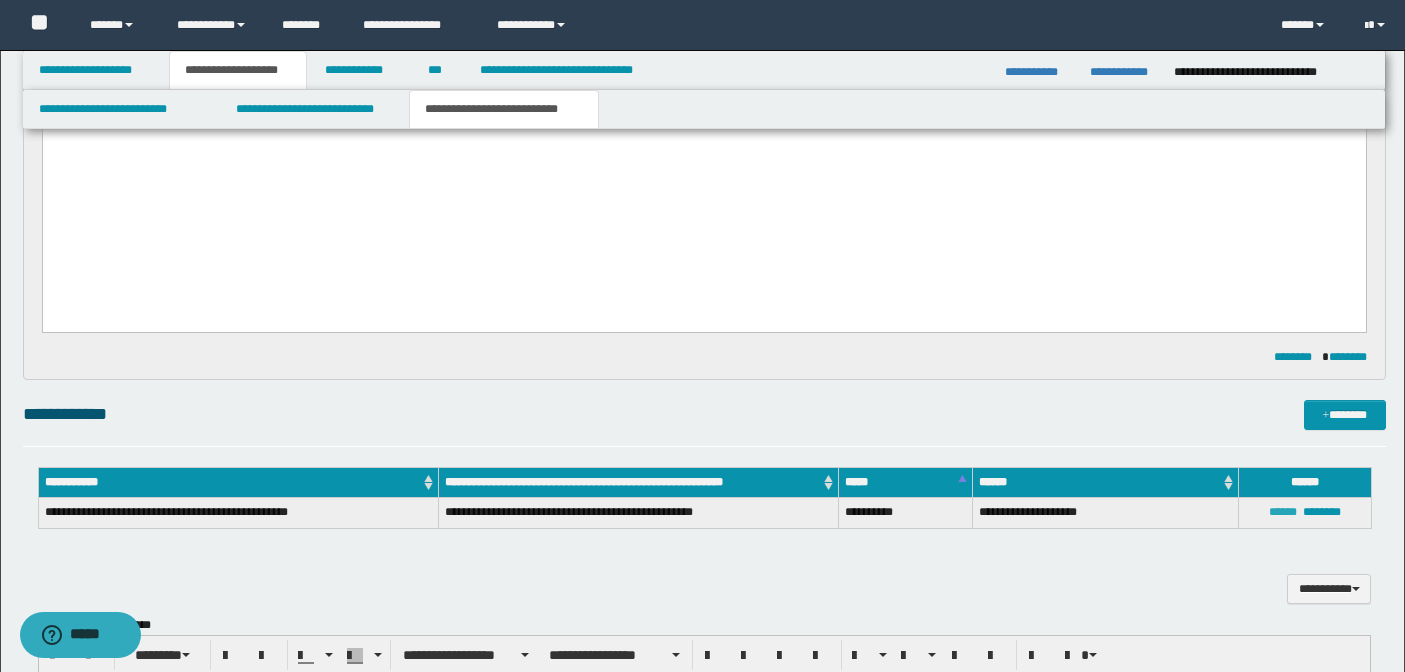 click on "******" at bounding box center [1283, 512] 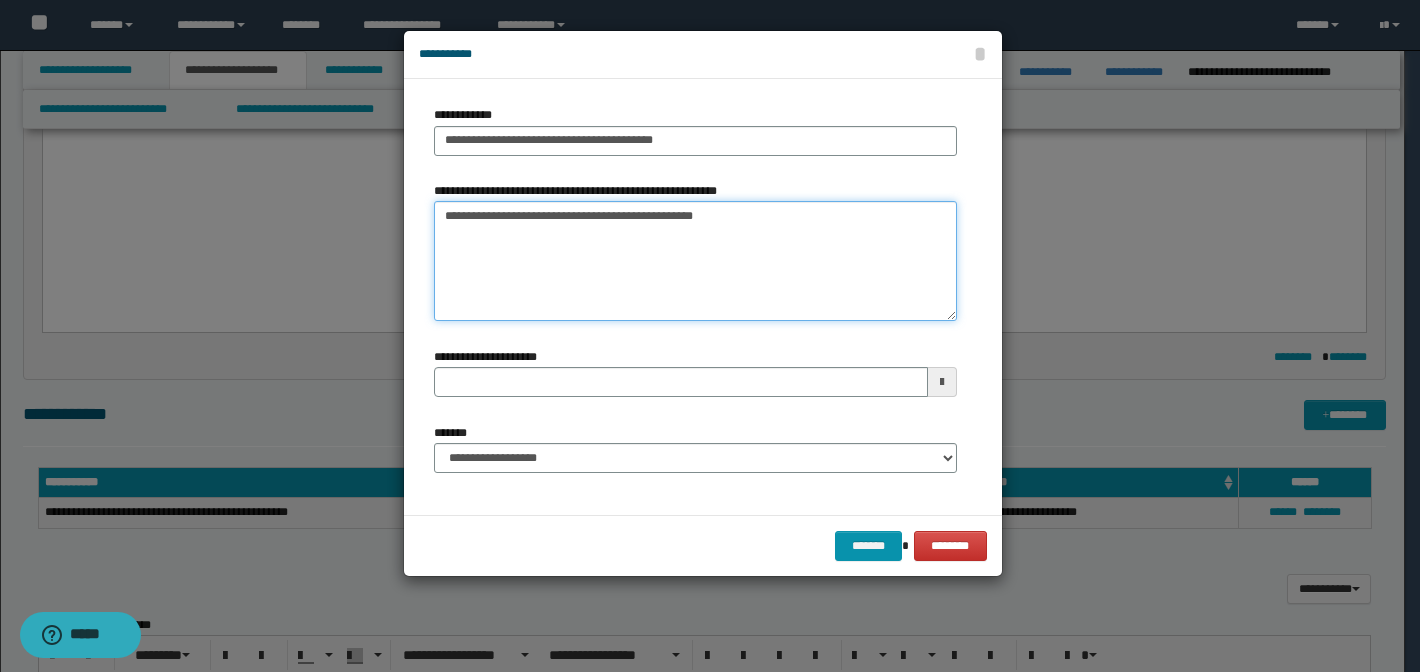 drag, startPoint x: 762, startPoint y: 218, endPoint x: 84, endPoint y: 218, distance: 678 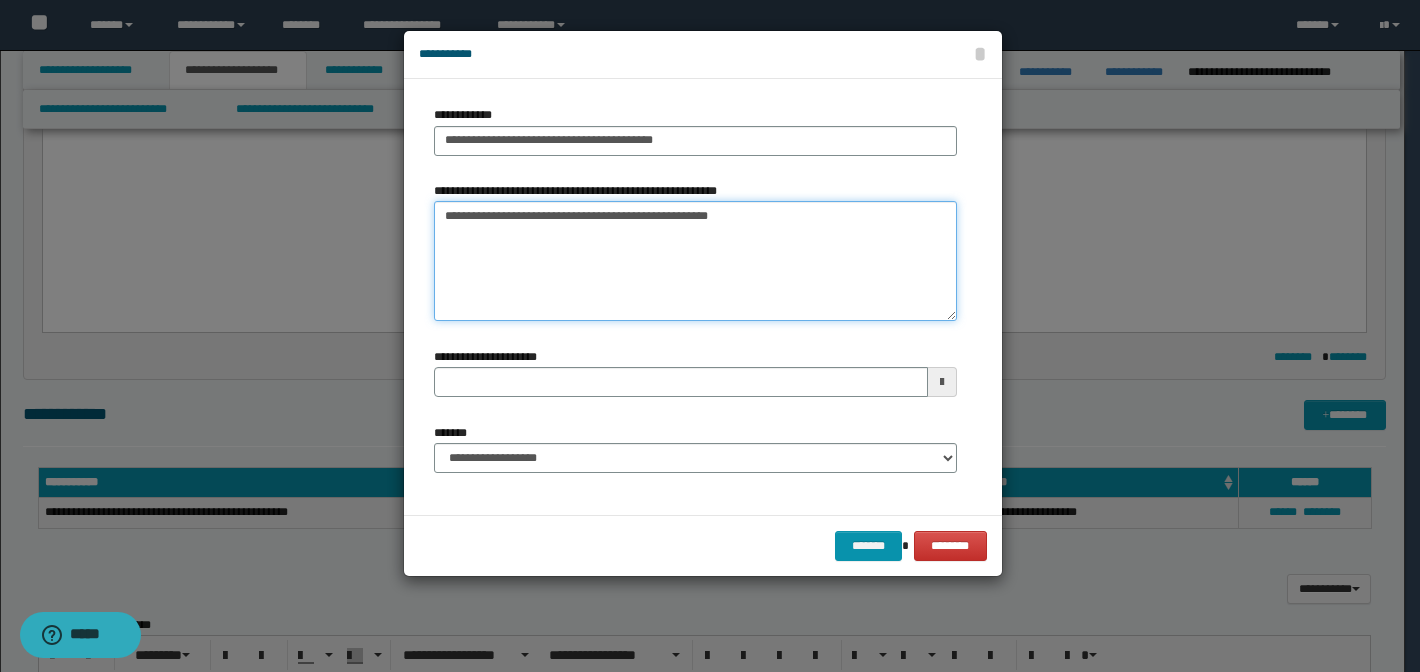 click on "**********" at bounding box center [695, 261] 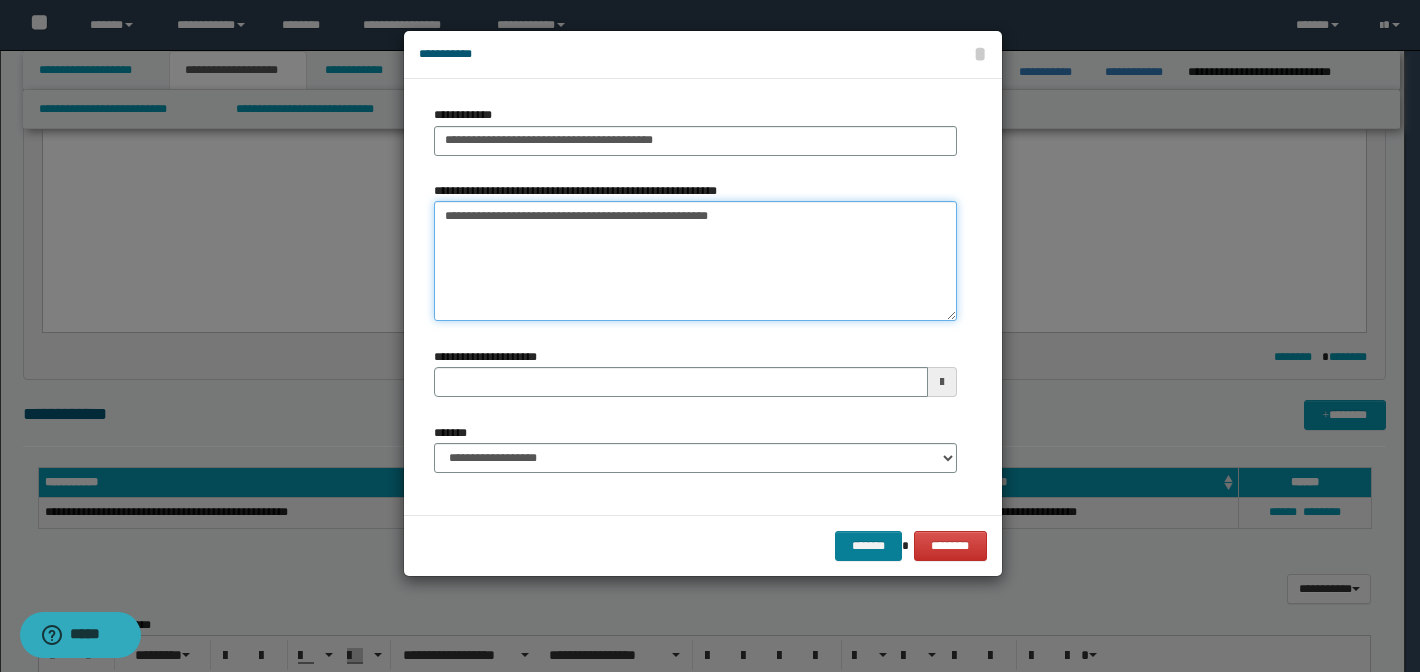 type on "**********" 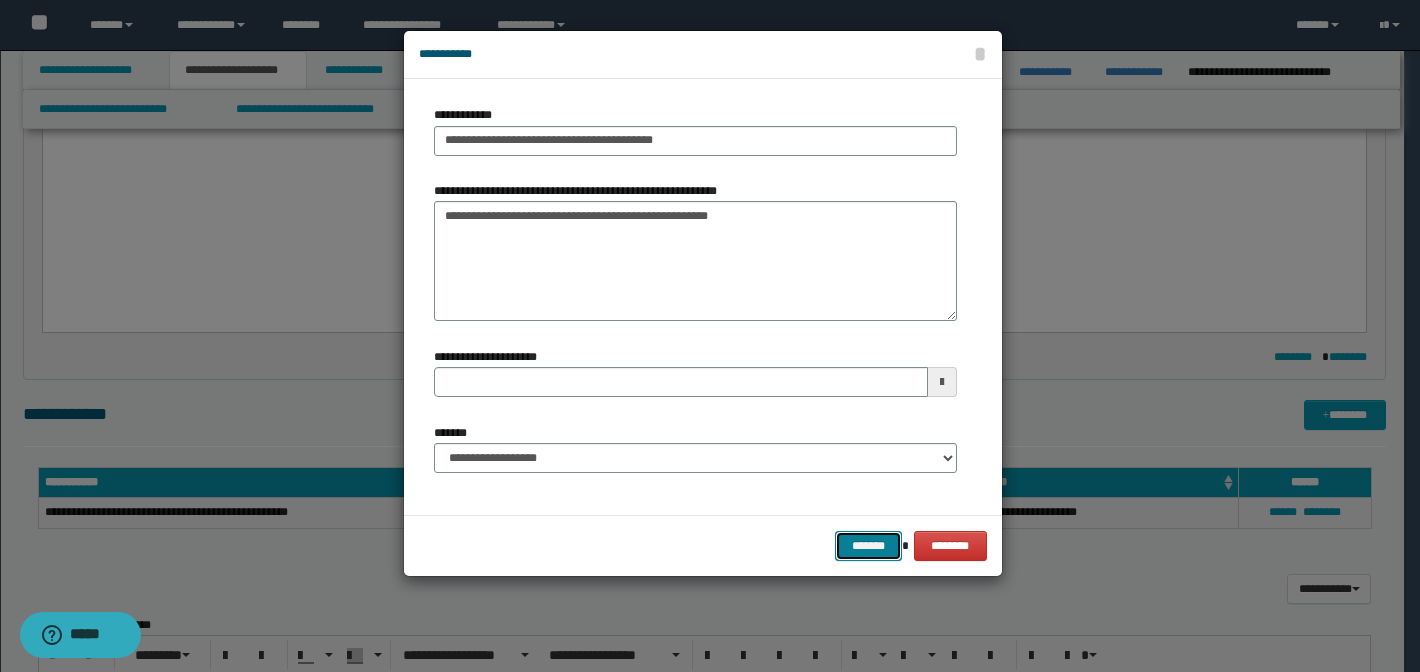 click on "*******" at bounding box center (869, 546) 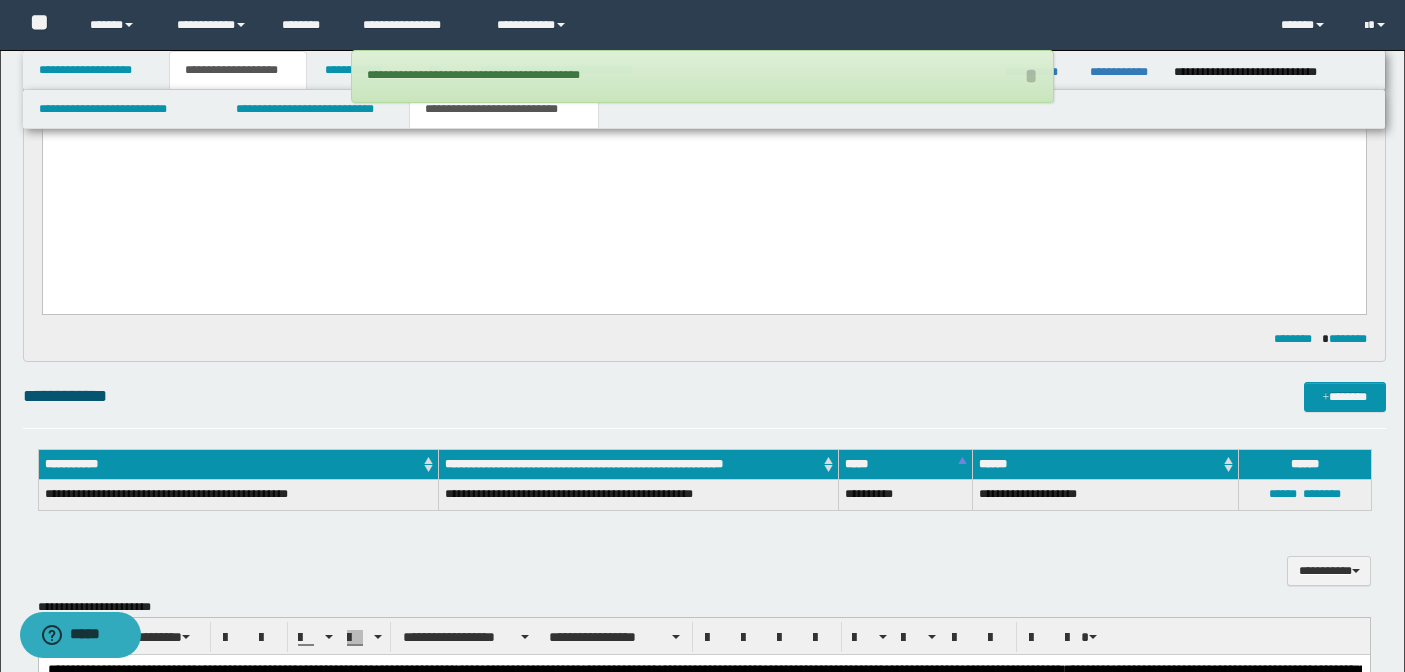 scroll, scrollTop: 2356, scrollLeft: 0, axis: vertical 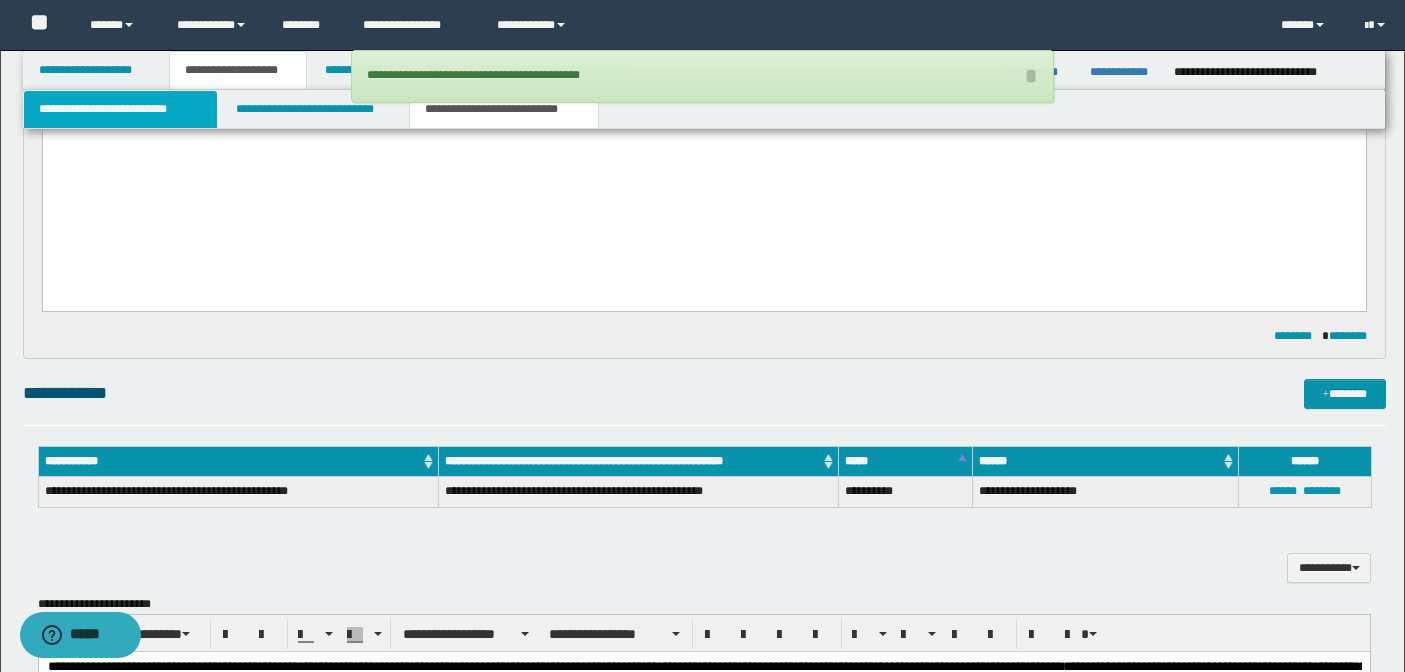 click on "**********" at bounding box center (120, 109) 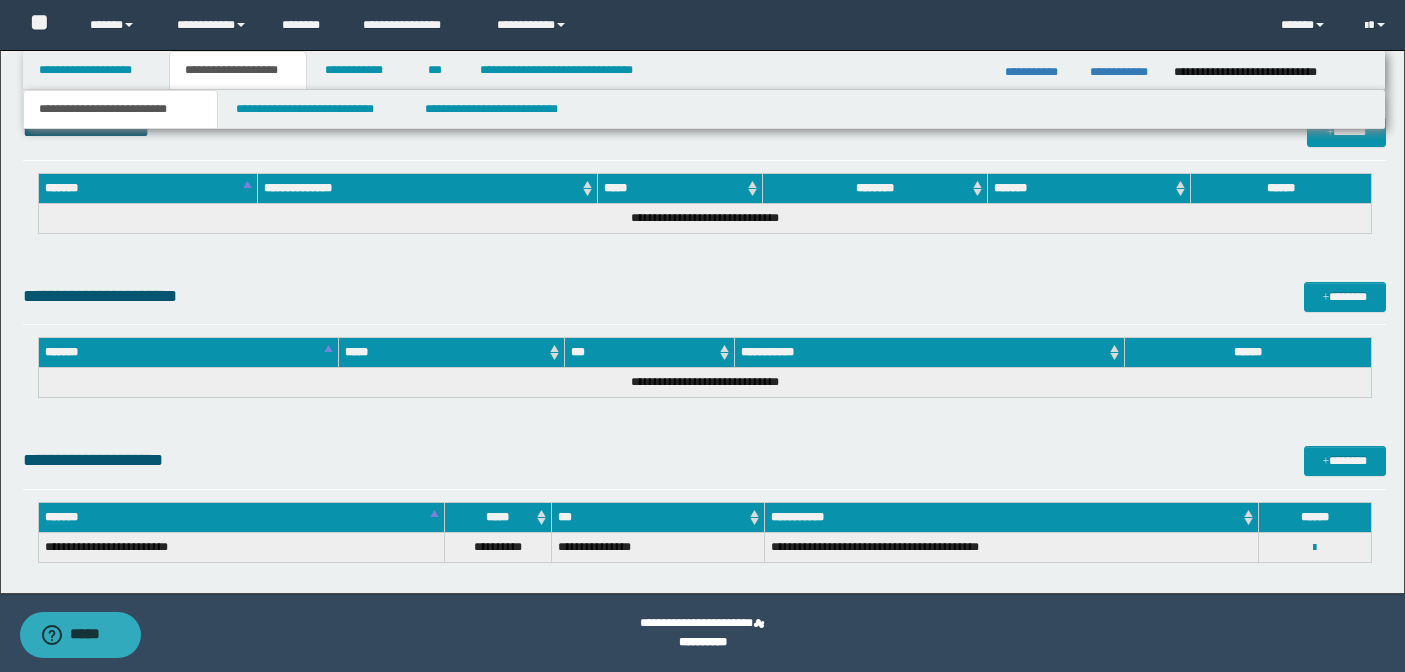 scroll, scrollTop: 1275, scrollLeft: 0, axis: vertical 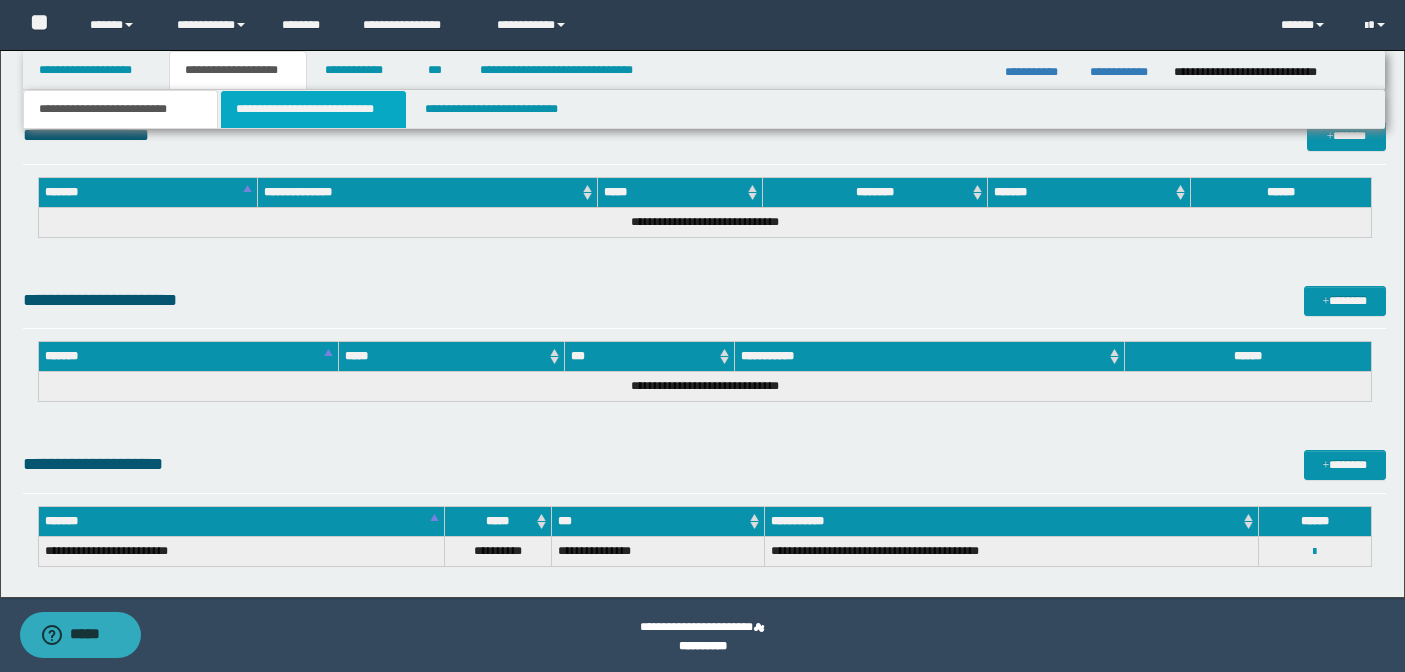 click on "**********" at bounding box center [314, 109] 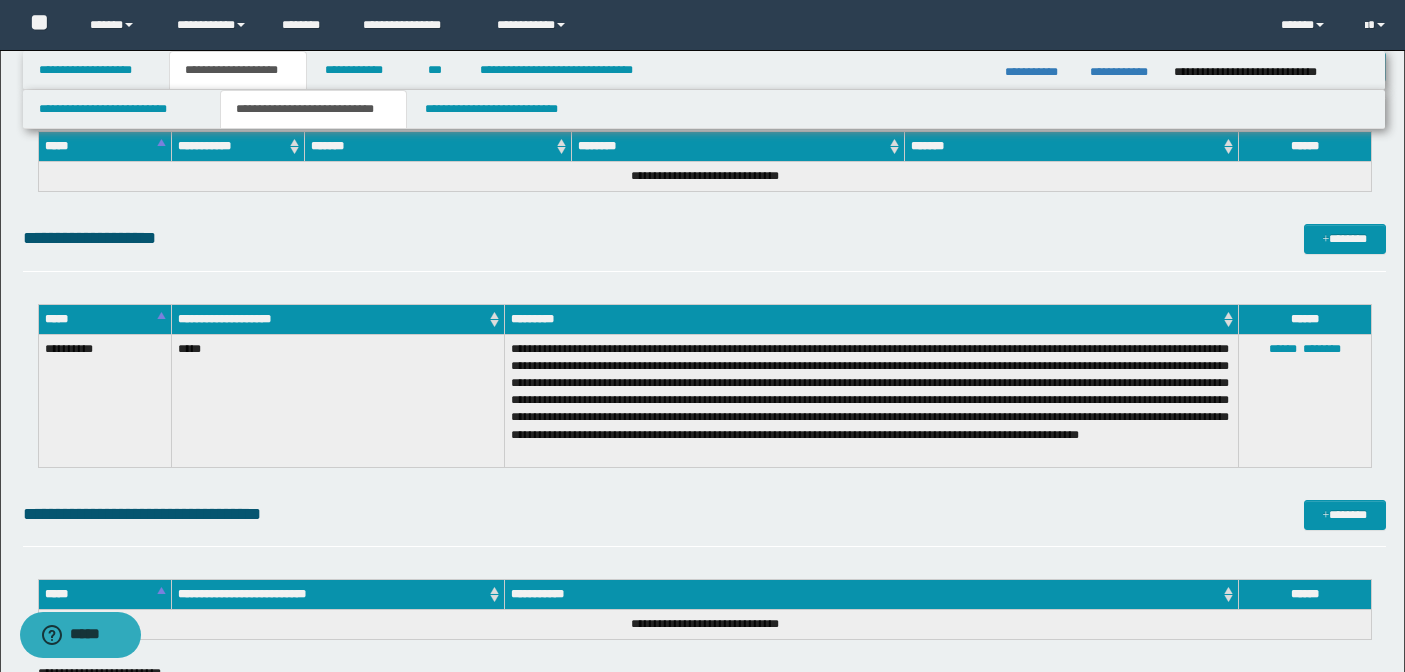 scroll, scrollTop: 2615, scrollLeft: 0, axis: vertical 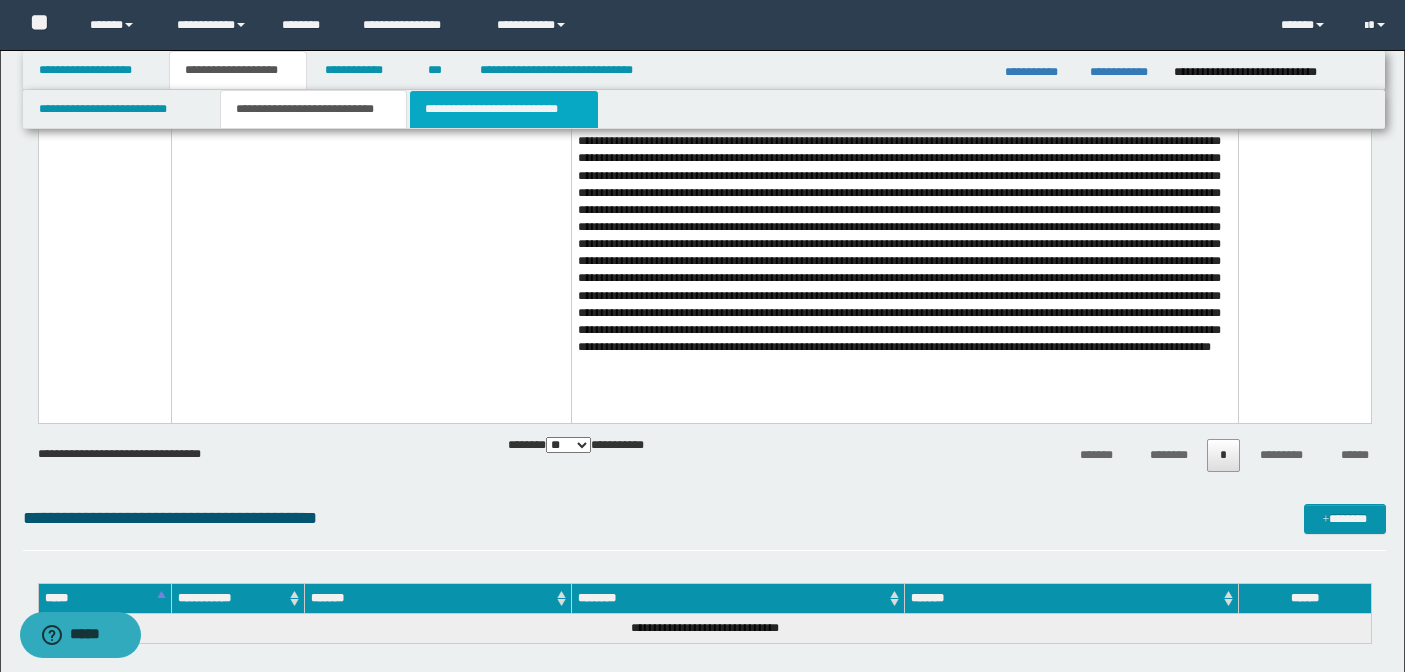 click on "**********" at bounding box center (504, 109) 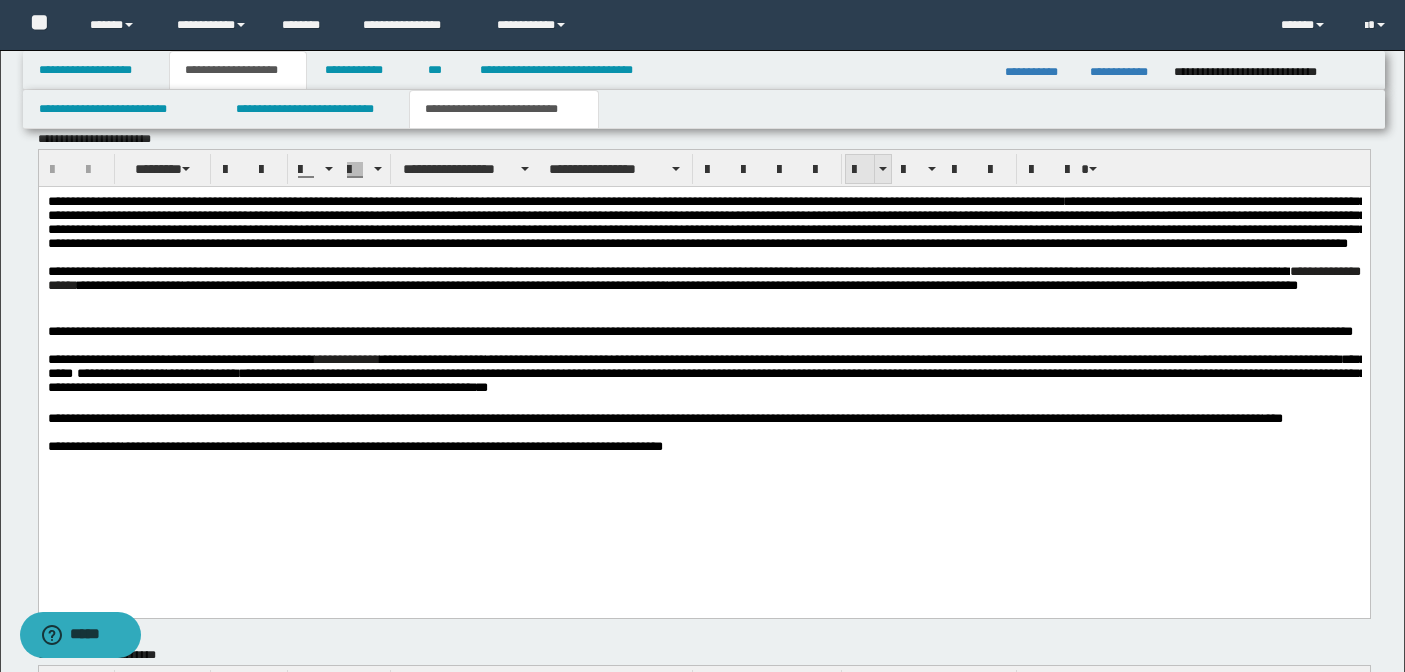 scroll, scrollTop: 2799, scrollLeft: 0, axis: vertical 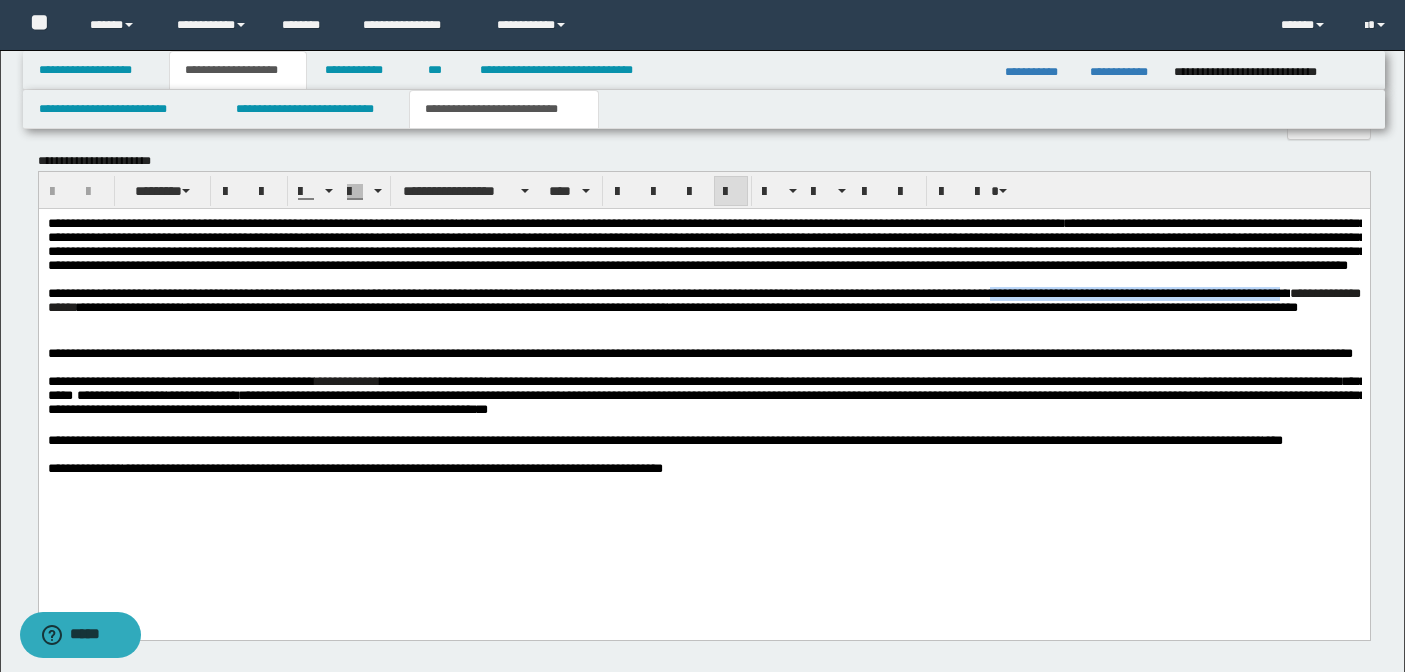 drag, startPoint x: 1164, startPoint y: 314, endPoint x: 195, endPoint y: 331, distance: 969.1491 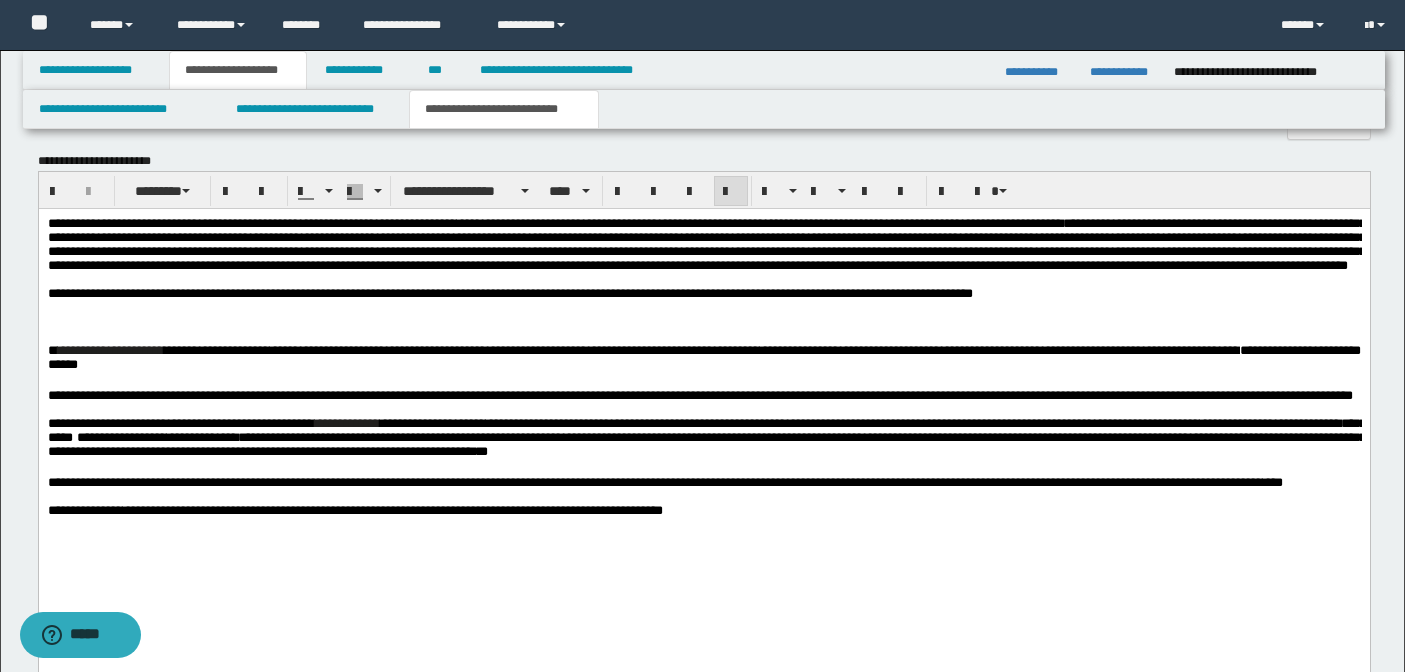 click at bounding box center [703, 323] 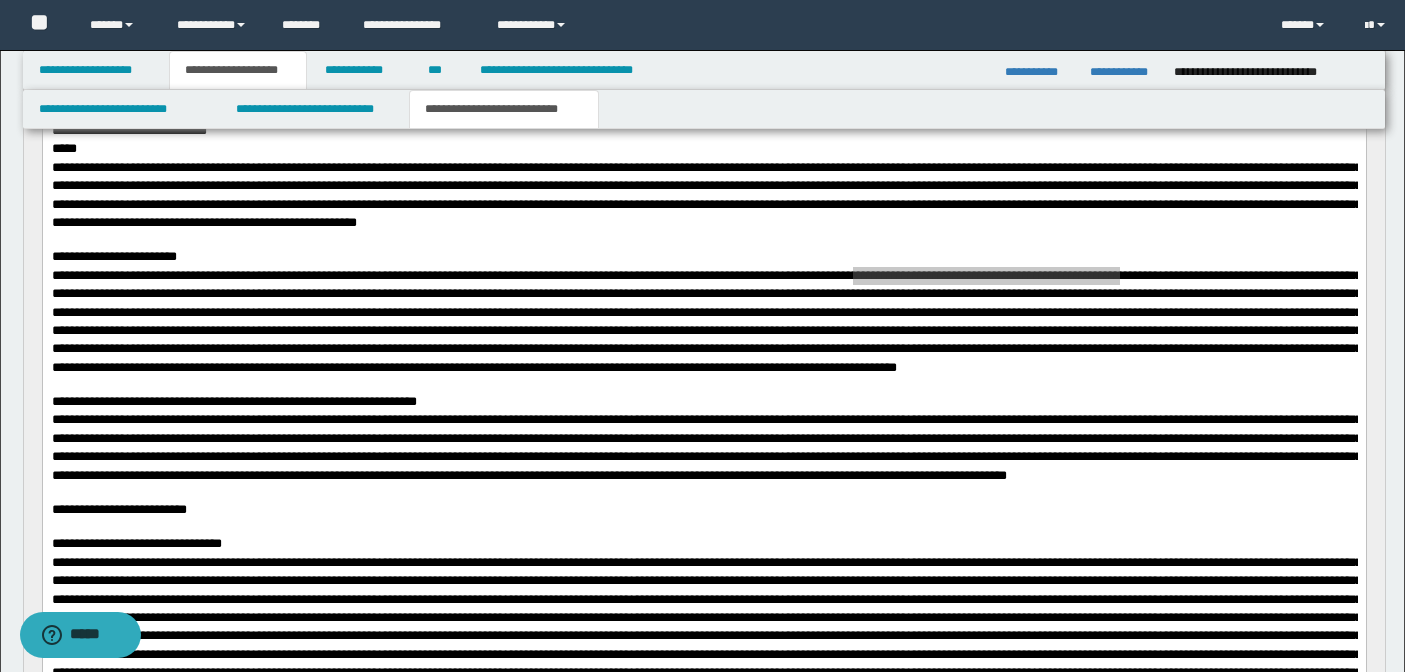 scroll, scrollTop: 319, scrollLeft: 0, axis: vertical 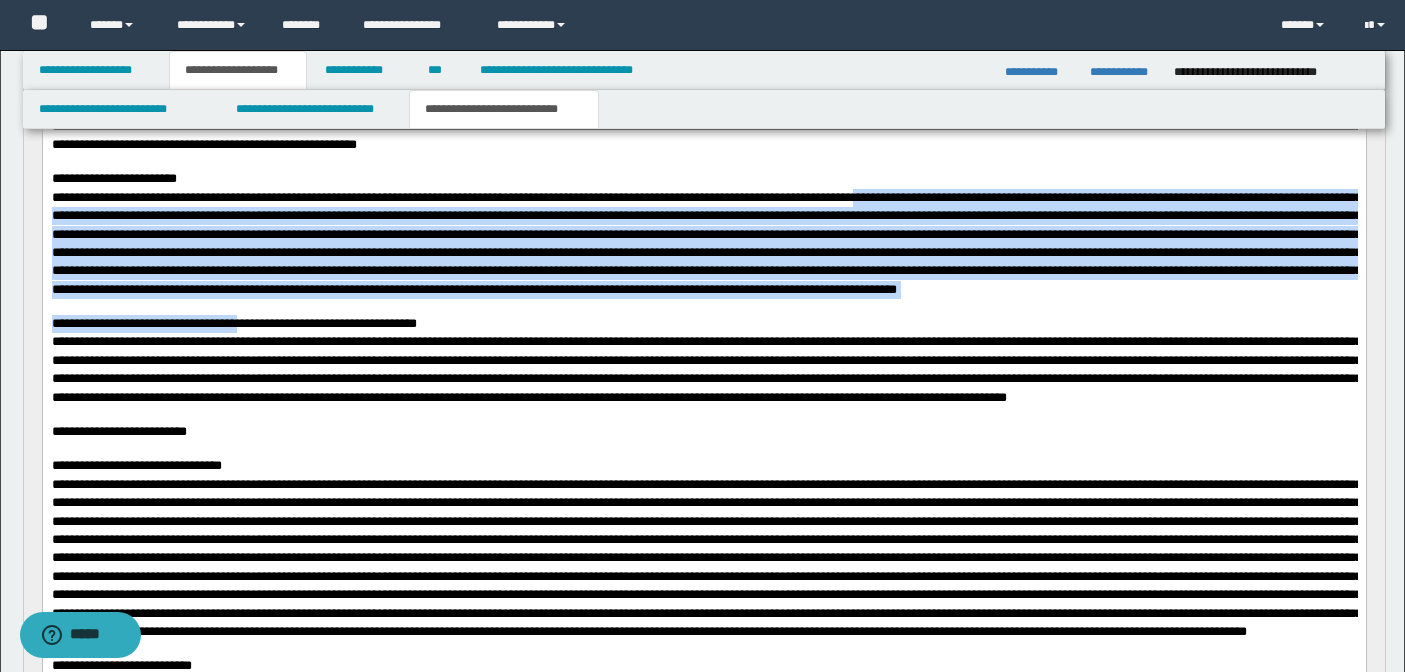 drag, startPoint x: 55, startPoint y: 340, endPoint x: 269, endPoint y: 337, distance: 214.02103 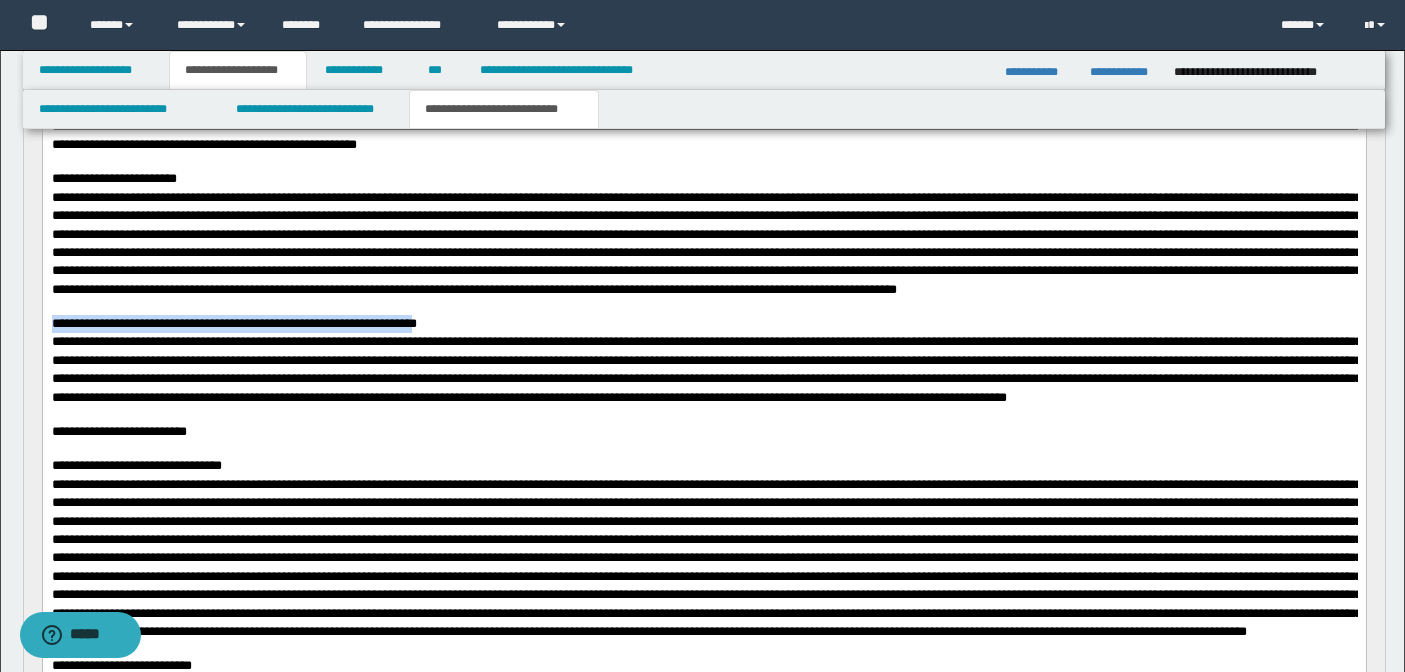 drag, startPoint x: 475, startPoint y: 343, endPoint x: 44, endPoint y: 337, distance: 431.04175 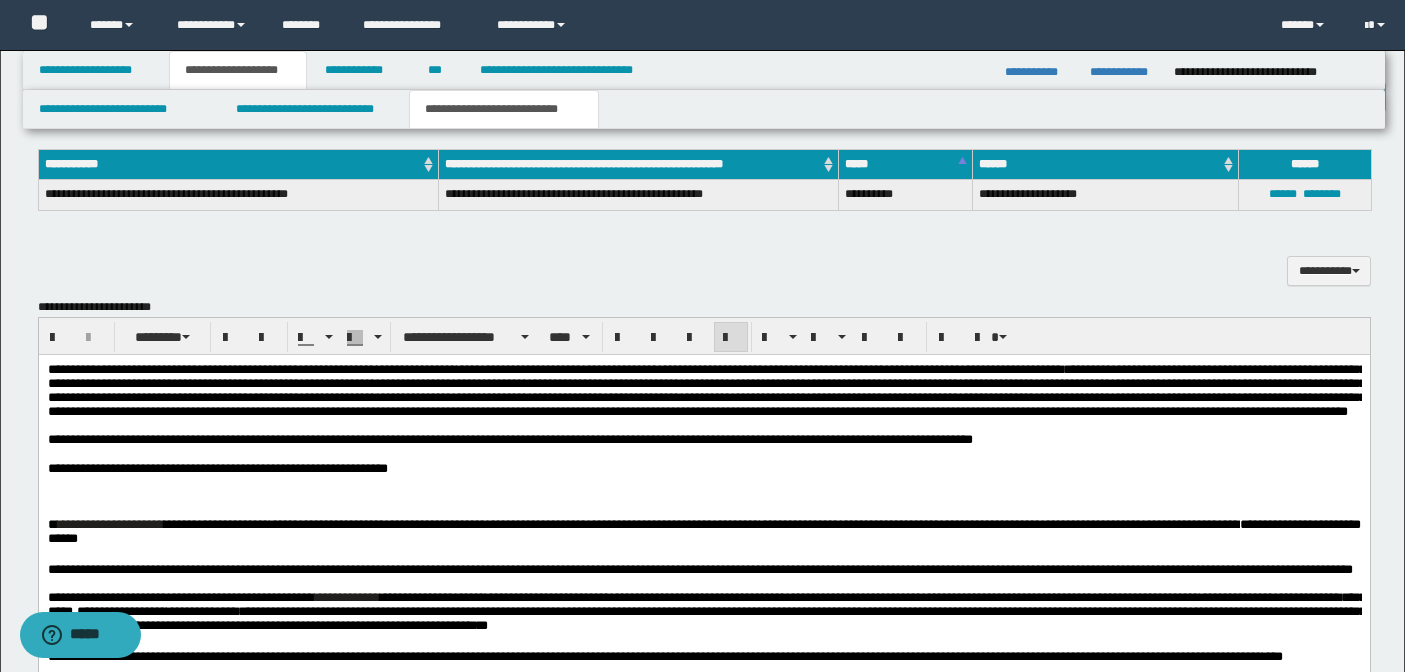 scroll, scrollTop: 2657, scrollLeft: 0, axis: vertical 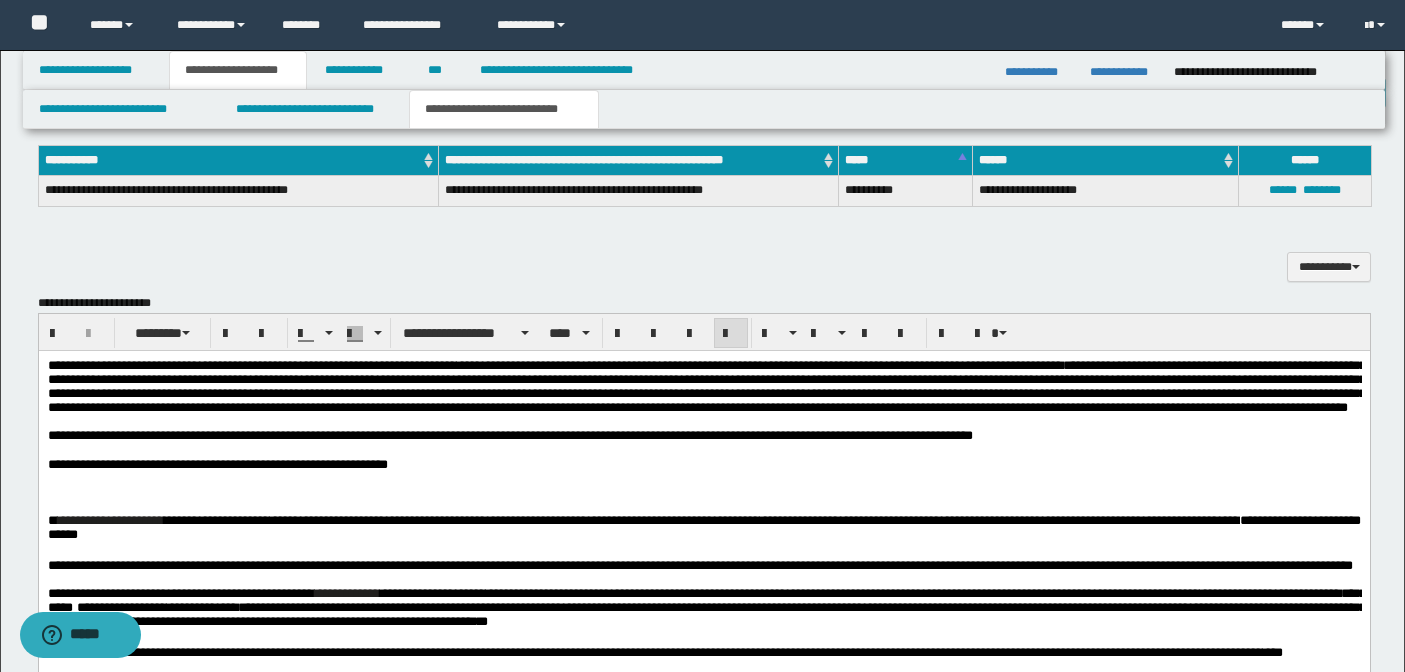 click at bounding box center (703, 493) 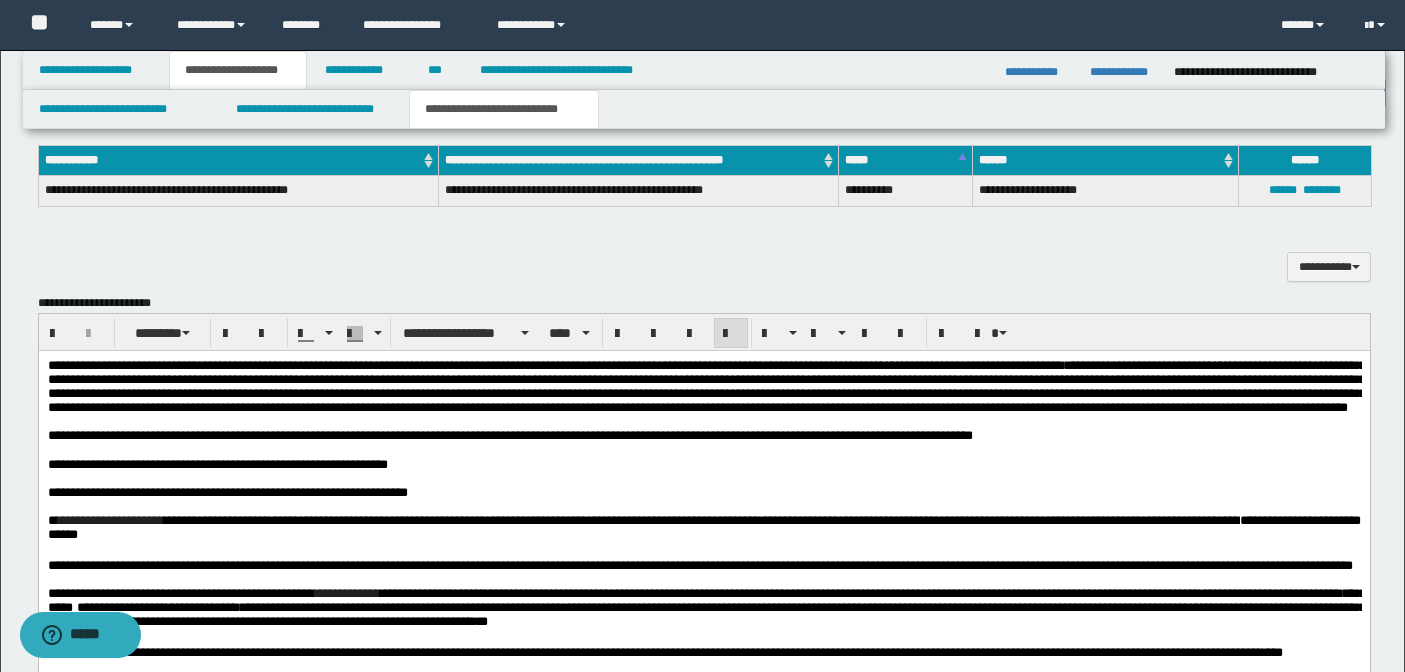 click on "**********" at bounding box center [227, 492] 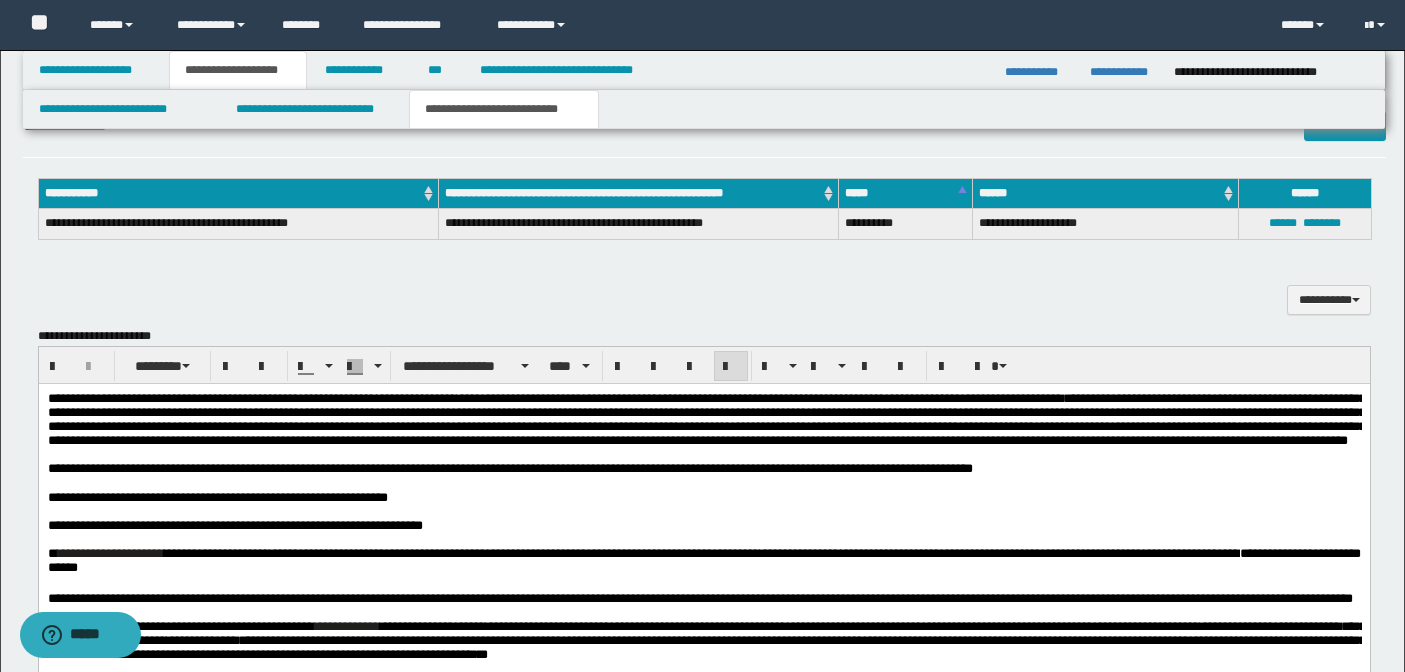 scroll, scrollTop: 2623, scrollLeft: 0, axis: vertical 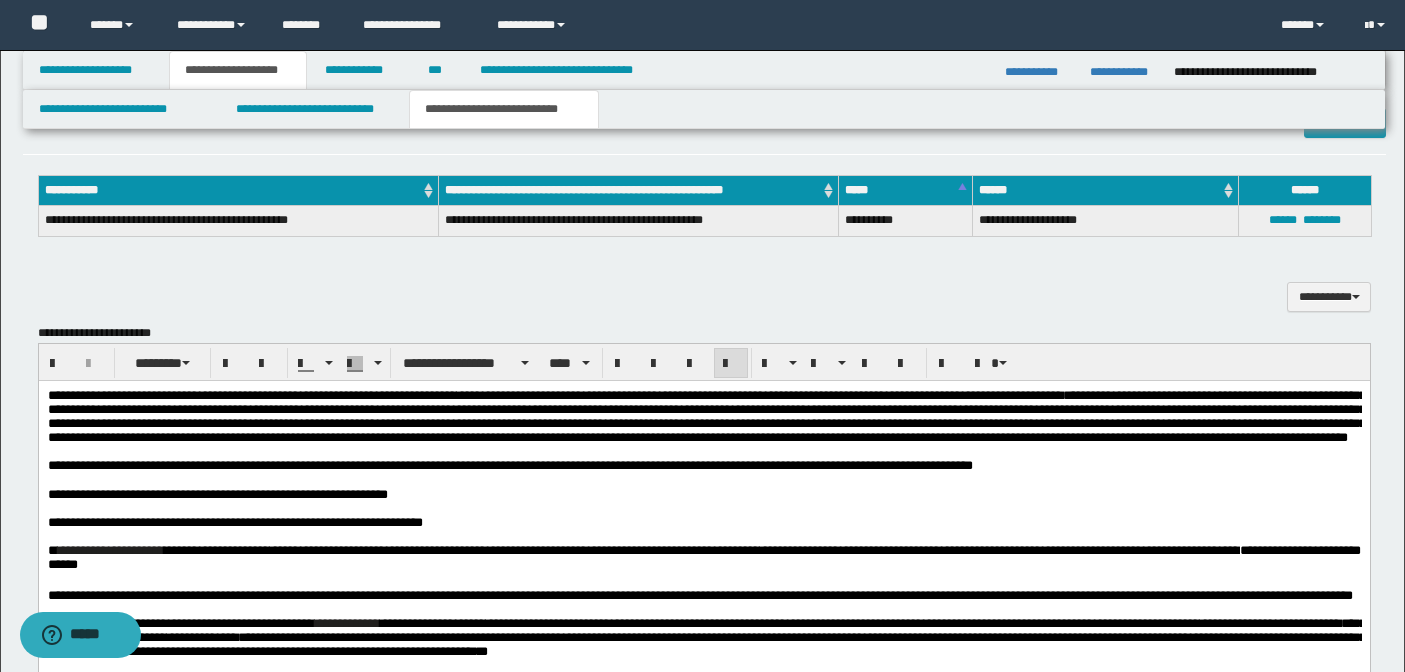 click on "**********" at bounding box center (703, 523) 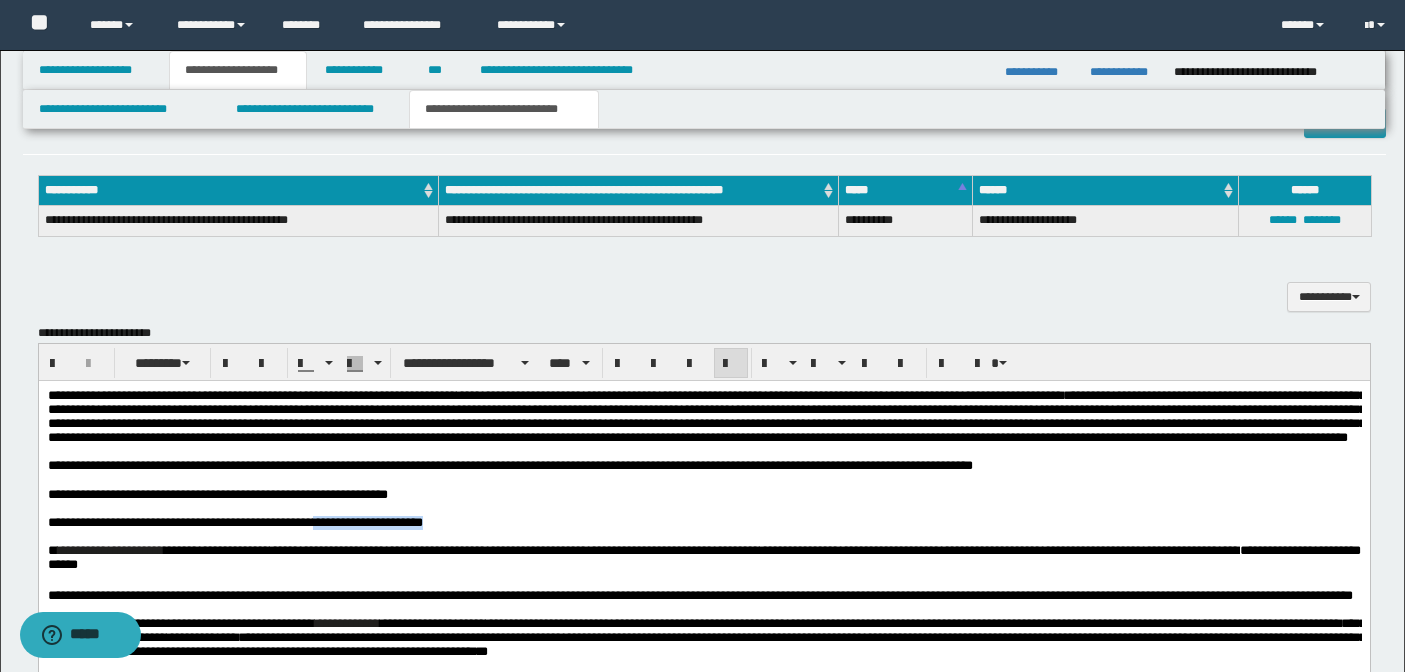 drag, startPoint x: 359, startPoint y: 548, endPoint x: 499, endPoint y: 557, distance: 140.28899 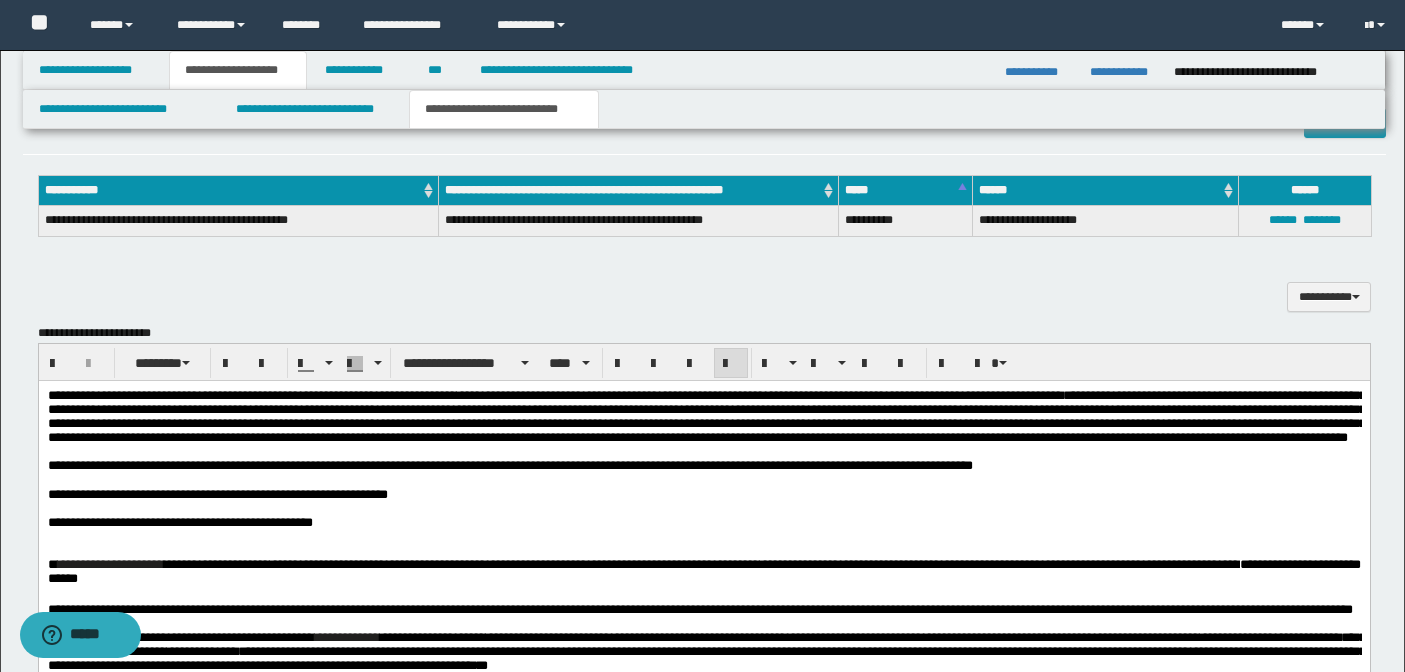 click on "**********" at bounding box center [703, 495] 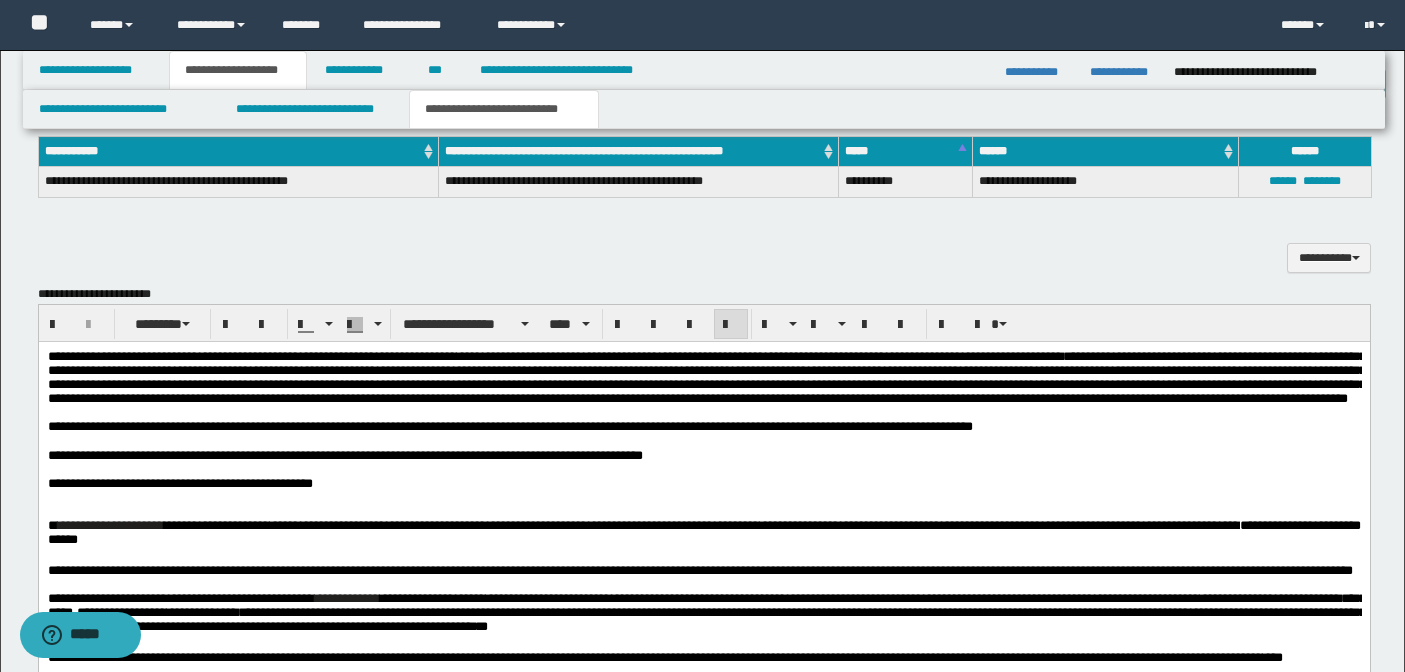scroll, scrollTop: 2668, scrollLeft: 0, axis: vertical 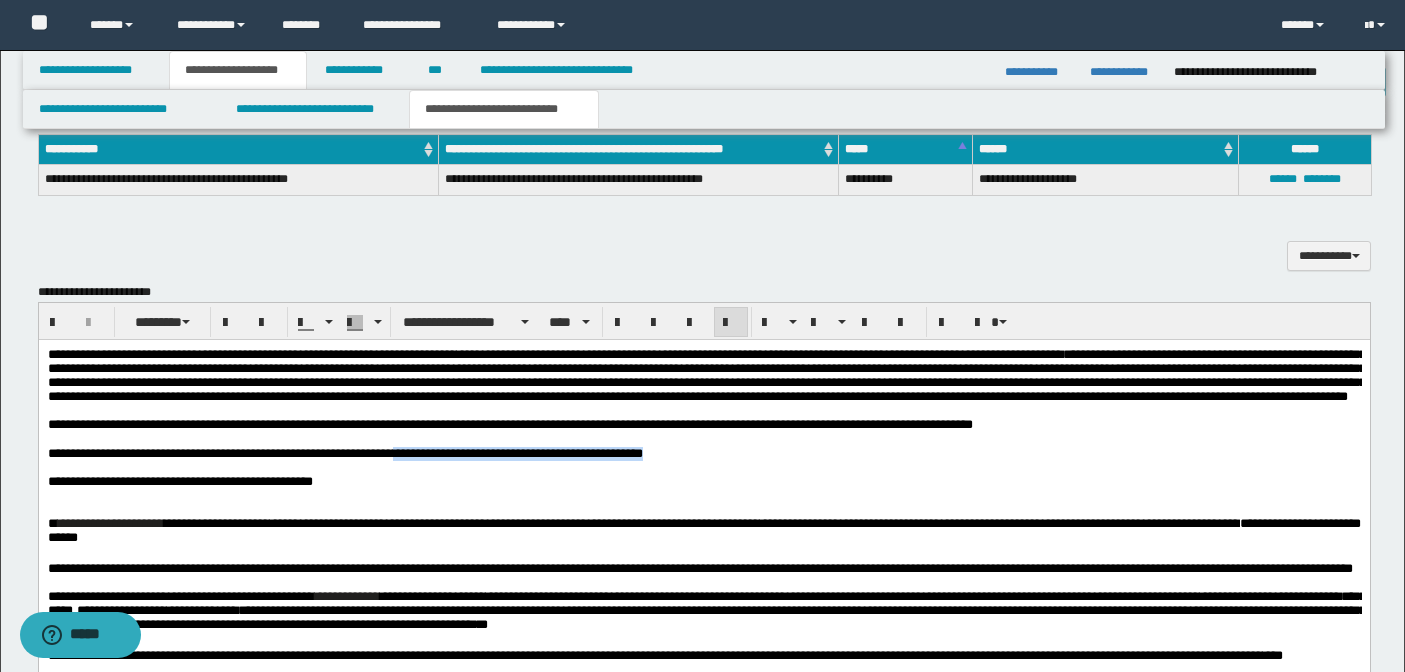 drag, startPoint x: 446, startPoint y: 474, endPoint x: 768, endPoint y: 475, distance: 322.00156 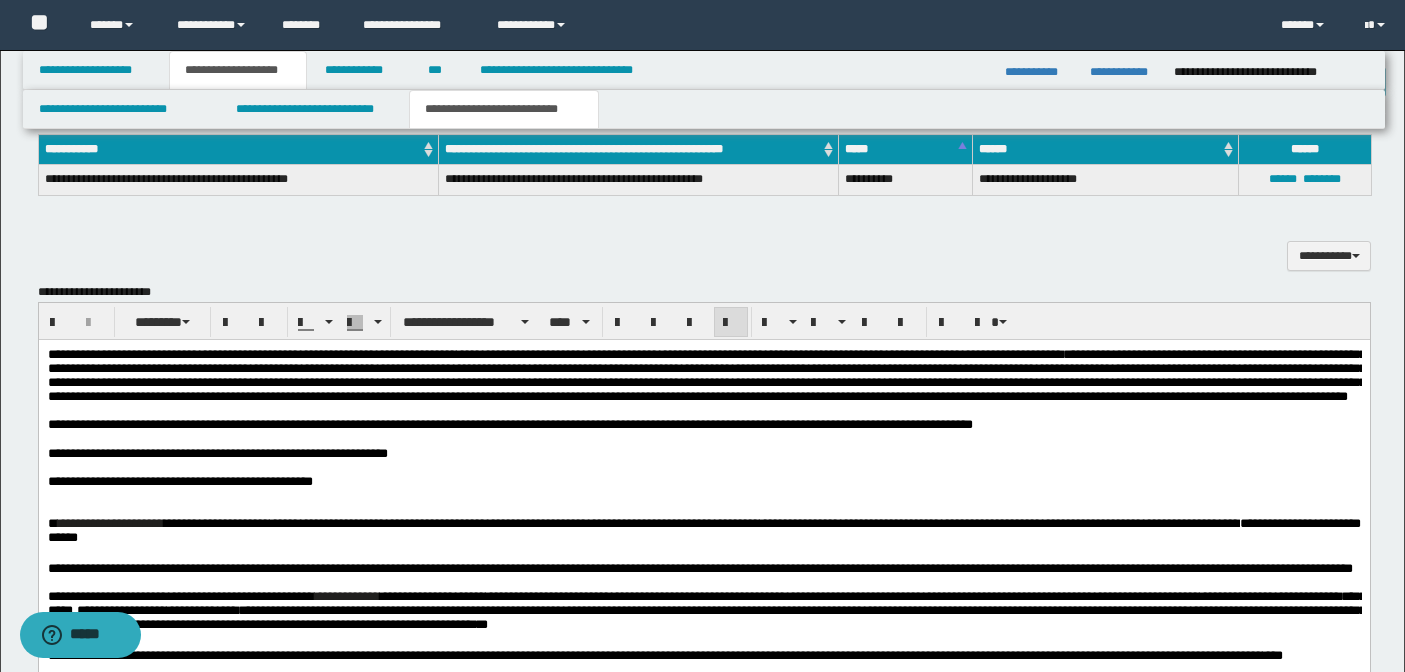 click on "**********" at bounding box center [703, 482] 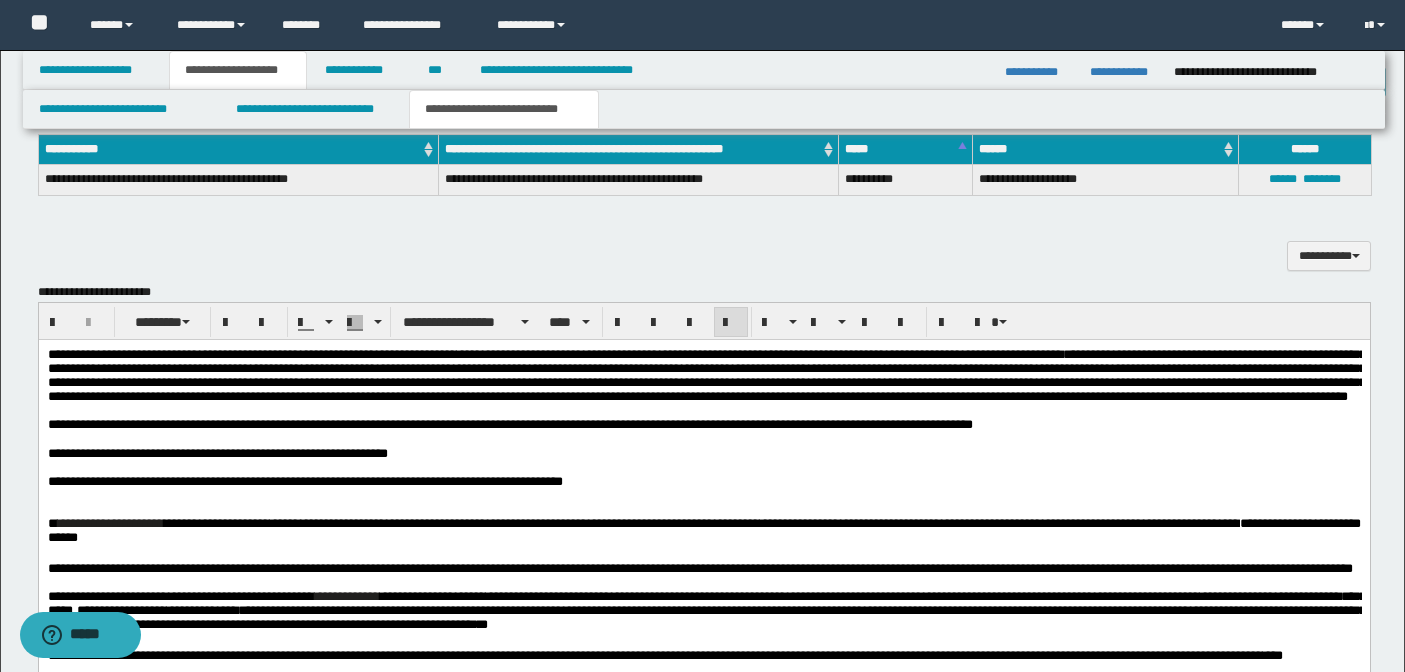 click on "**********" at bounding box center [304, 481] 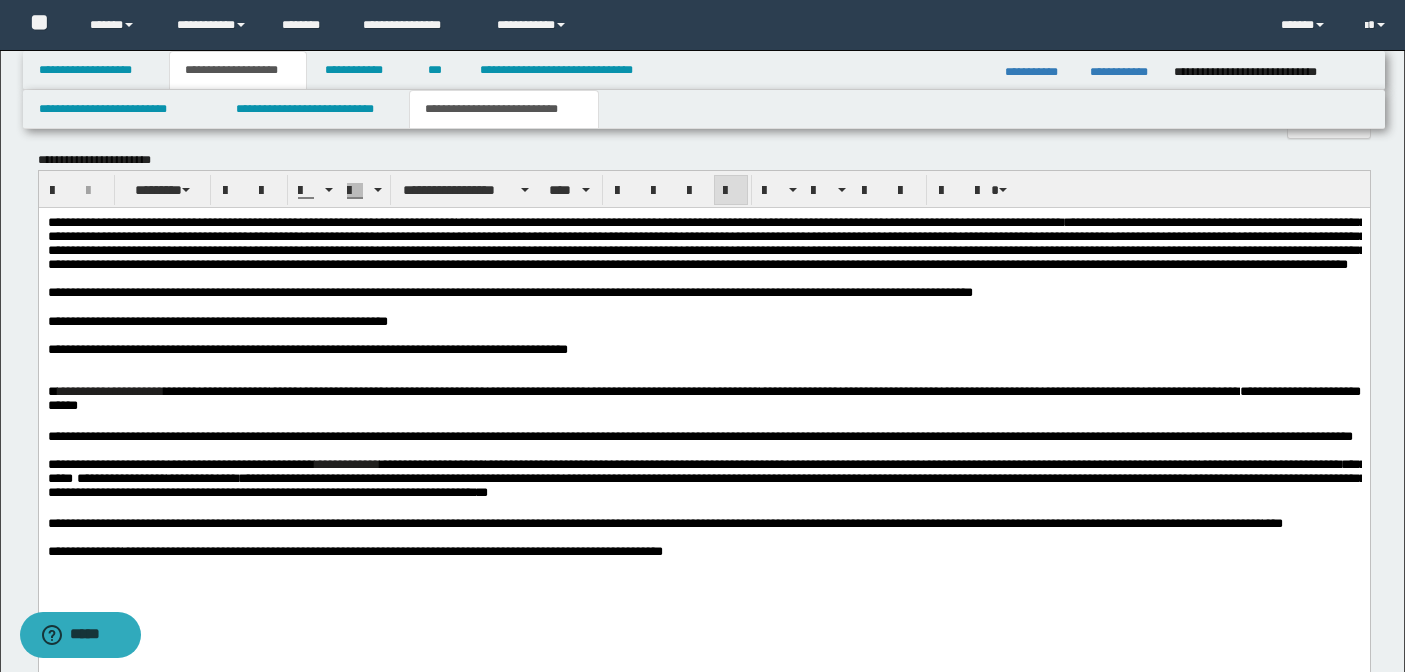 scroll, scrollTop: 2810, scrollLeft: 0, axis: vertical 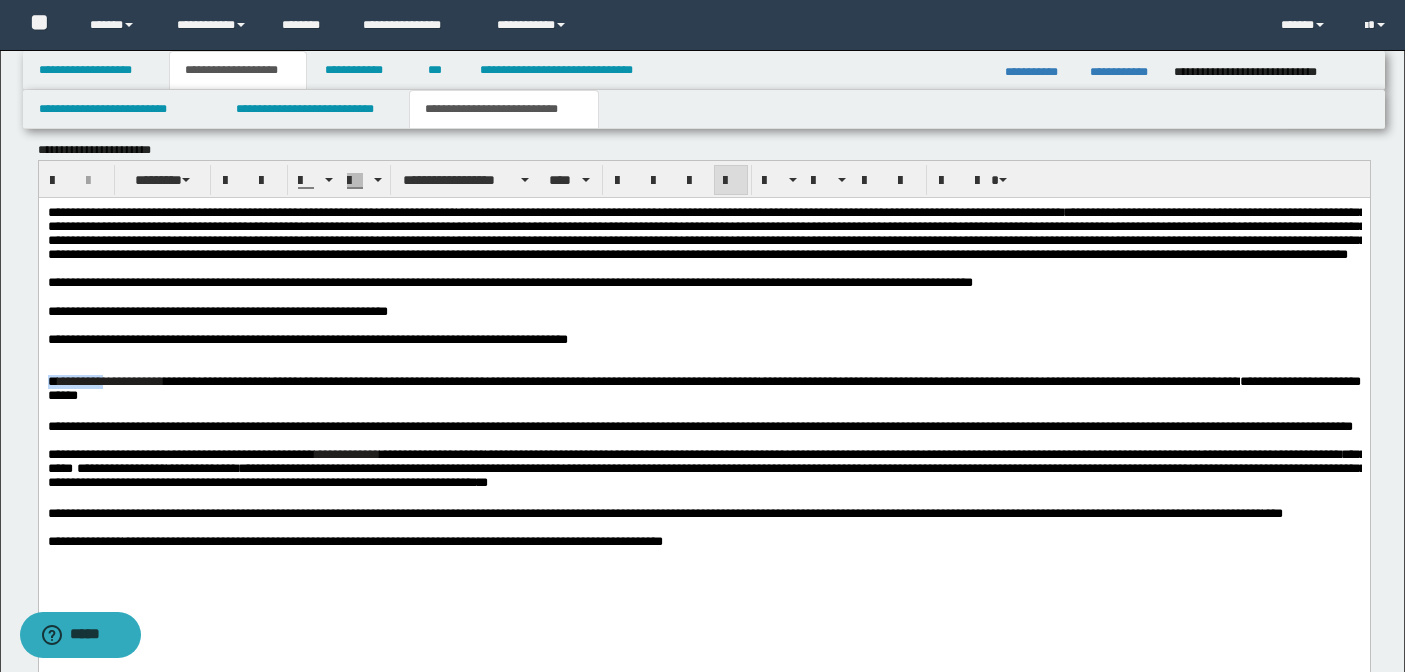 drag, startPoint x: 112, startPoint y: 408, endPoint x: 33, endPoint y: 410, distance: 79.025314 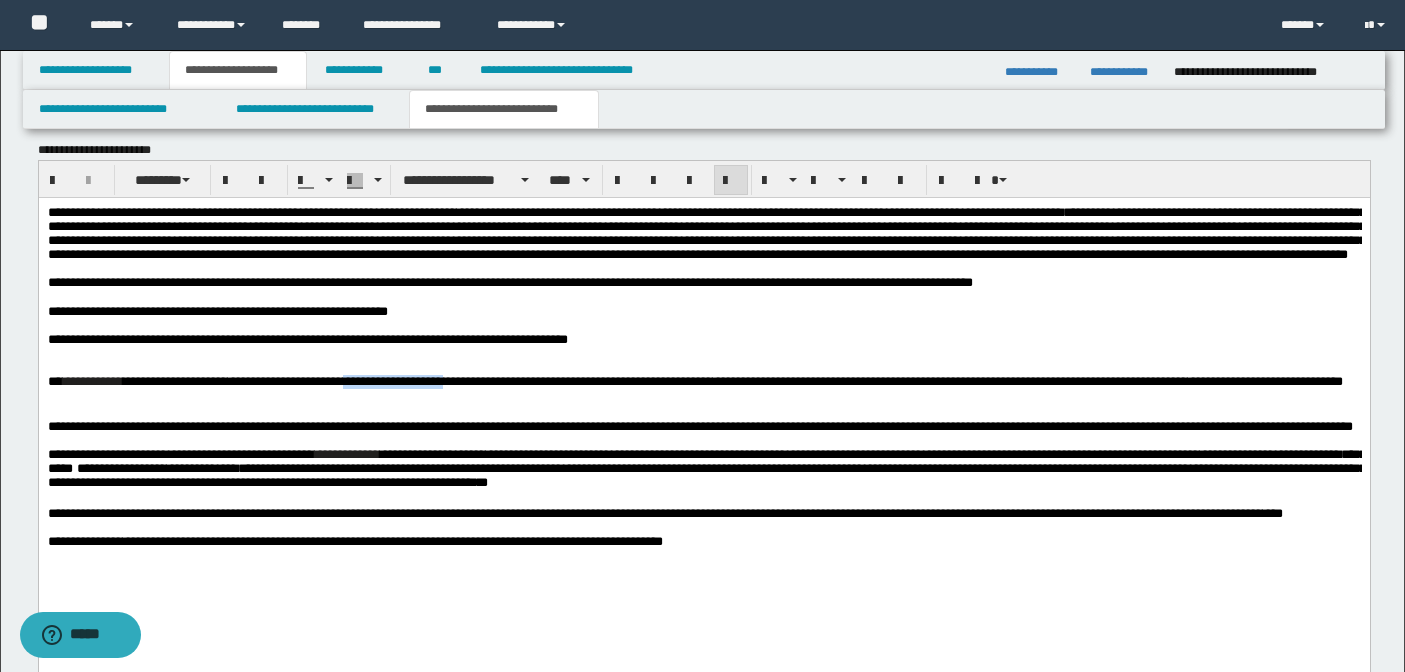 drag, startPoint x: 400, startPoint y: 406, endPoint x: 518, endPoint y: 410, distance: 118.06778 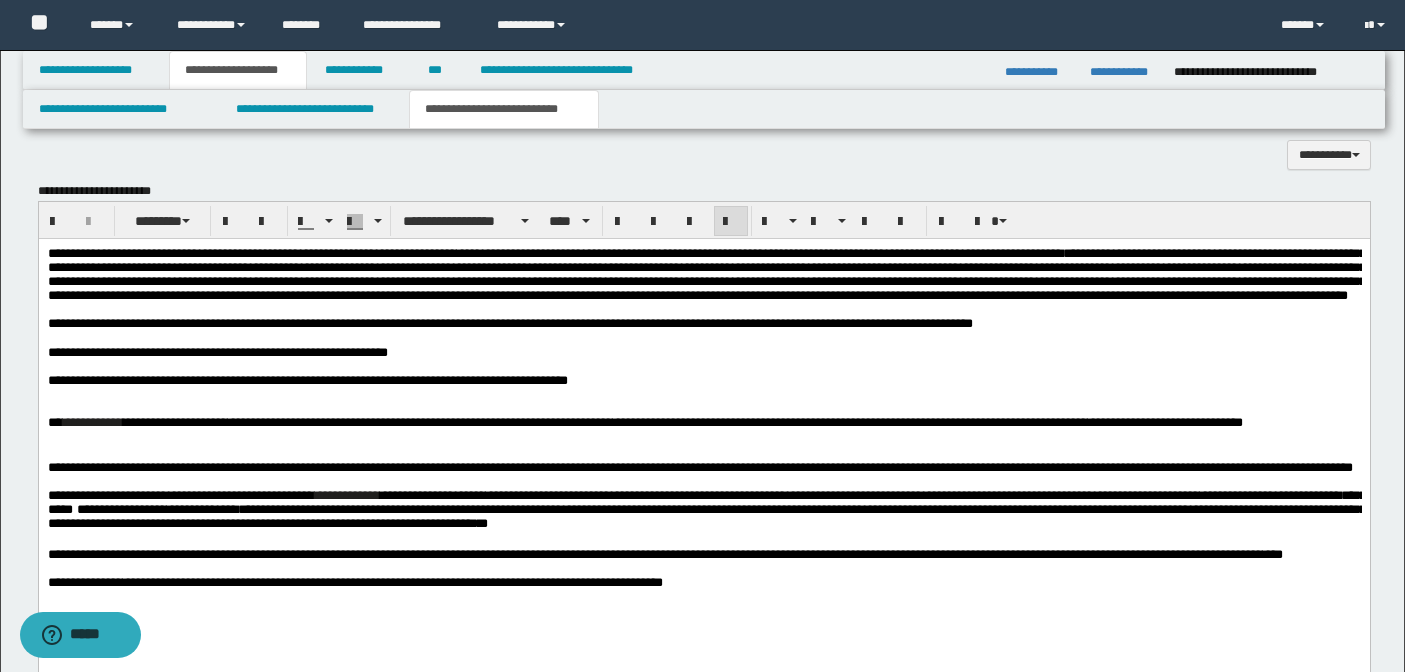 scroll, scrollTop: 2786, scrollLeft: 0, axis: vertical 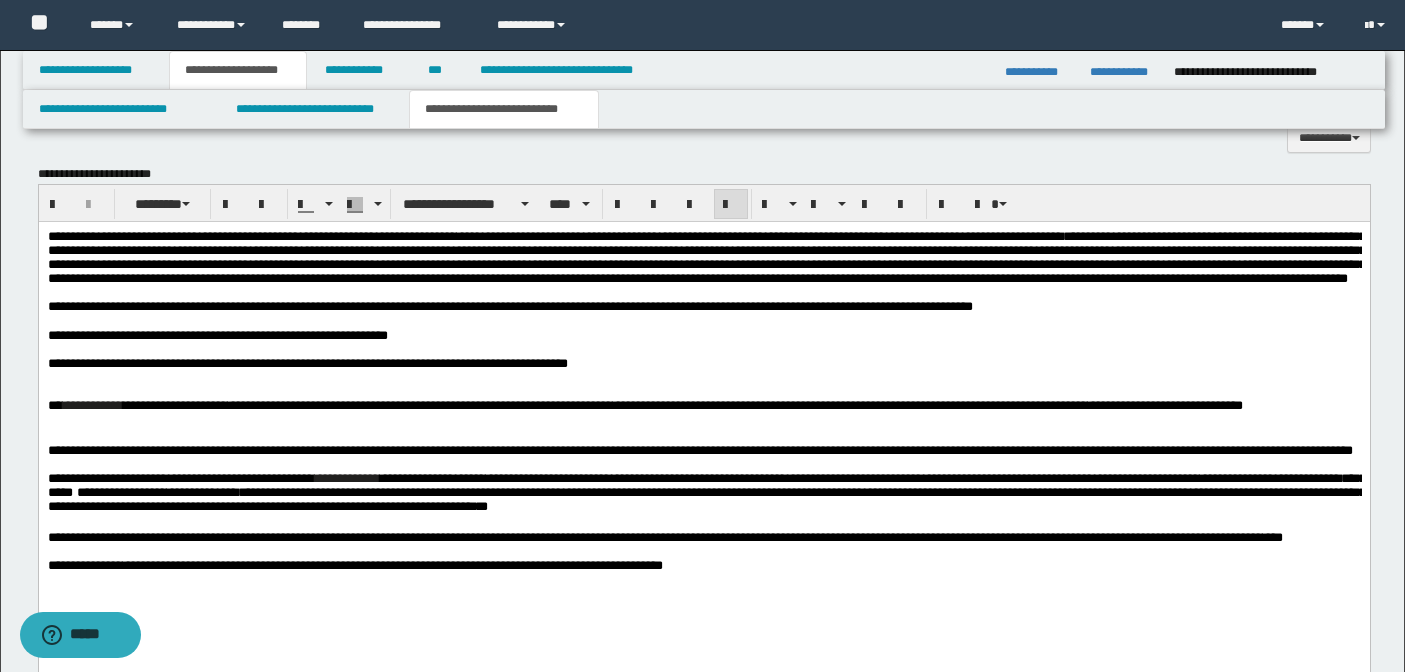 click on "**" at bounding box center (54, 405) 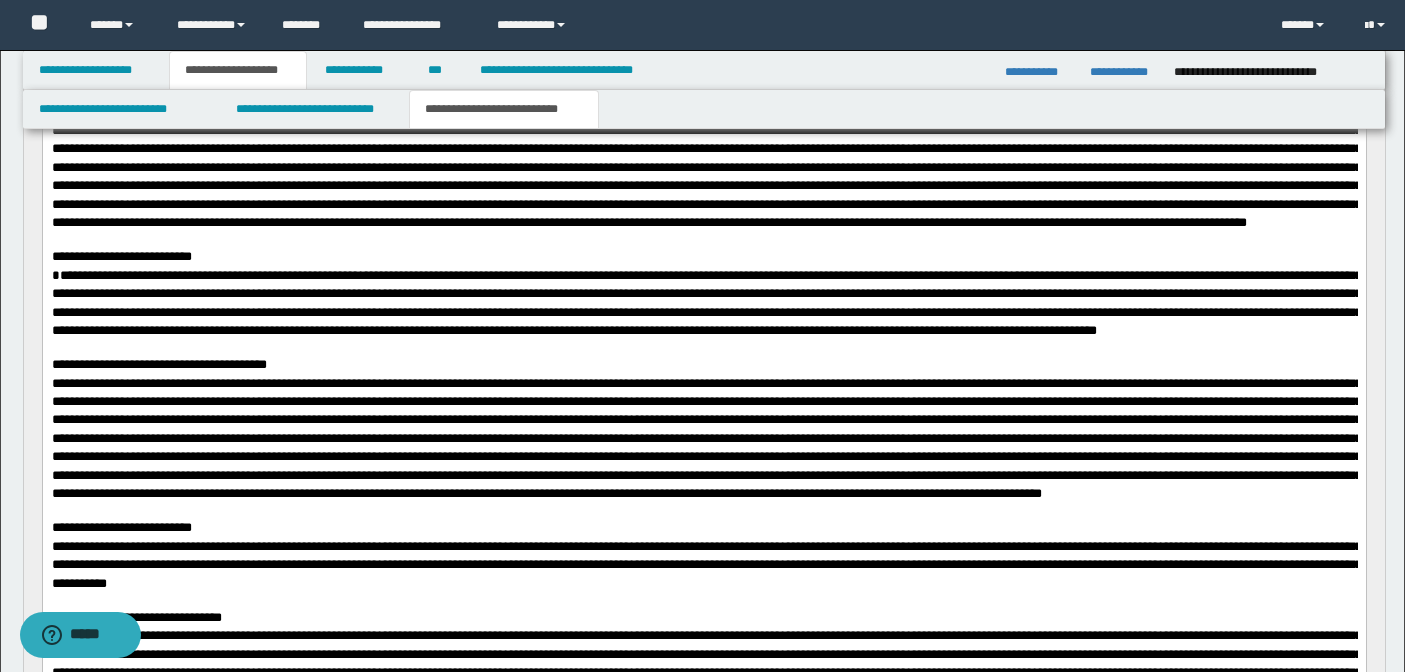 scroll, scrollTop: 724, scrollLeft: 0, axis: vertical 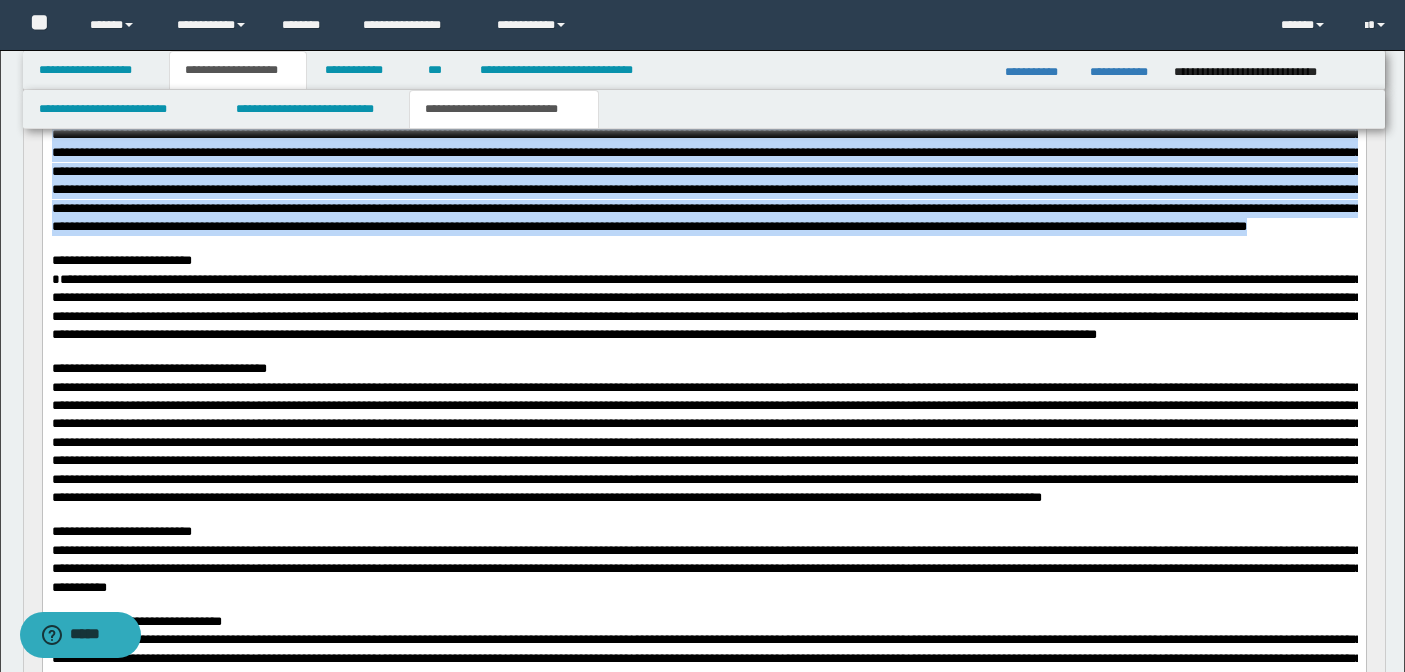 drag, startPoint x: 744, startPoint y: 353, endPoint x: 1184, endPoint y: 324, distance: 440.95465 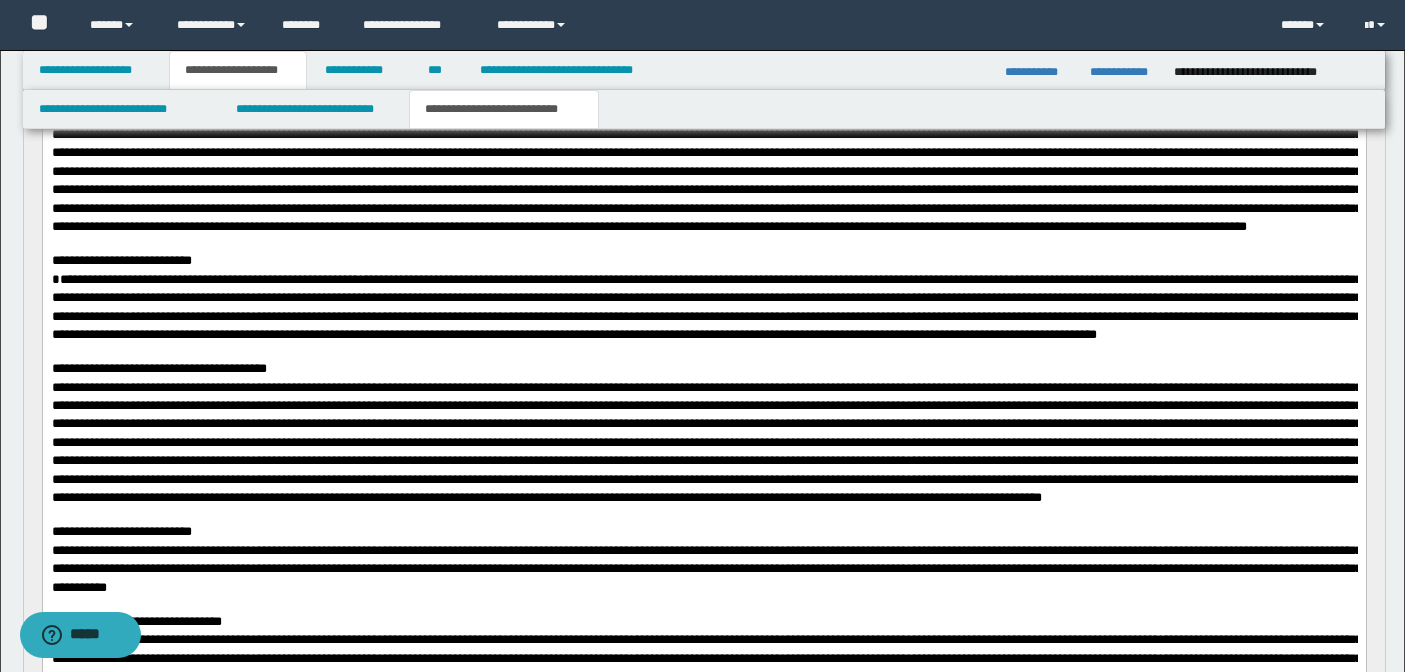click on "**********" at bounding box center (703, 299) 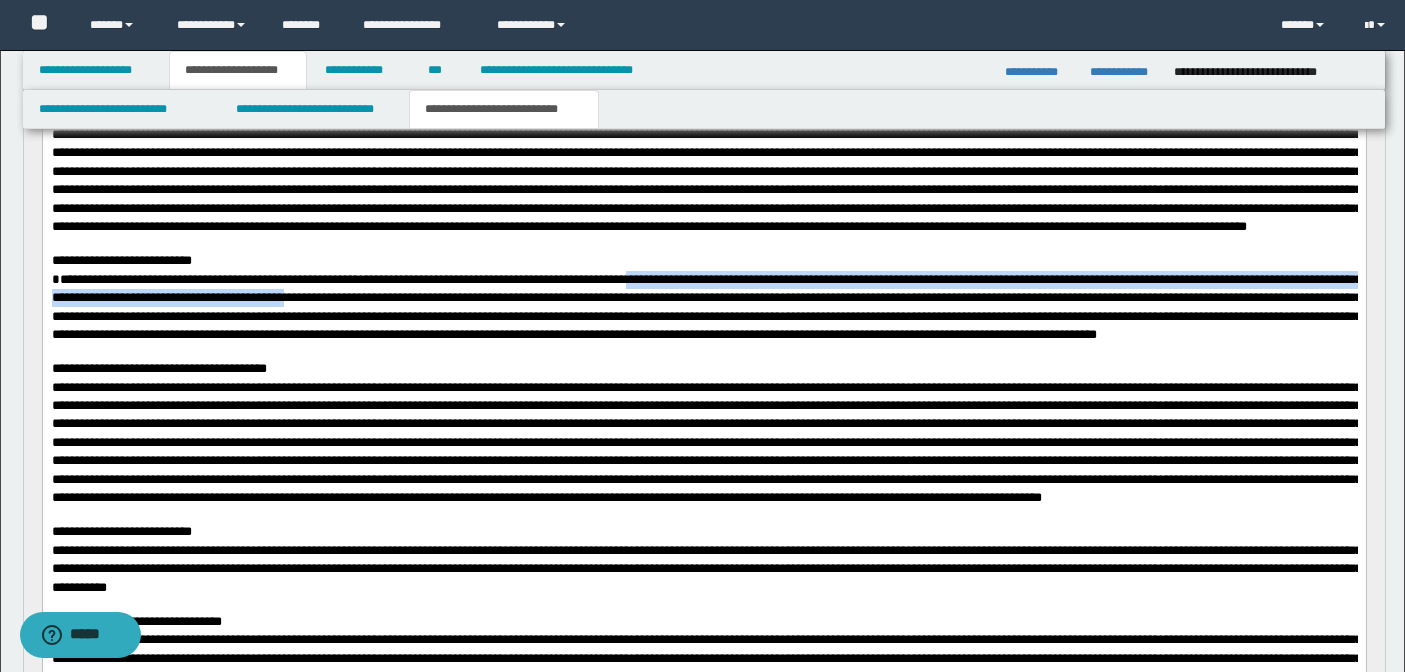 drag, startPoint x: 741, startPoint y: 356, endPoint x: 636, endPoint y: 374, distance: 106.531685 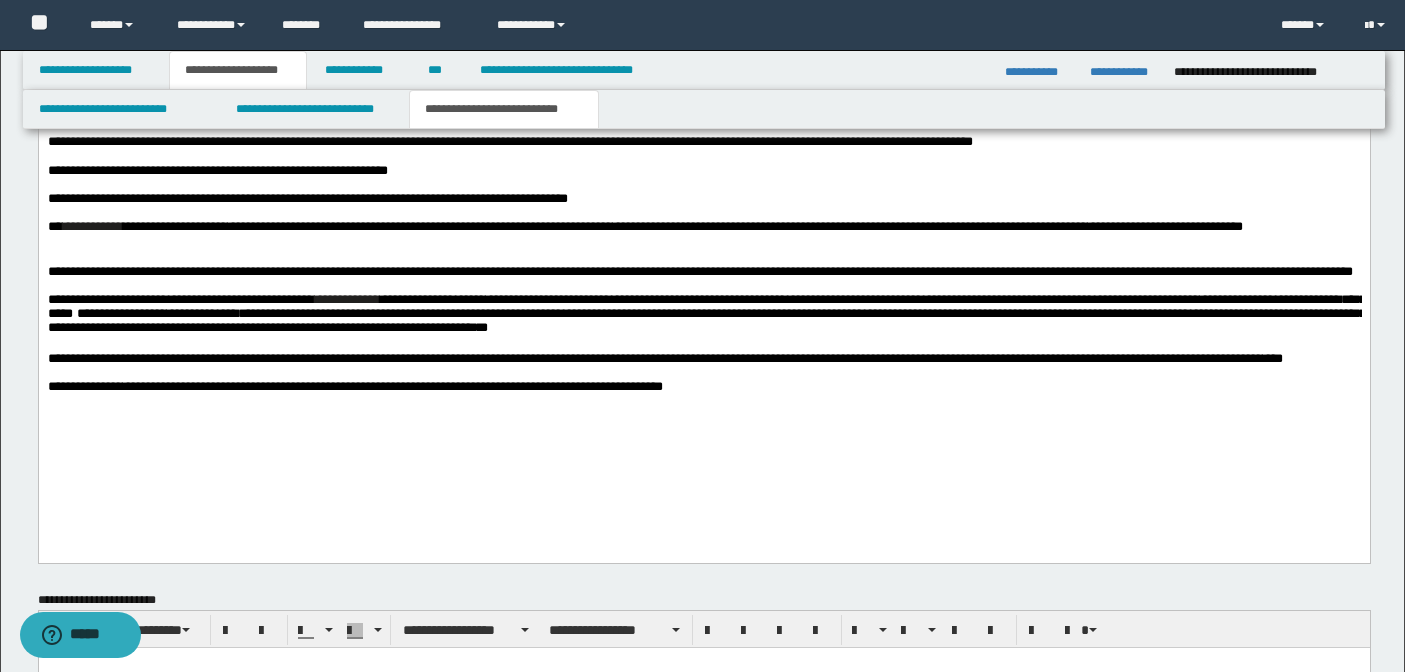 scroll, scrollTop: 2947, scrollLeft: 0, axis: vertical 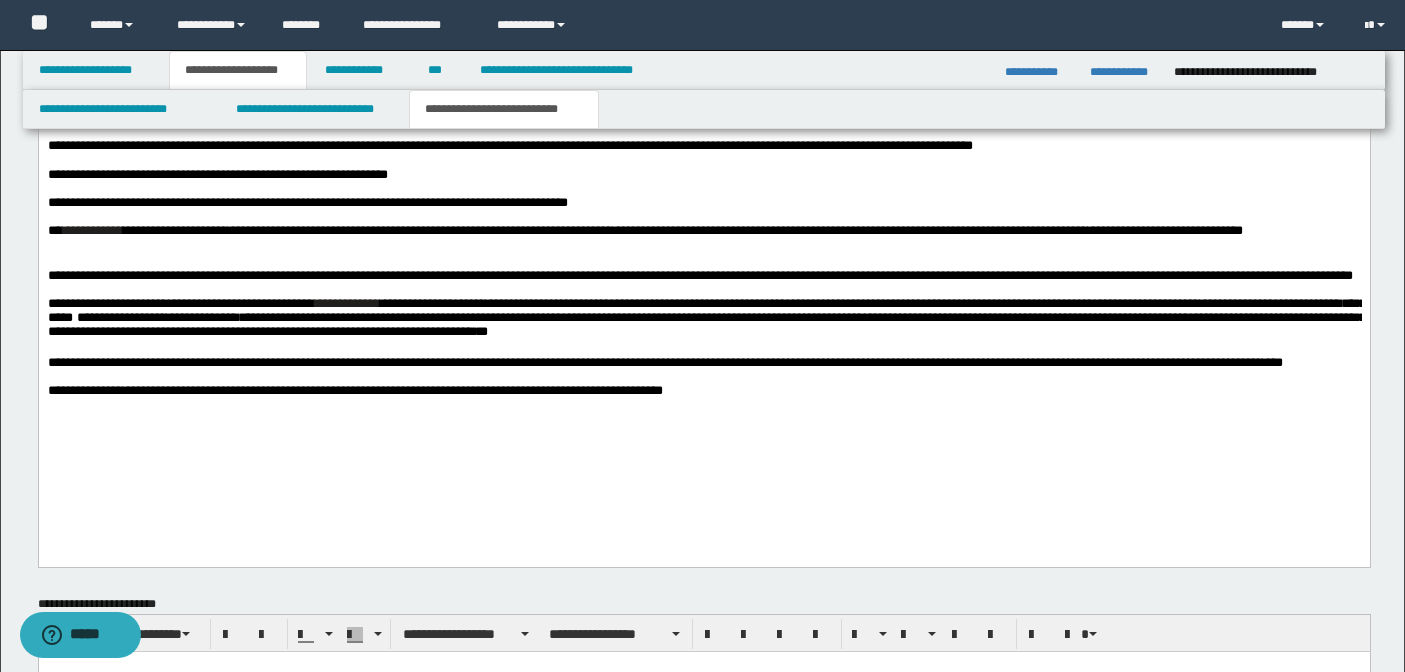 click on "**********" at bounding box center [477, 230] 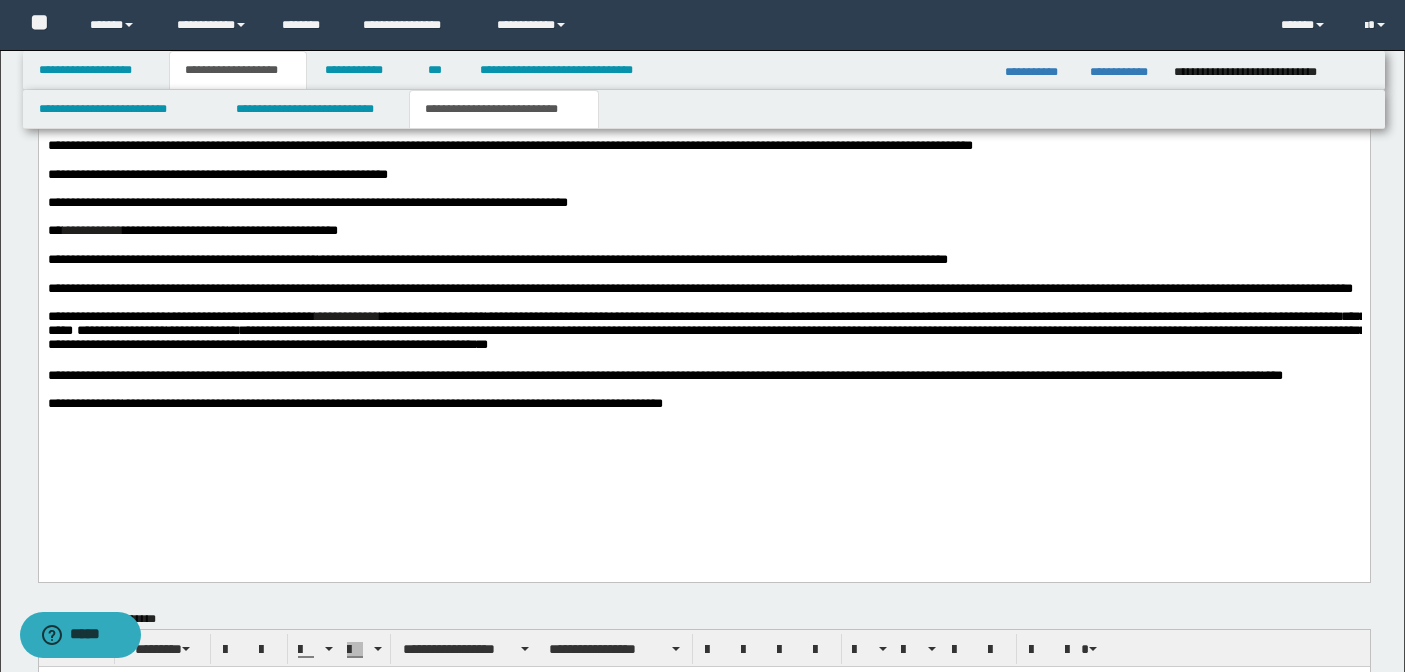 click on "**********" at bounding box center (703, 231) 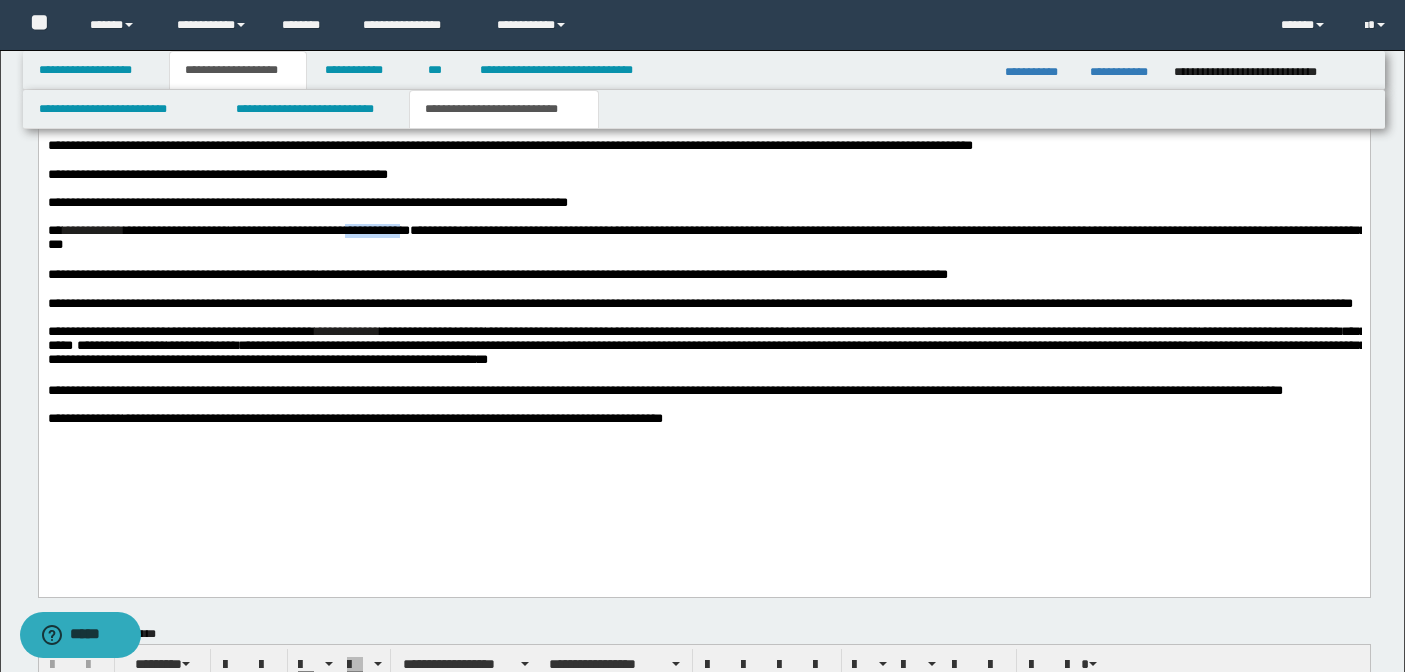 drag, startPoint x: 462, startPoint y: 258, endPoint x: 395, endPoint y: 252, distance: 67.26812 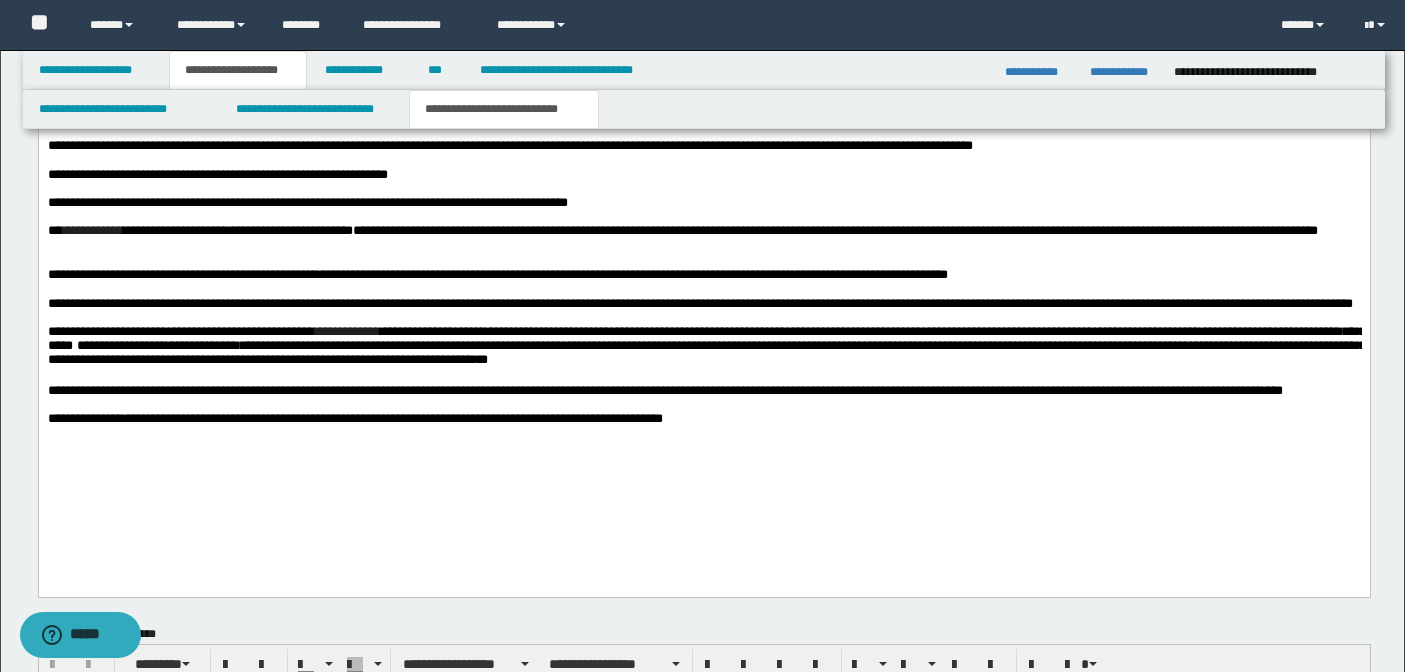 click on "**********" at bounding box center (703, 239) 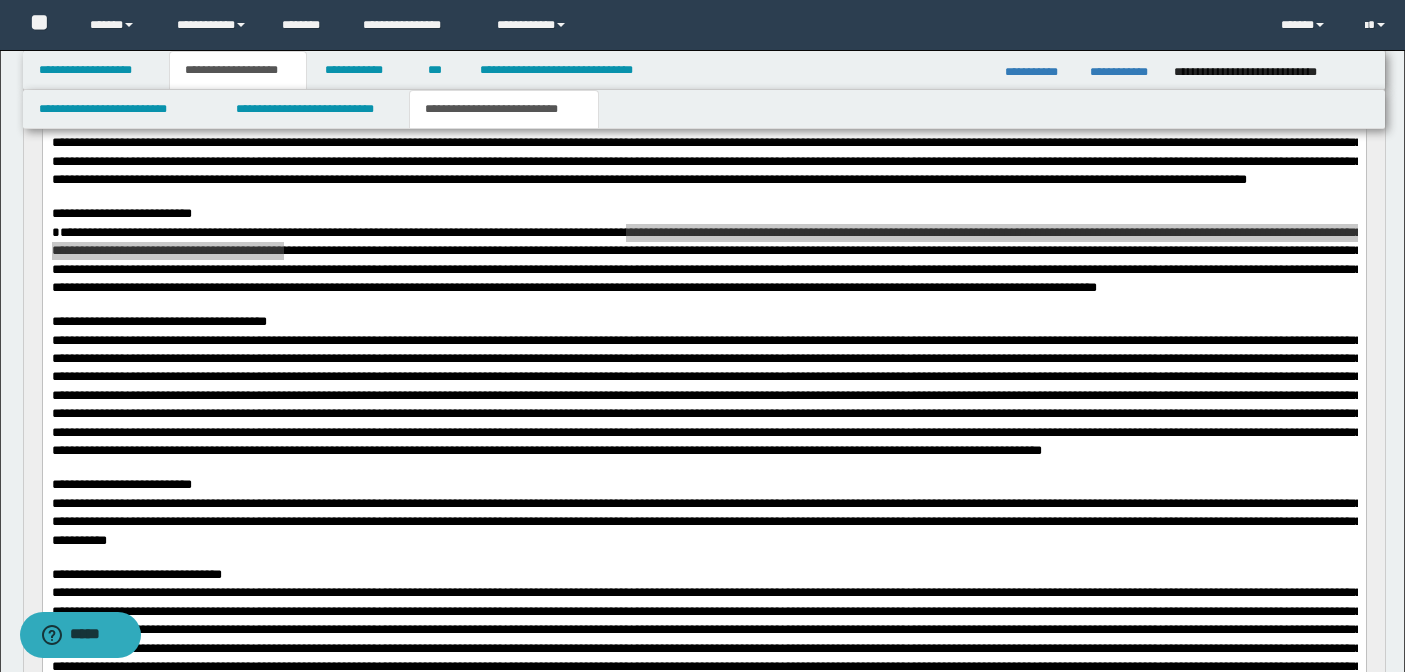 scroll, scrollTop: 790, scrollLeft: 0, axis: vertical 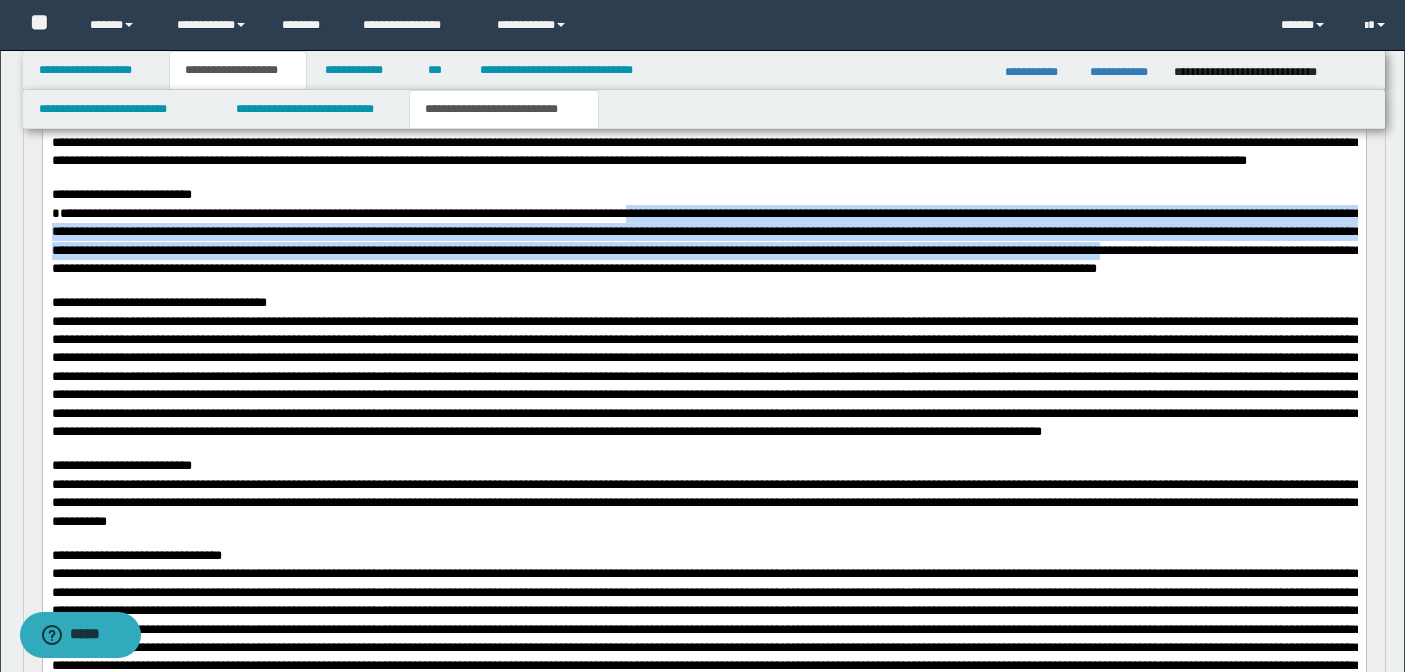 drag, startPoint x: 418, startPoint y: 344, endPoint x: 590, endPoint y: 341, distance: 172.02615 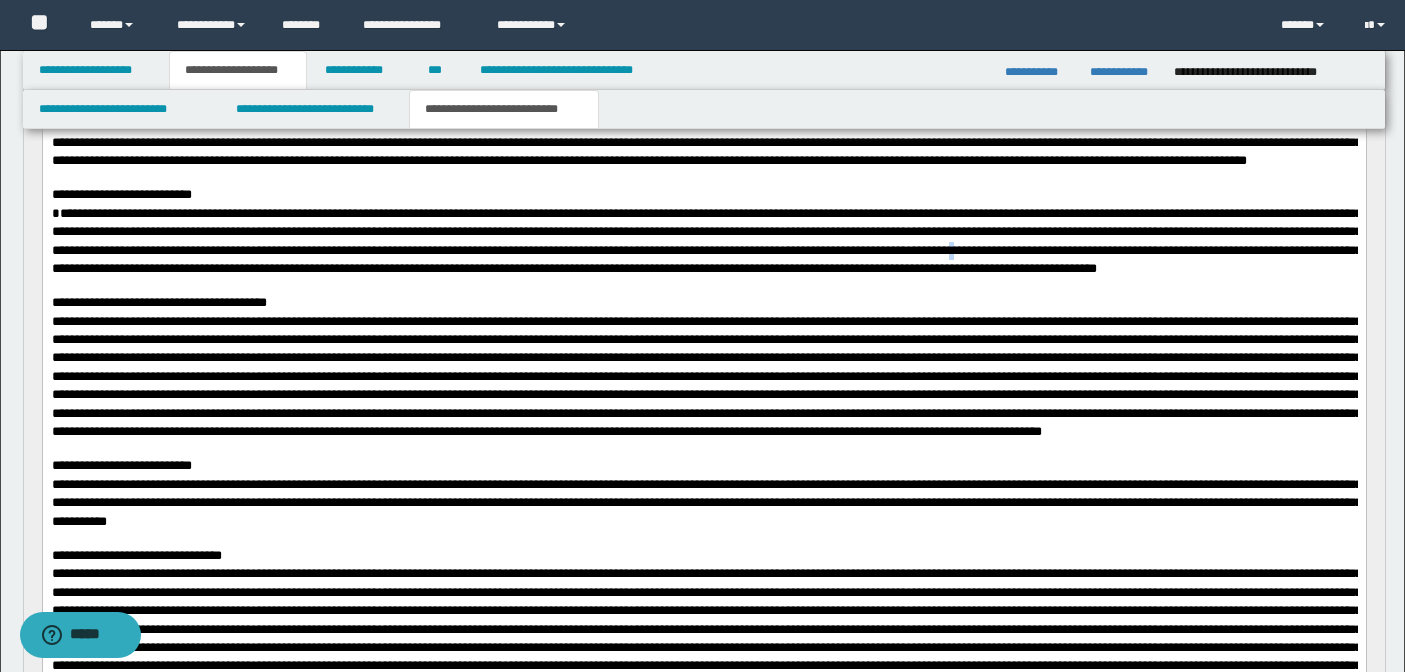 click on "**********" at bounding box center [706, 242] 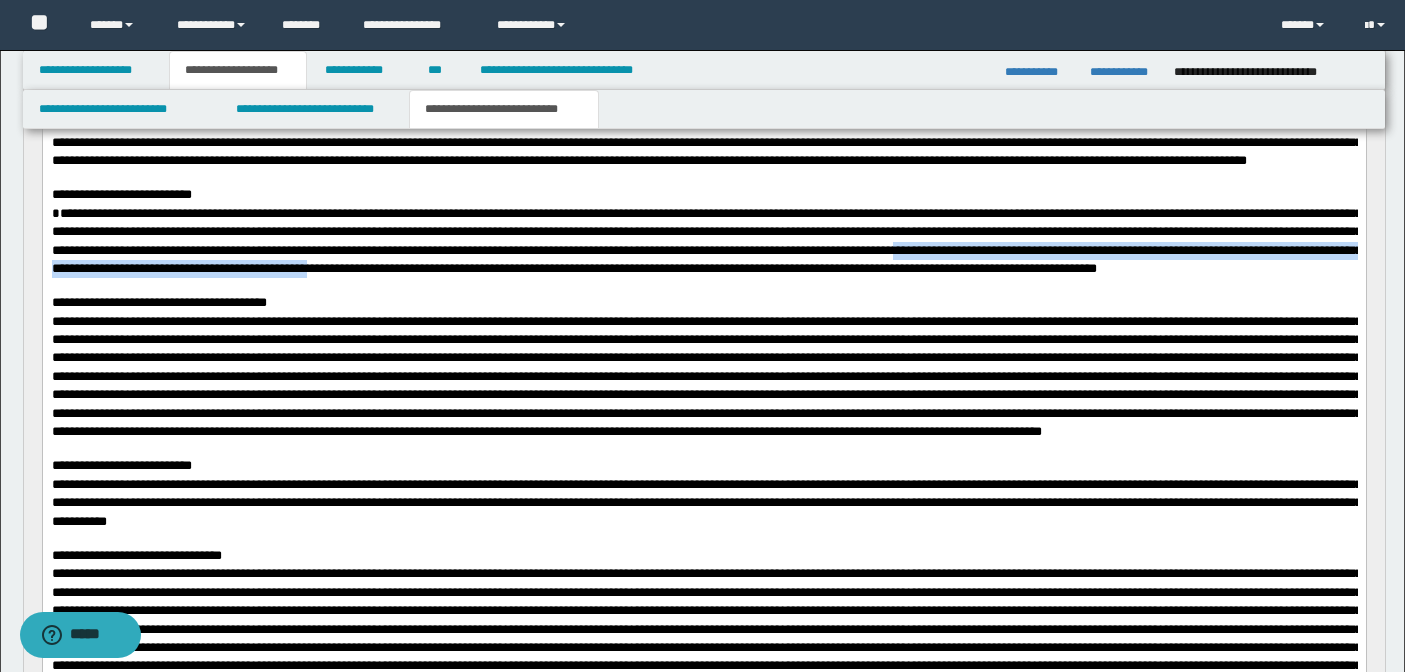 drag, startPoint x: 346, startPoint y: 345, endPoint x: 1204, endPoint y: 341, distance: 858.00934 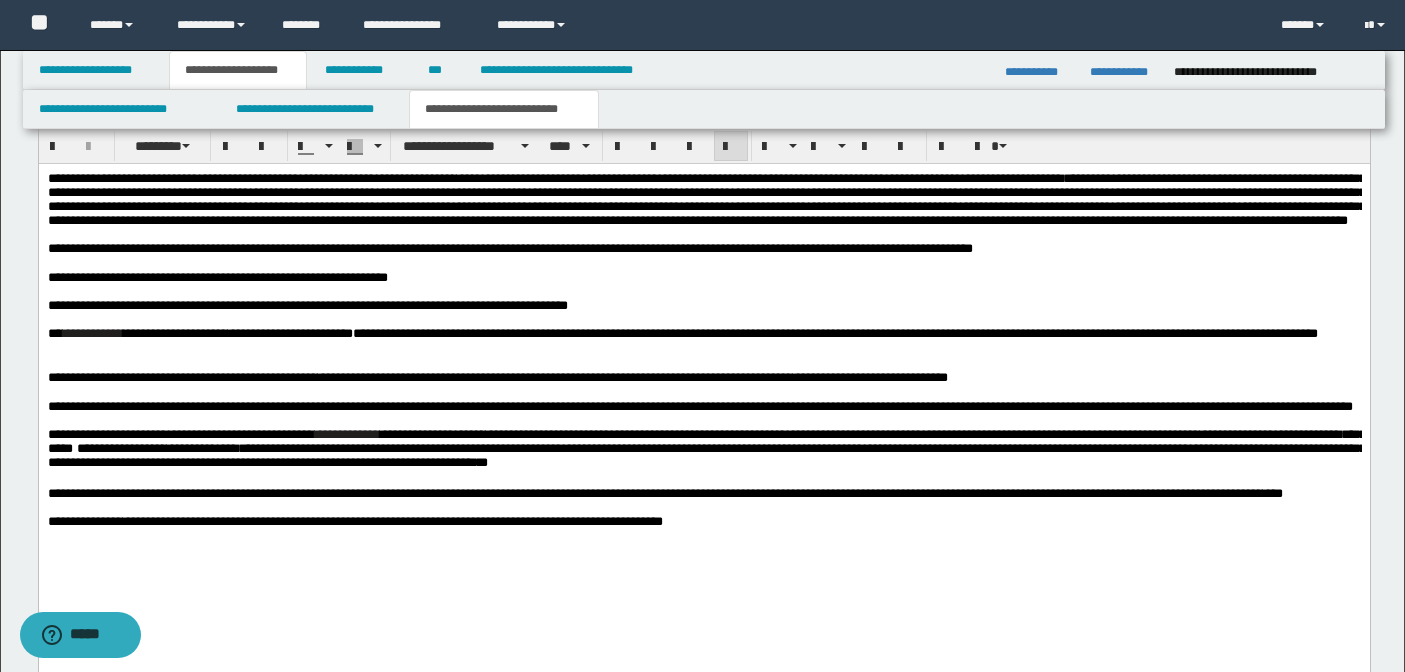 scroll, scrollTop: 2843, scrollLeft: 0, axis: vertical 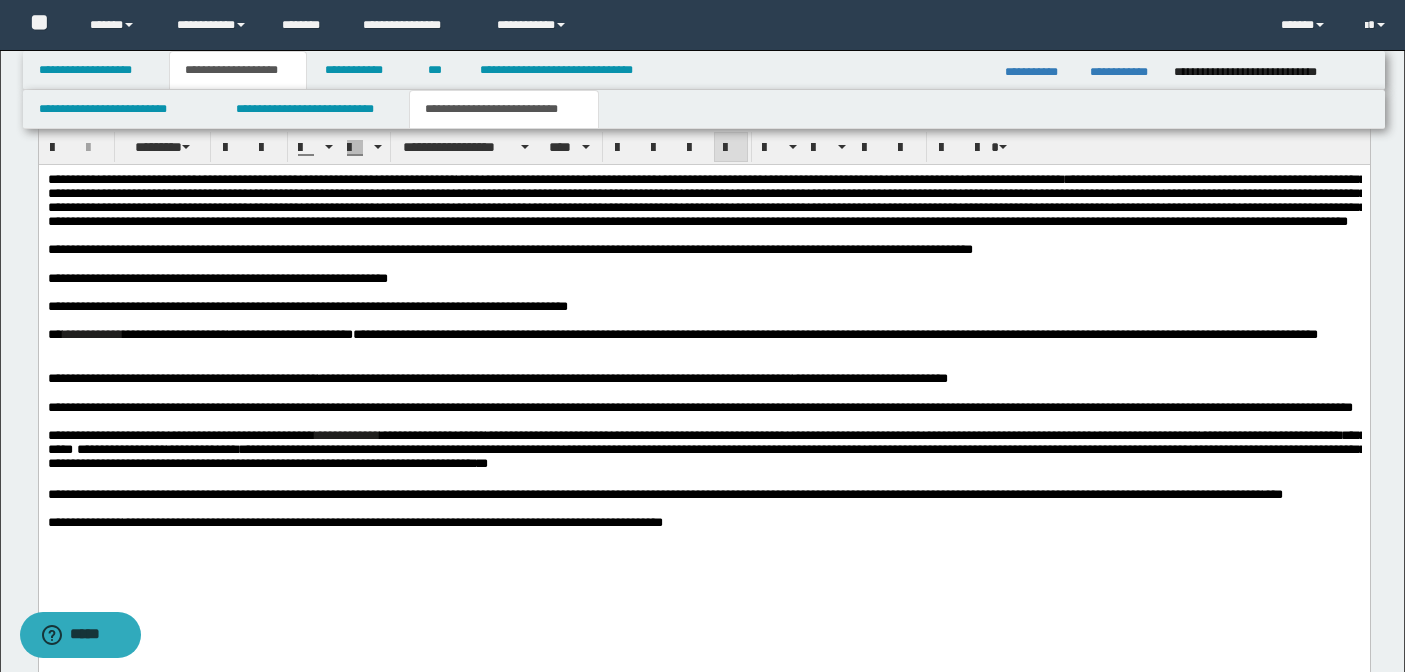 click on "**********" at bounding box center [182, 378] 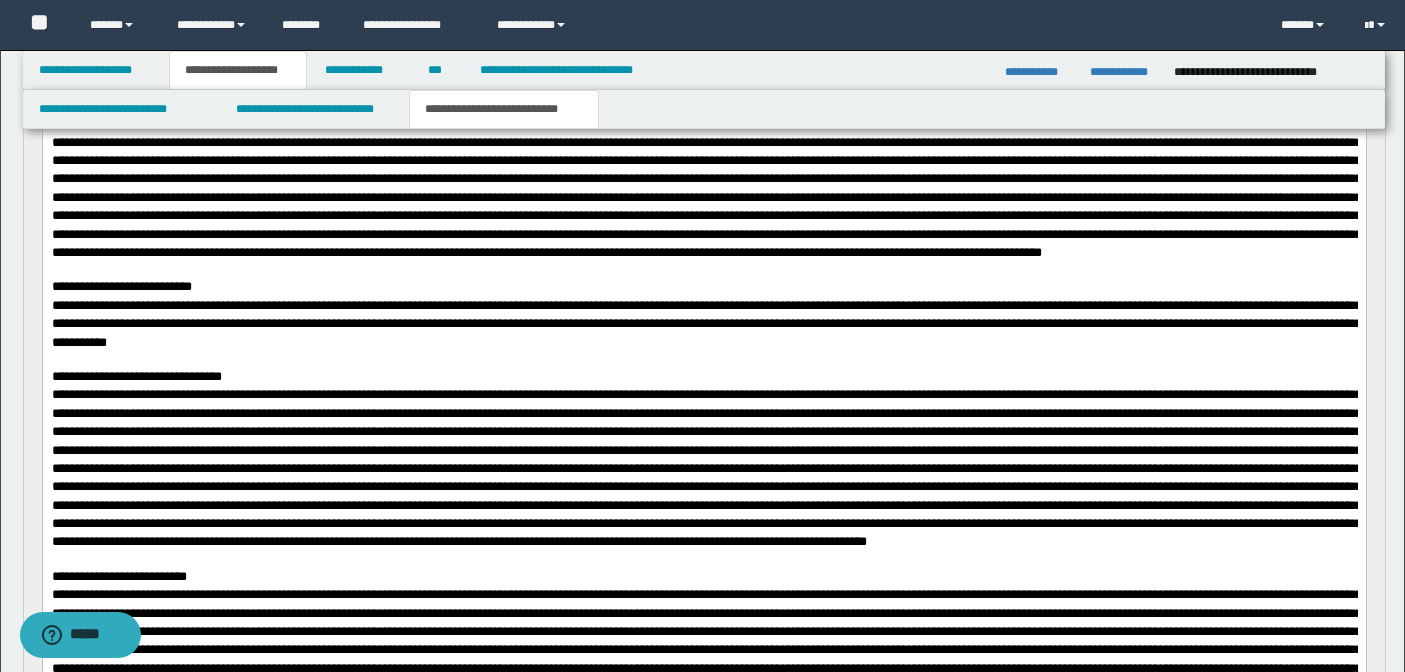 scroll, scrollTop: 968, scrollLeft: 0, axis: vertical 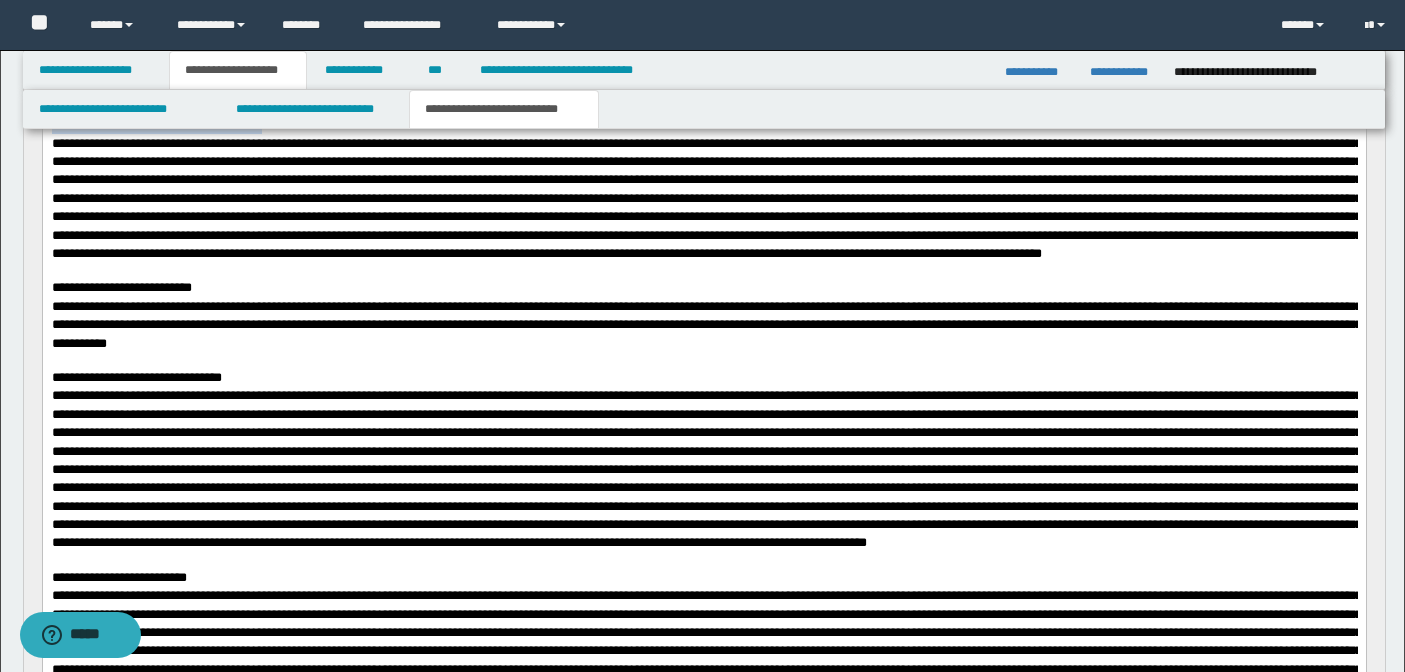 drag, startPoint x: 54, startPoint y: 218, endPoint x: 305, endPoint y: 217, distance: 251.002 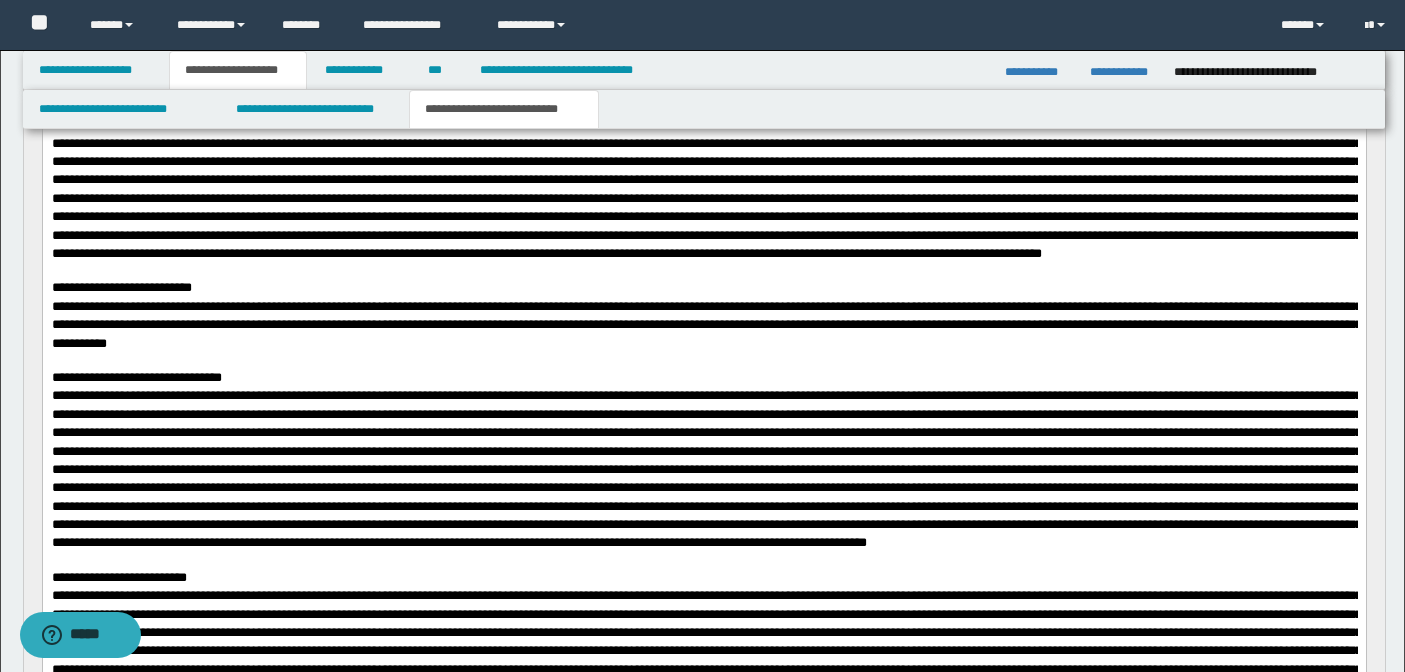 click on "**********" at bounding box center [703, 190] 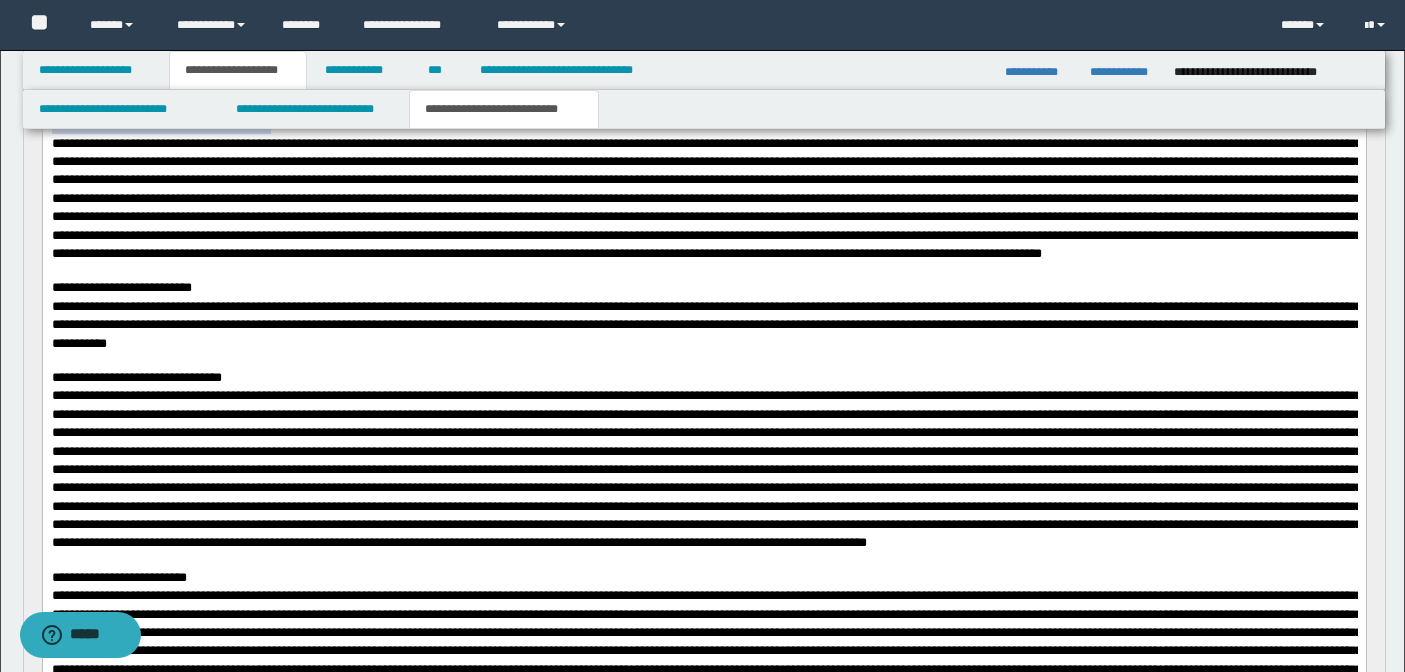 drag, startPoint x: 317, startPoint y: 218, endPoint x: 49, endPoint y: 218, distance: 268 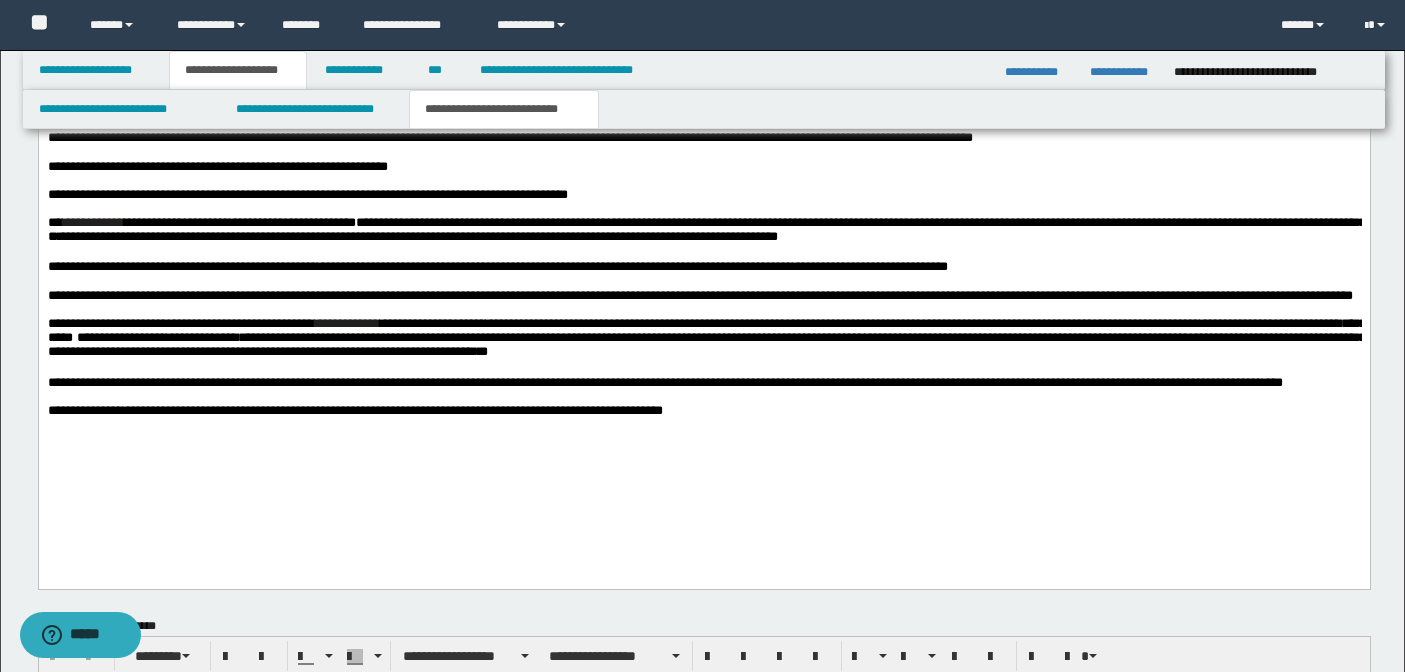 scroll, scrollTop: 2951, scrollLeft: 0, axis: vertical 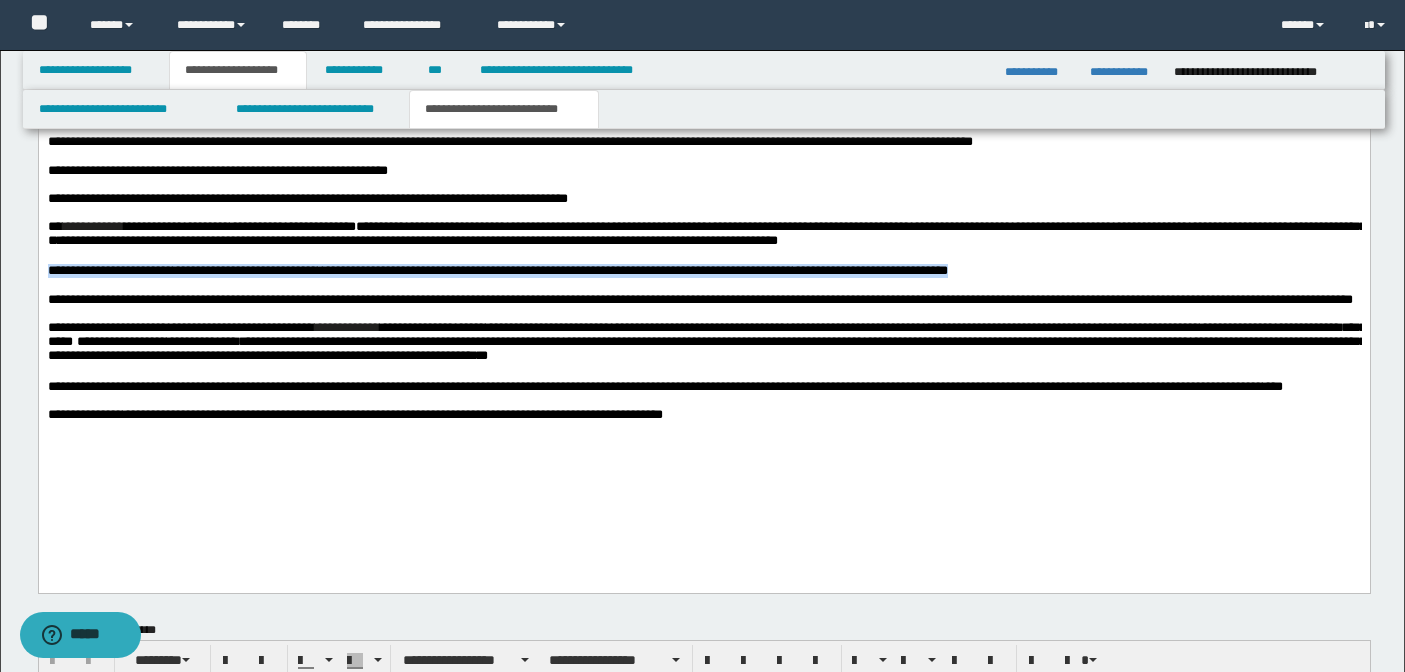drag, startPoint x: 1104, startPoint y: 301, endPoint x: 47, endPoint y: 296, distance: 1057.0118 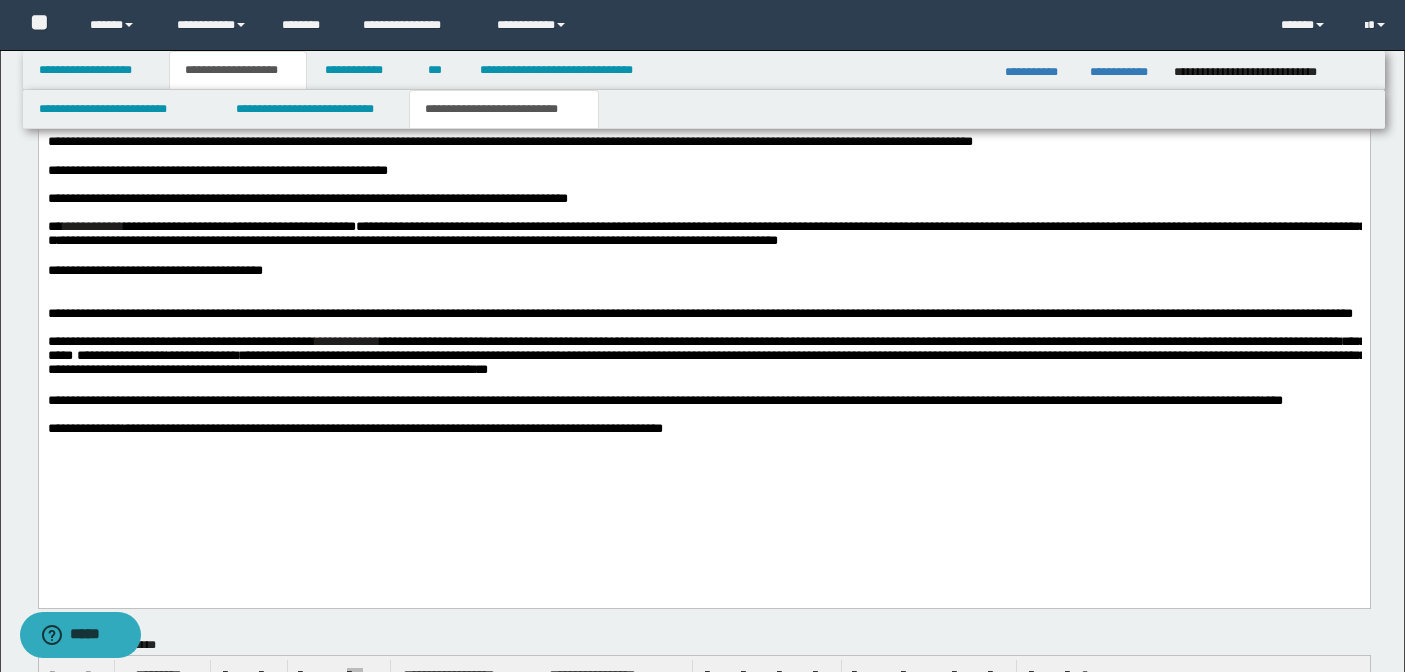 click on "**********" at bounding box center (703, 278) 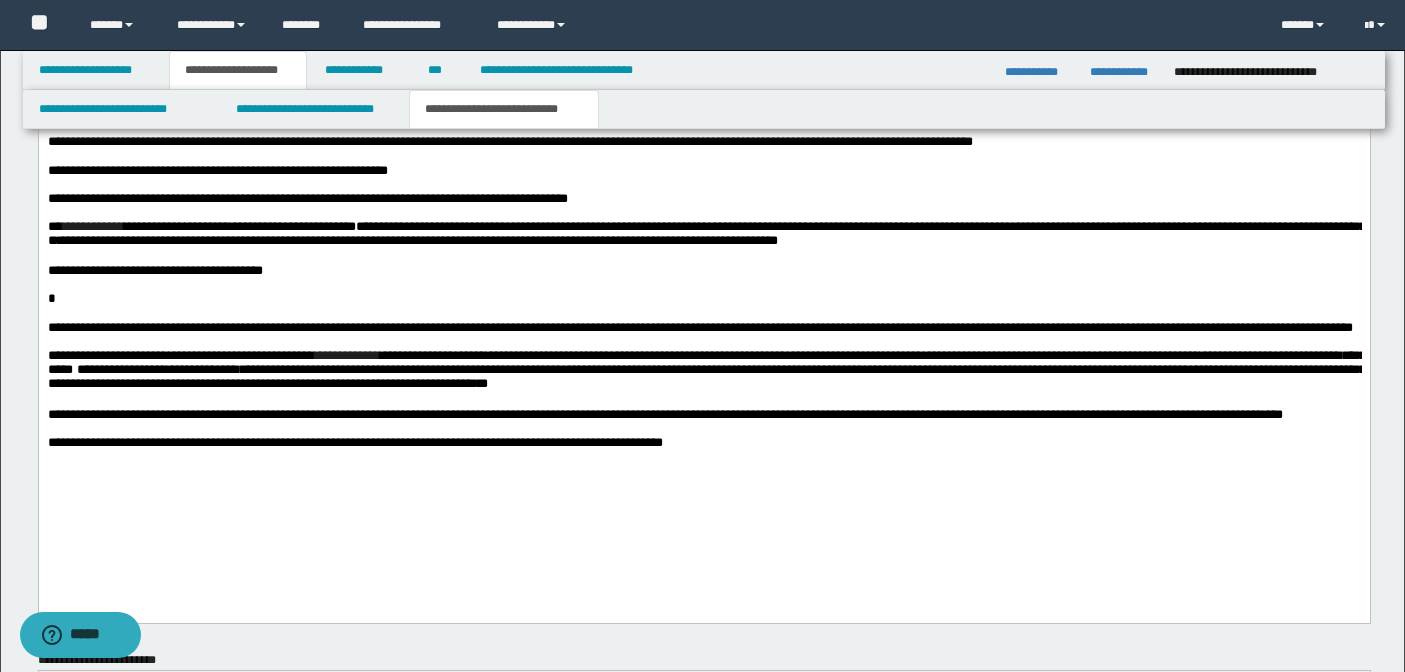 click on "**********" at bounding box center (703, 278) 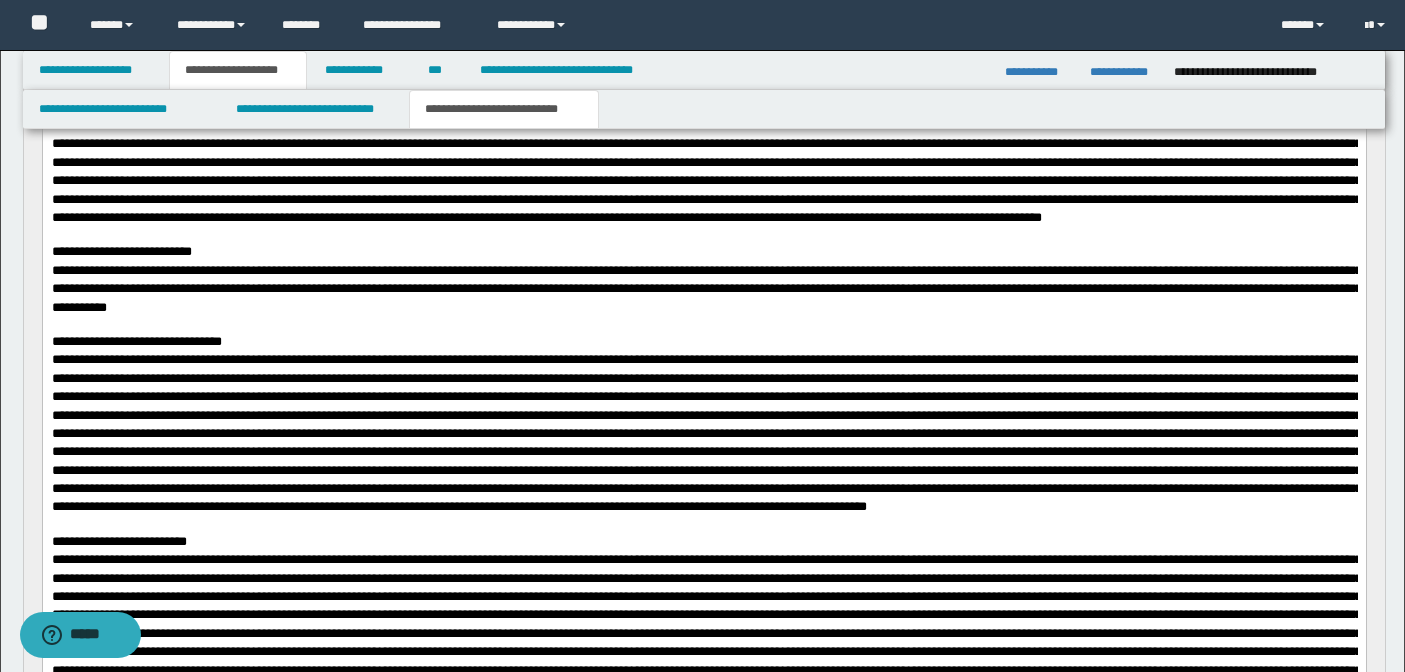 scroll, scrollTop: 1002, scrollLeft: 0, axis: vertical 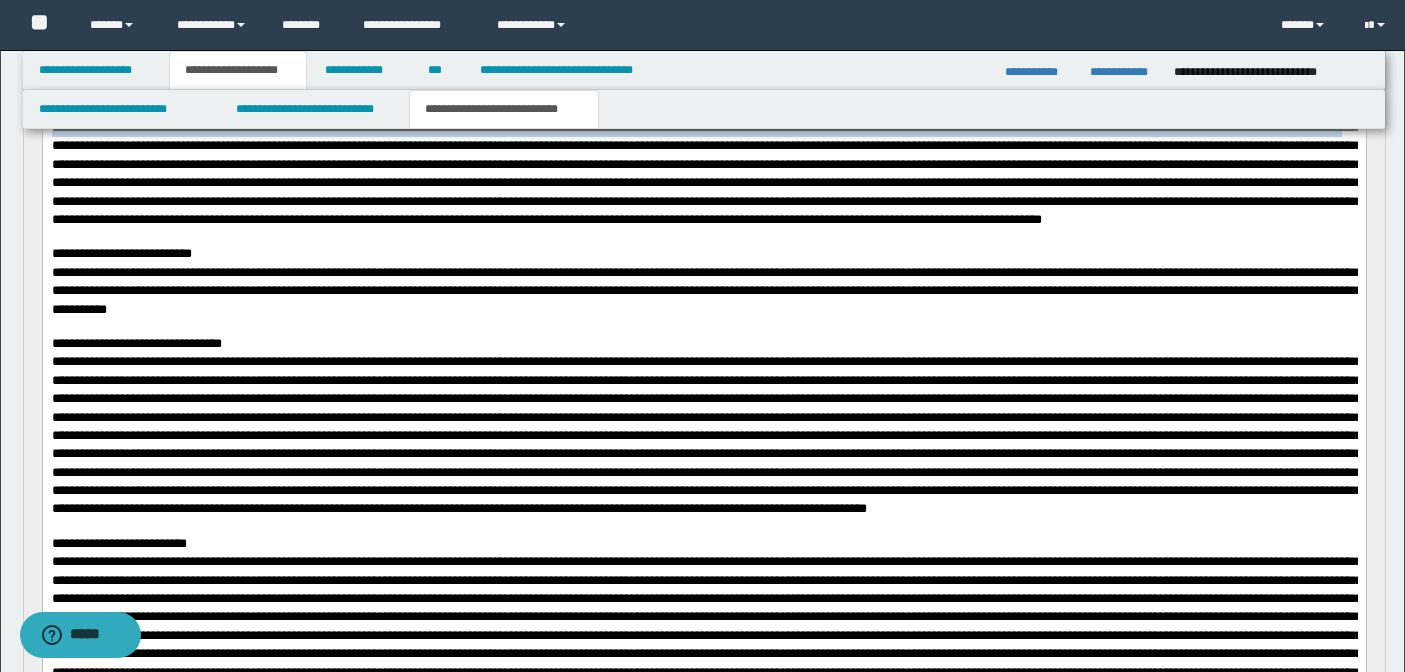 drag, startPoint x: 366, startPoint y: 223, endPoint x: 516, endPoint y: 239, distance: 150.85092 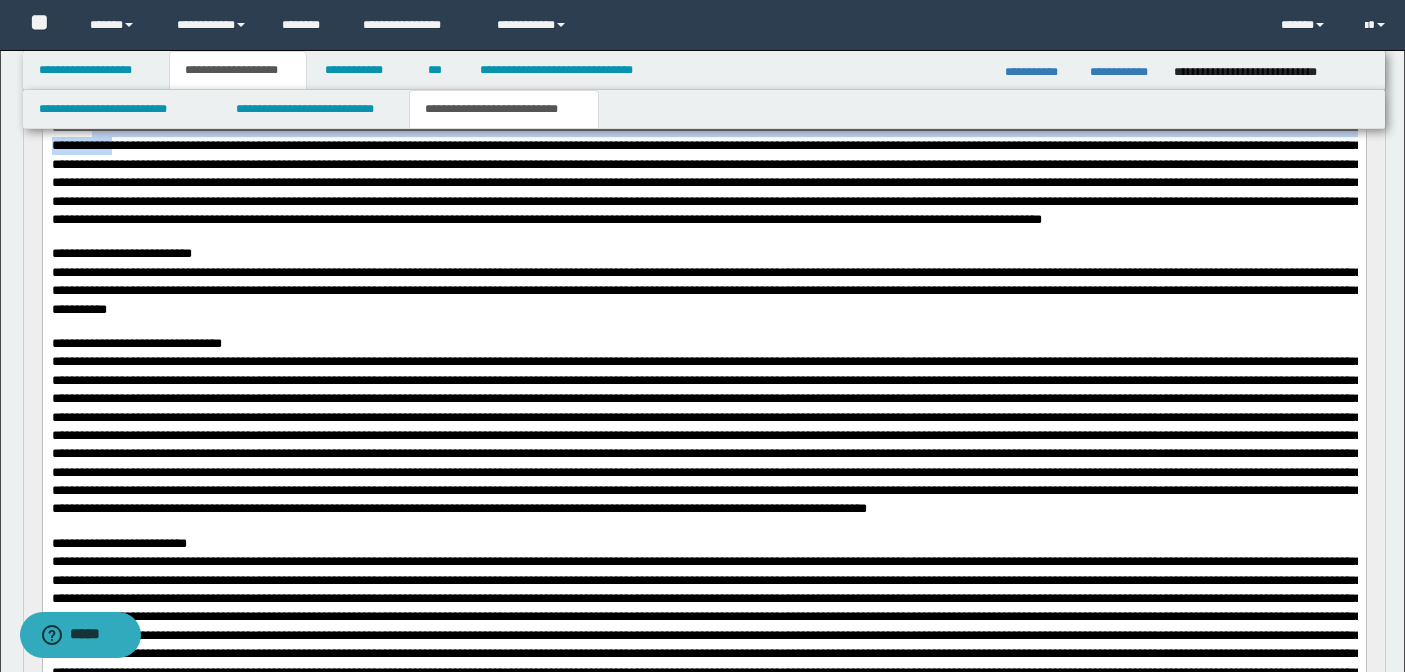drag, startPoint x: 364, startPoint y: 222, endPoint x: 612, endPoint y: 242, distance: 248.80515 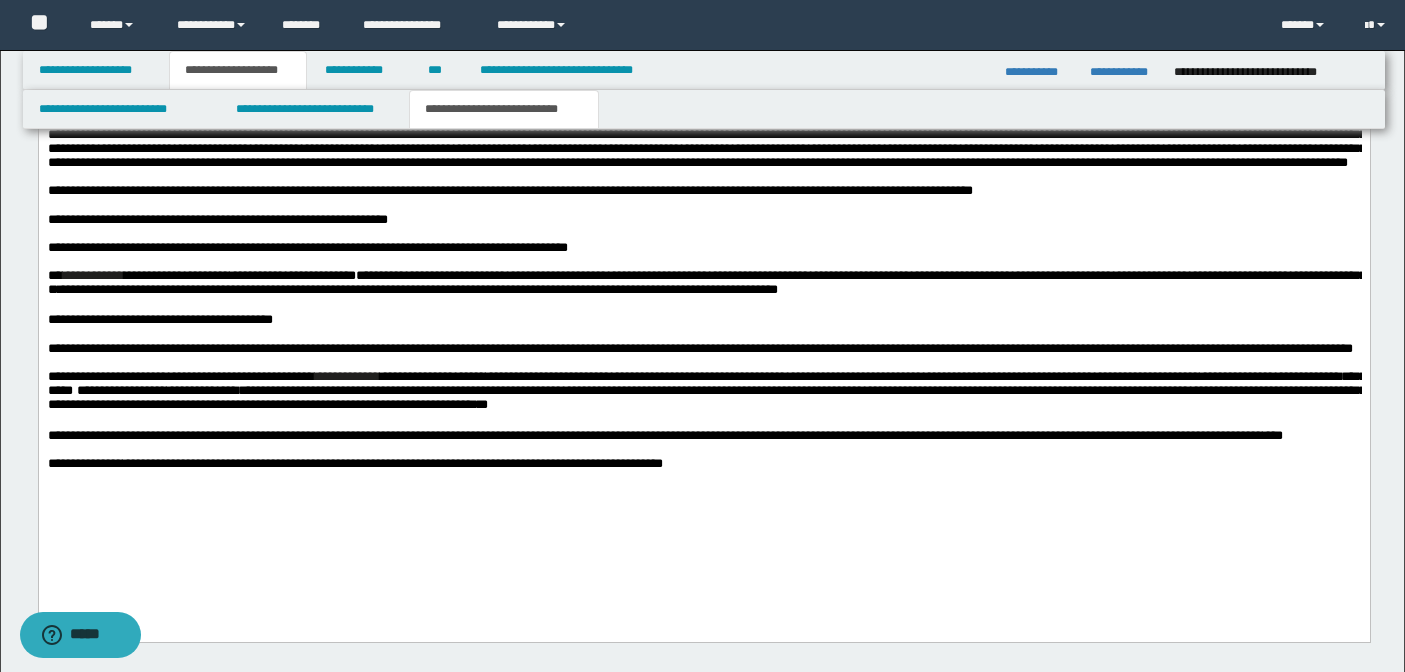 scroll, scrollTop: 2907, scrollLeft: 0, axis: vertical 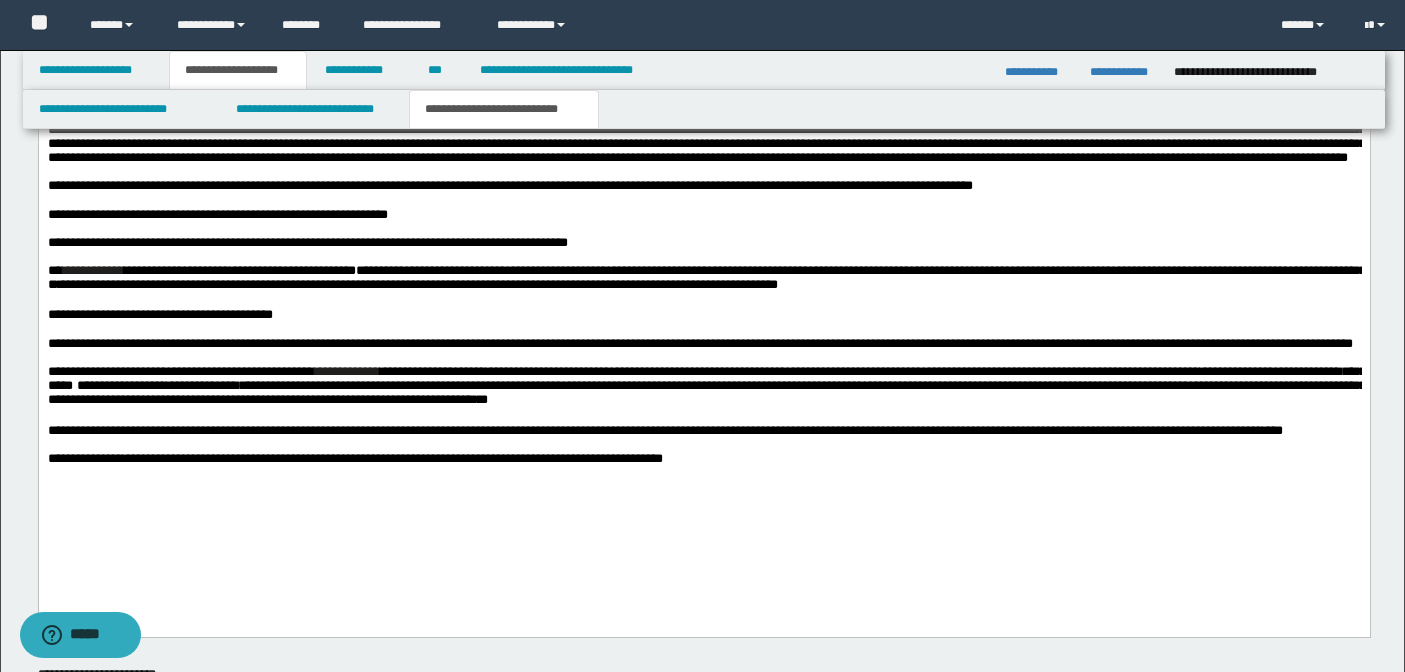 click on "**********" at bounding box center [703, 315] 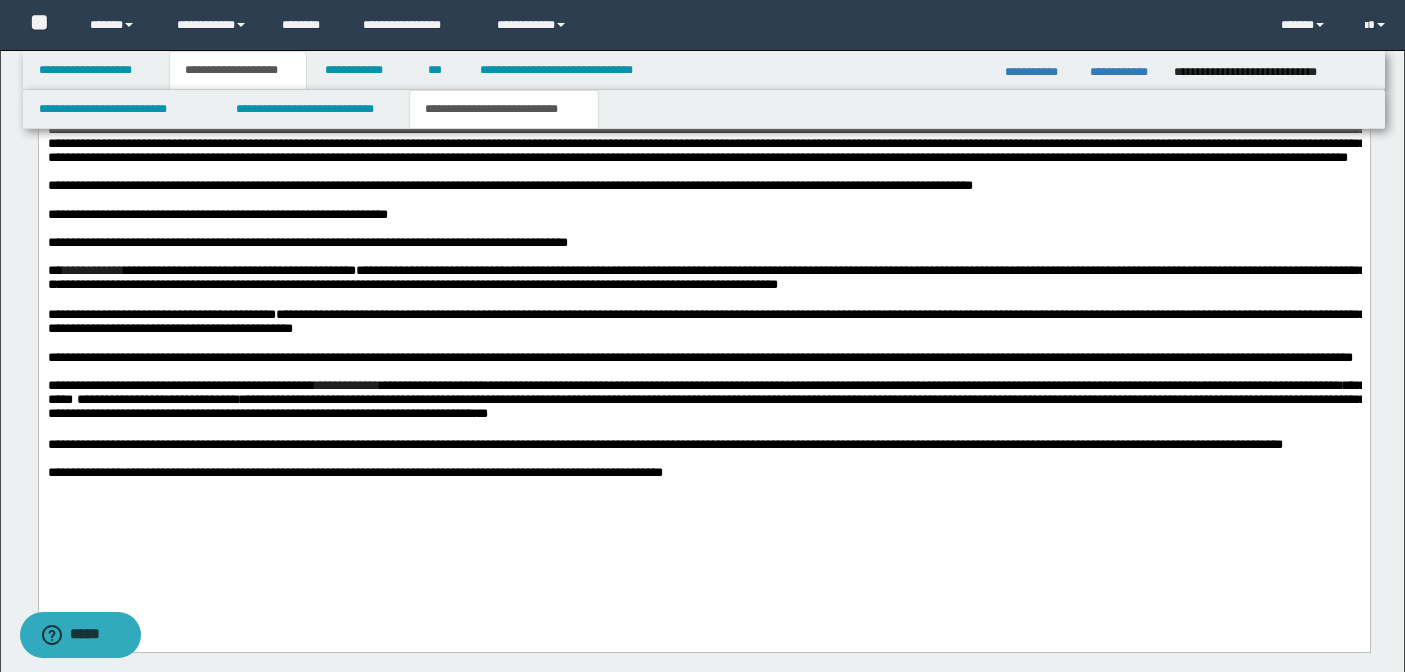 drag, startPoint x: 185, startPoint y: 356, endPoint x: 535, endPoint y: 368, distance: 350.20566 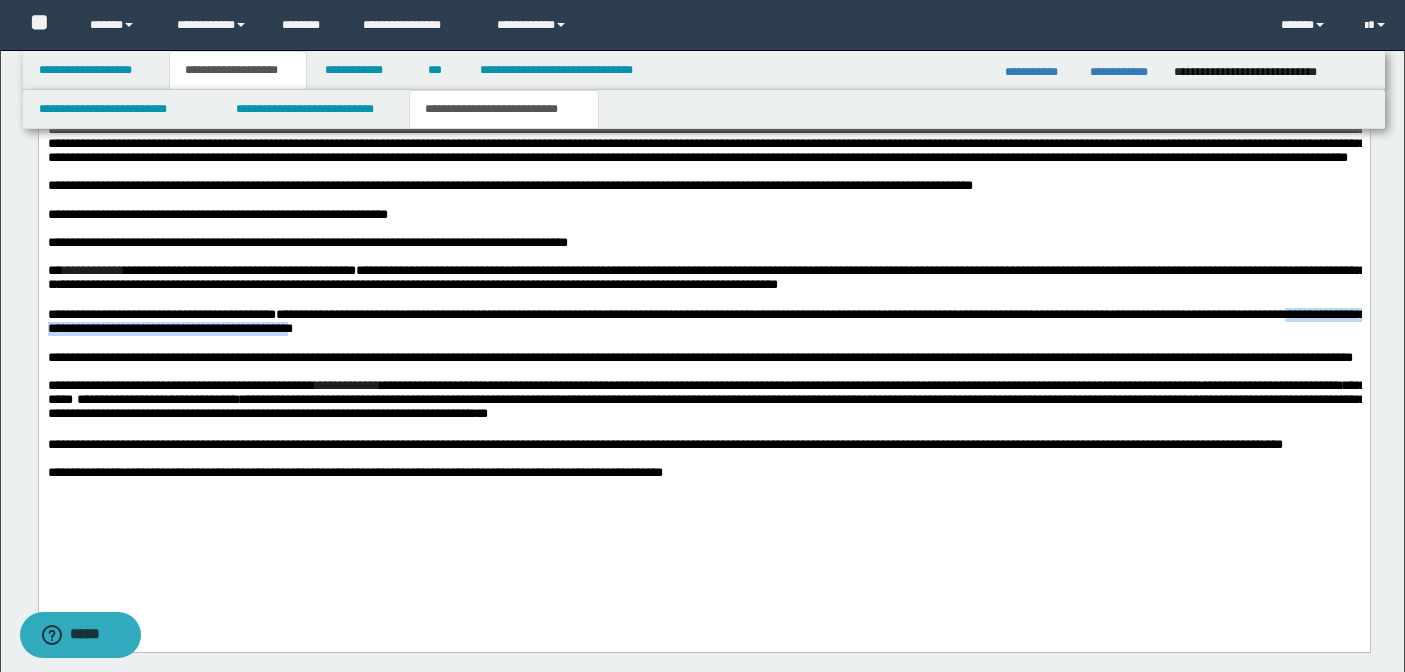 drag, startPoint x: 557, startPoint y: 358, endPoint x: 183, endPoint y: 356, distance: 374.00534 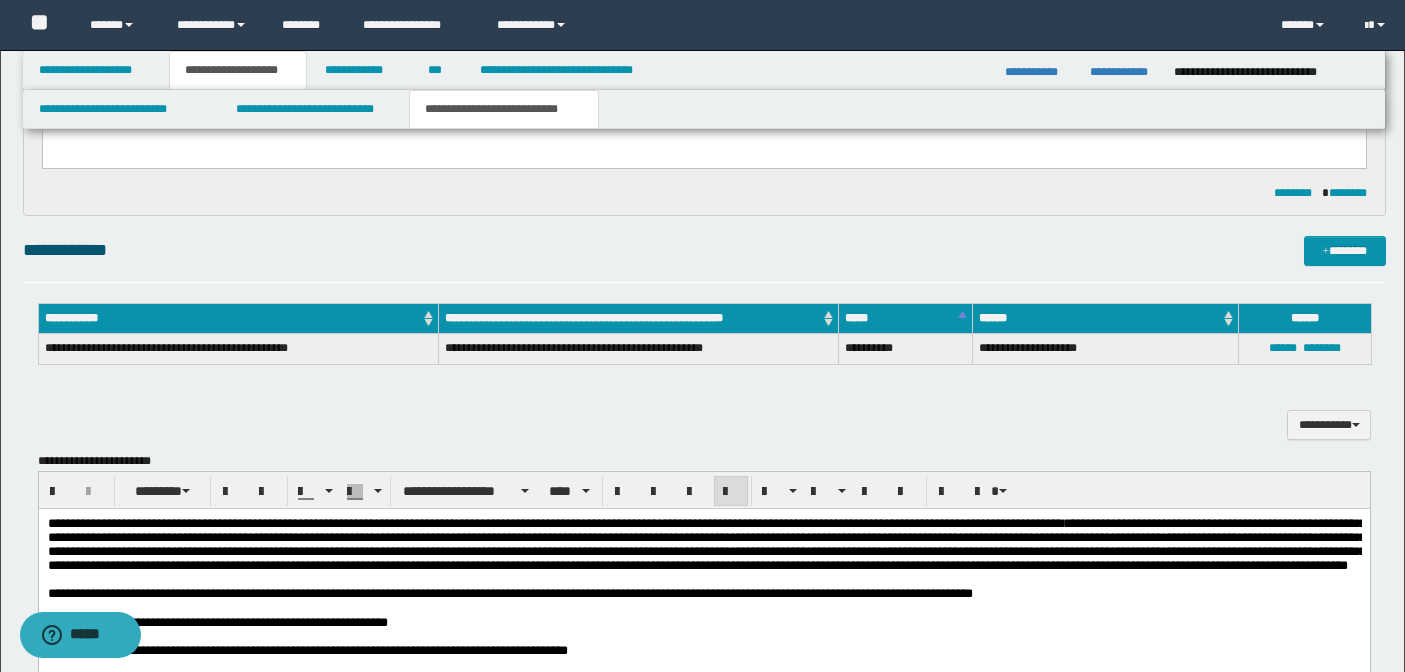 scroll, scrollTop: 2525, scrollLeft: 0, axis: vertical 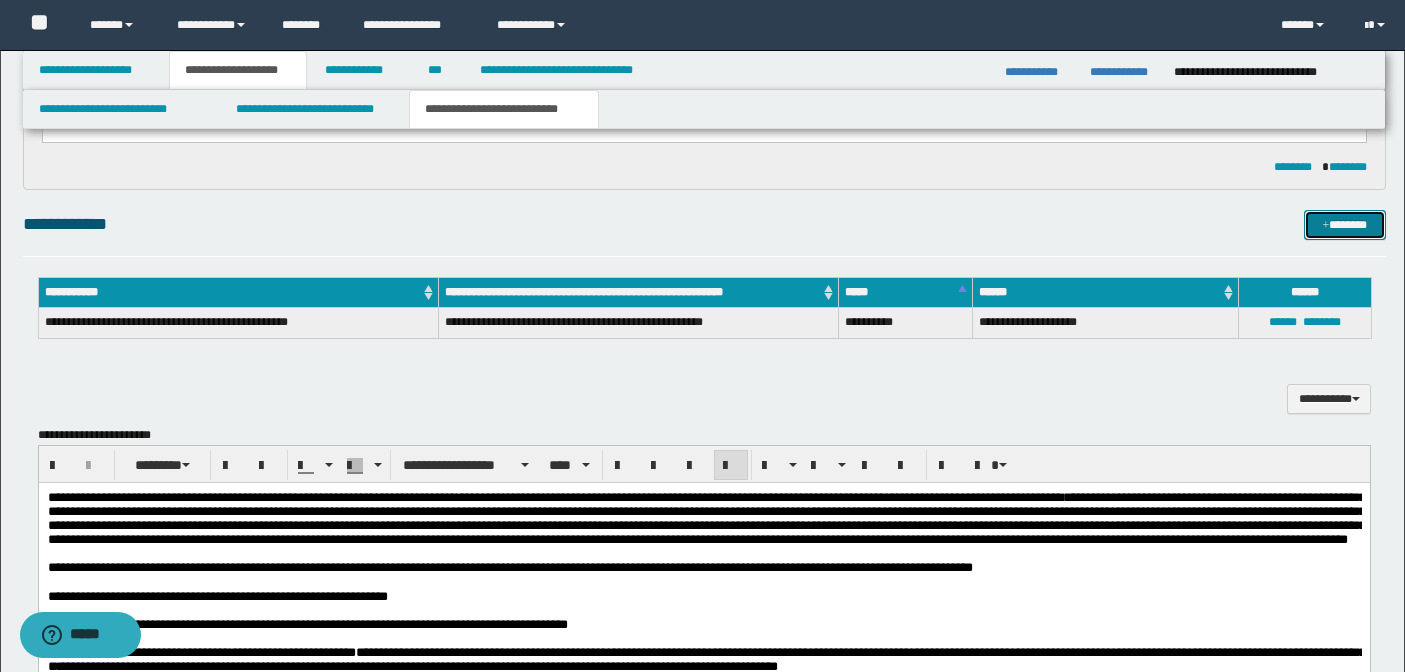 click on "*******" at bounding box center (1345, 225) 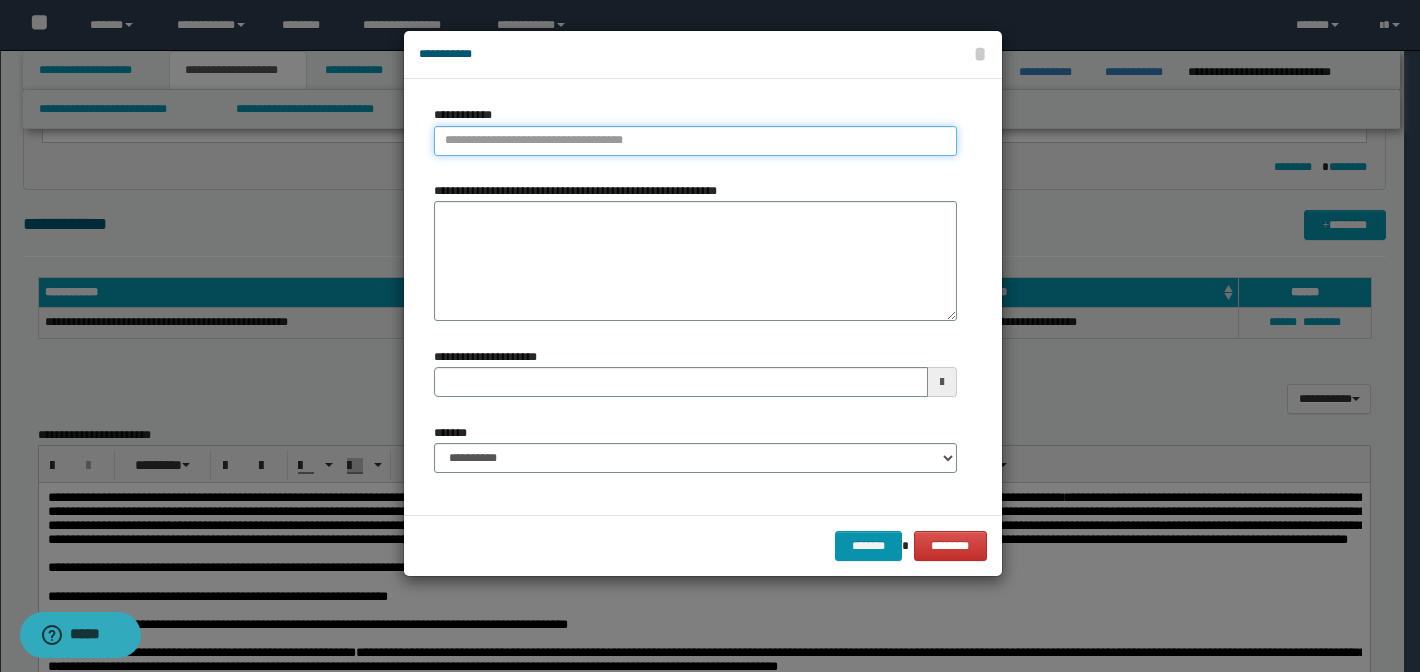 type on "**********" 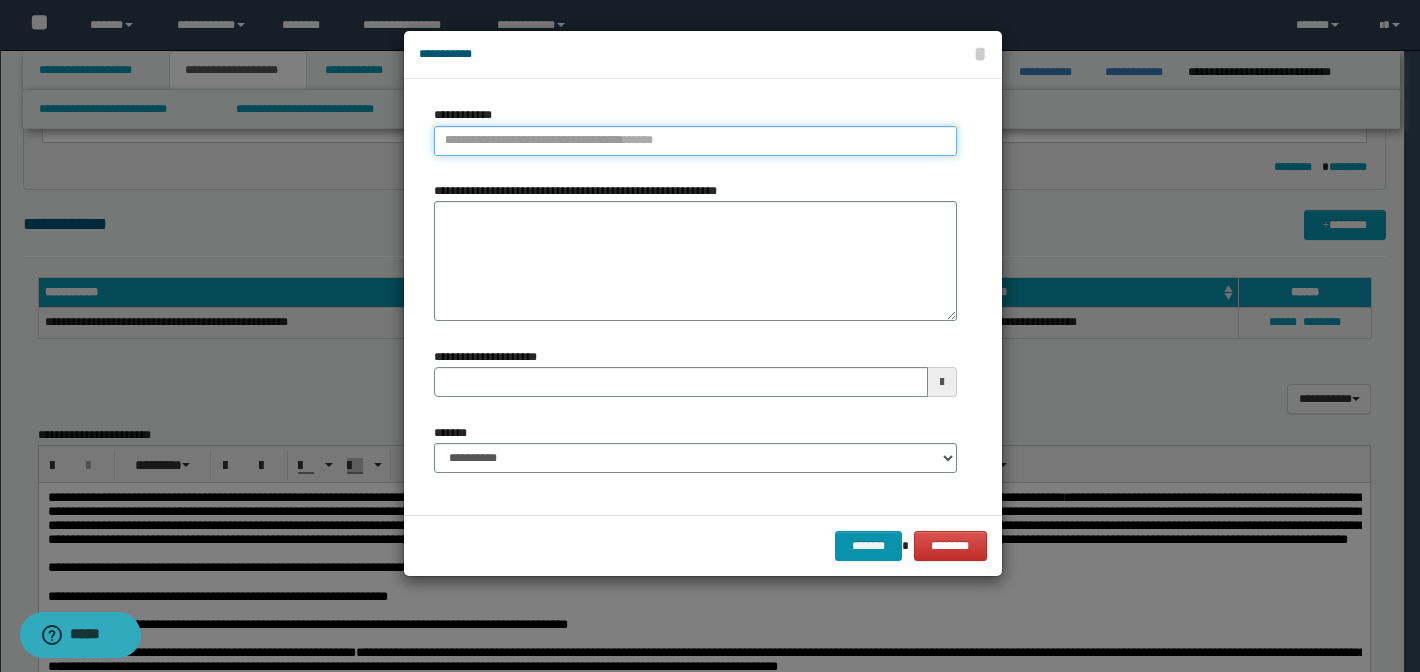 click on "**********" at bounding box center [695, 141] 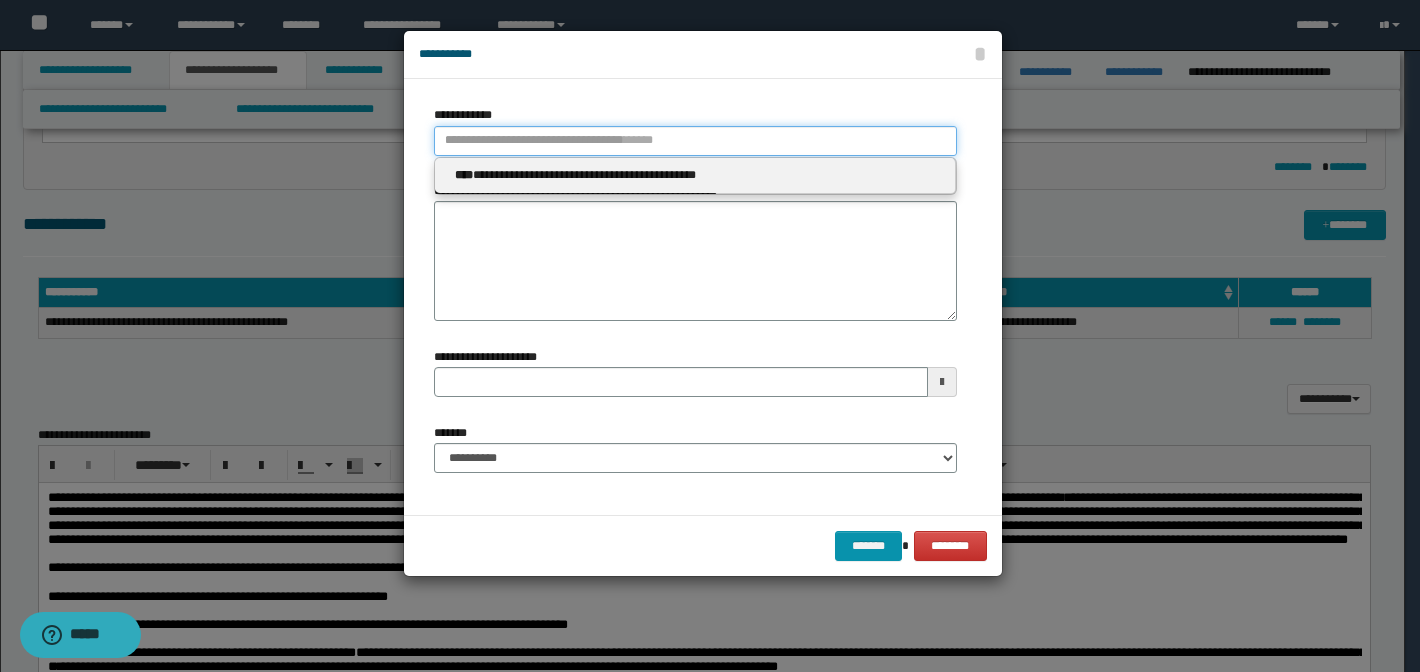 type 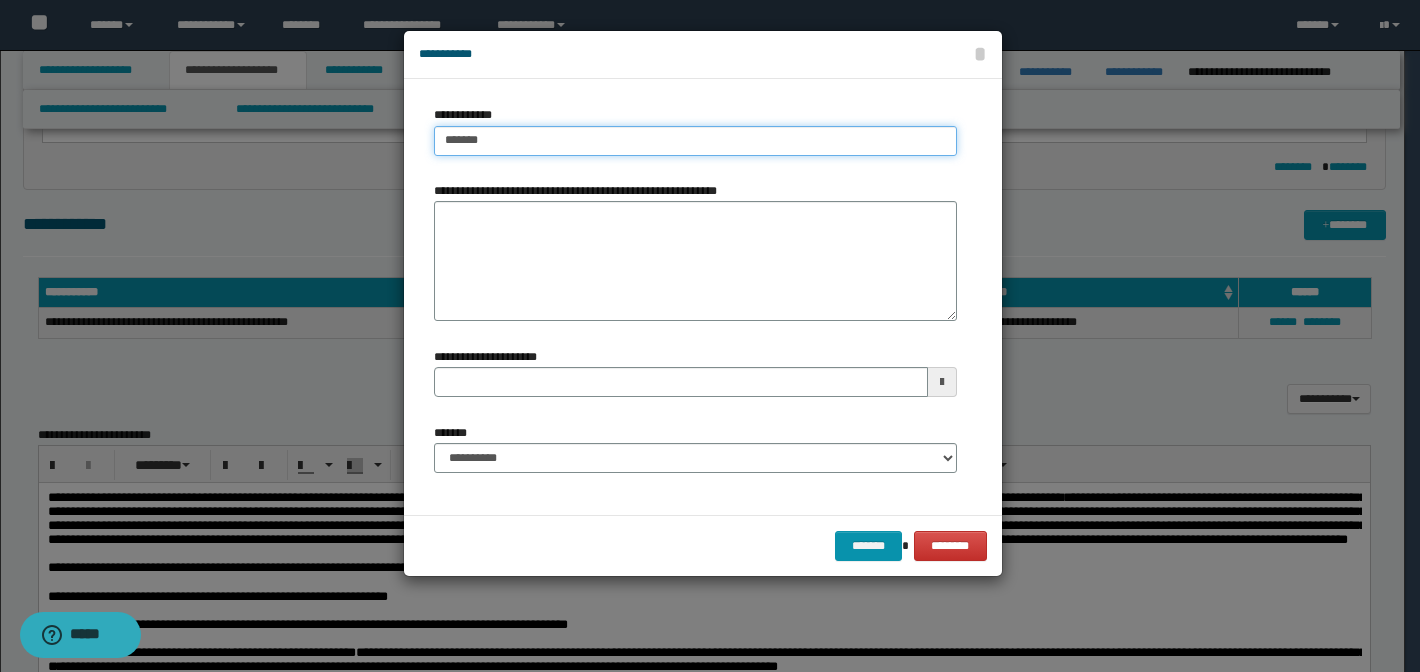 type on "********" 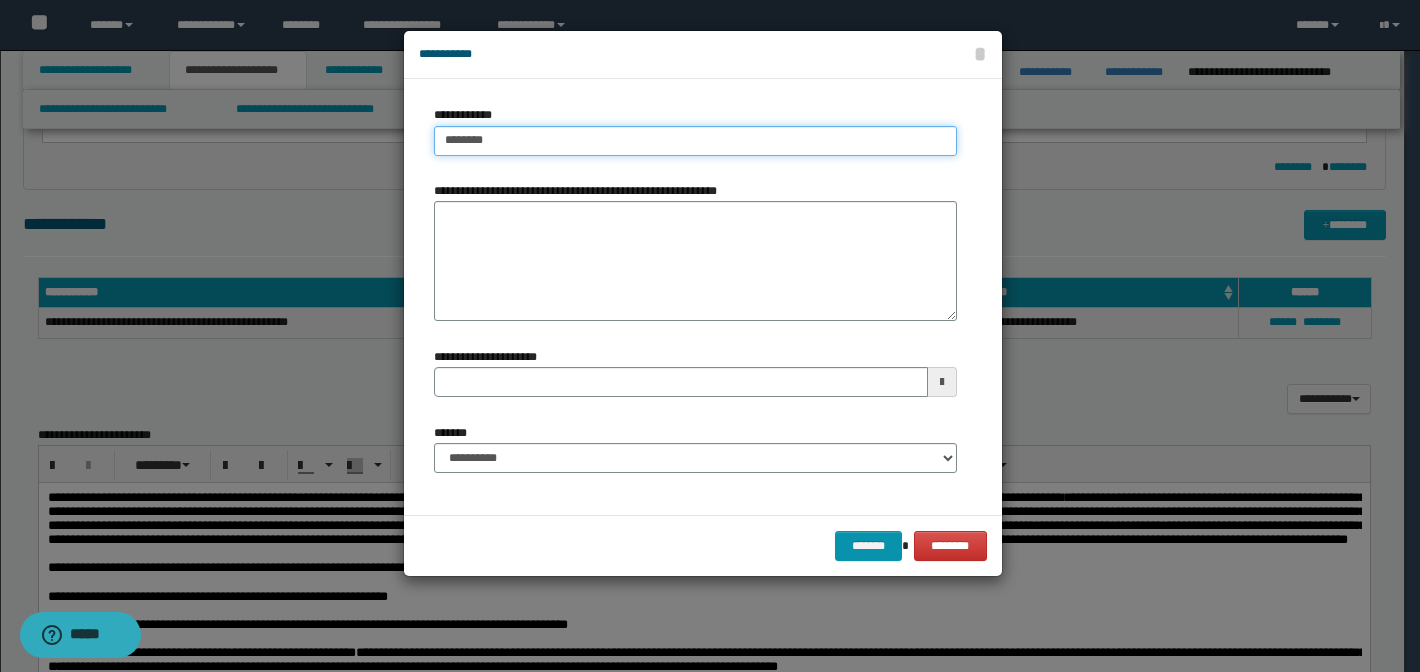 type on "********" 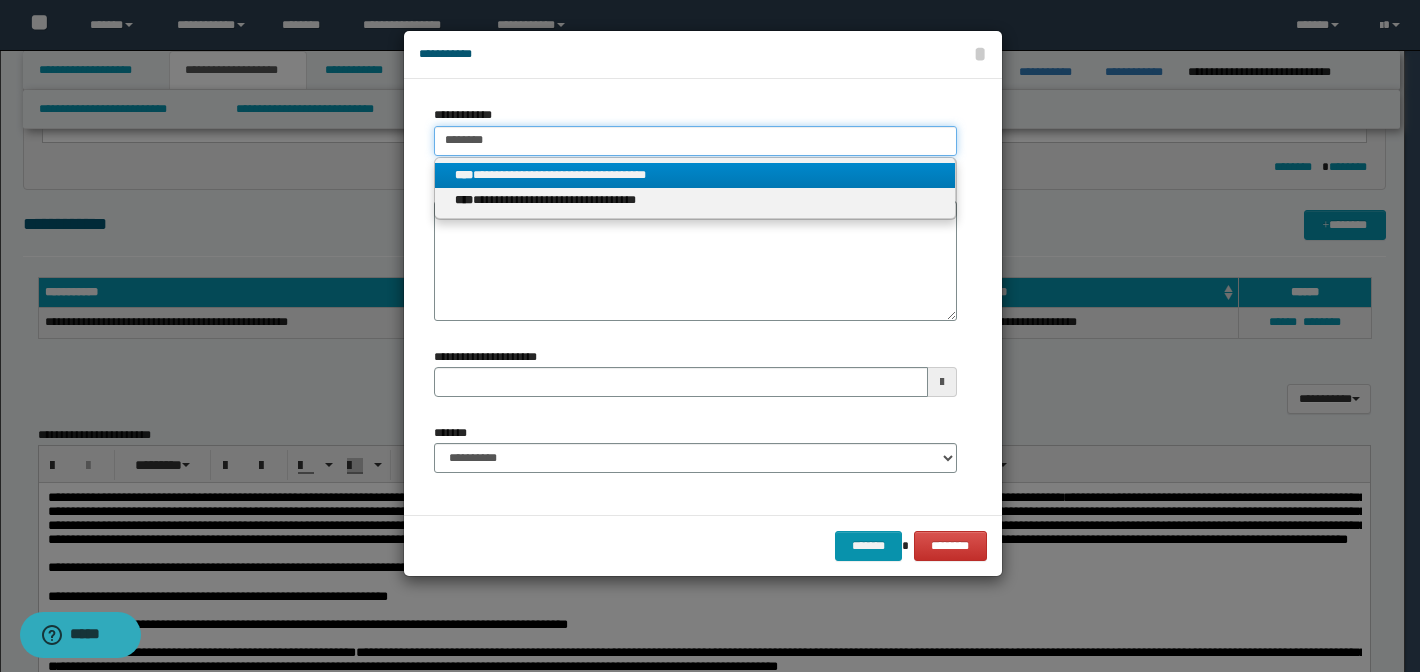 type on "********" 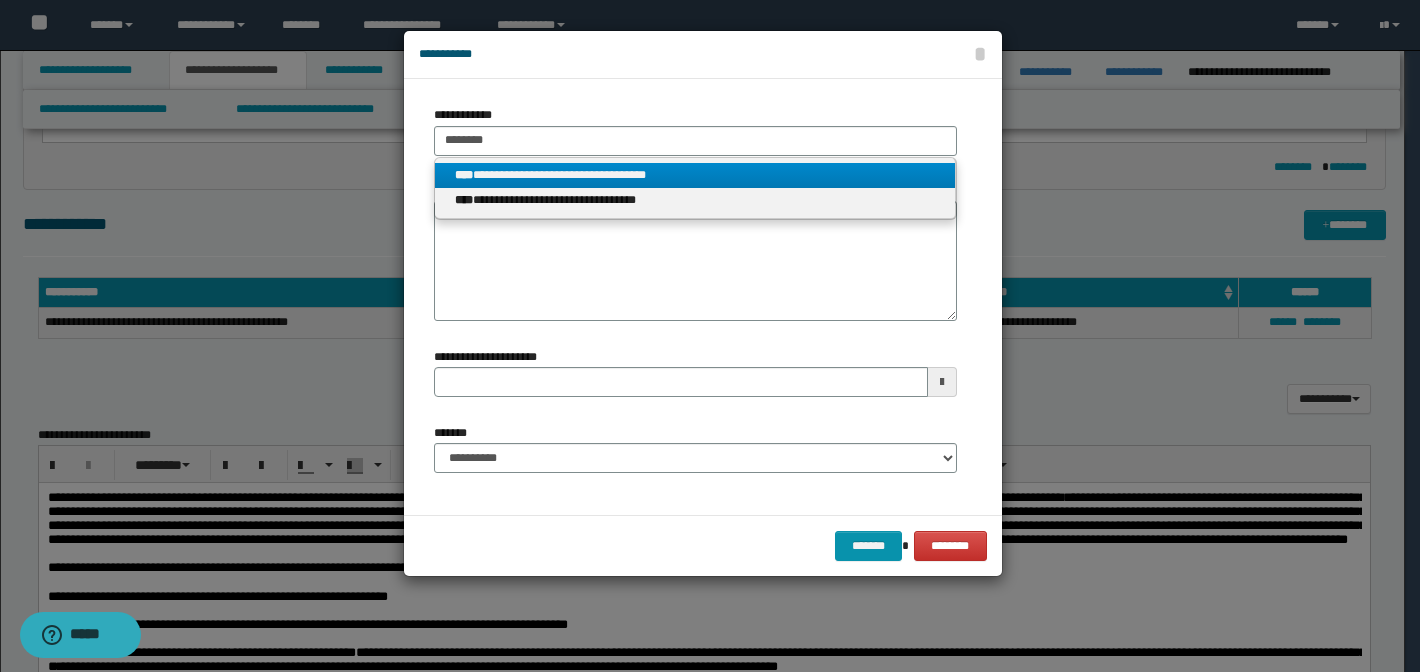 click on "**********" at bounding box center (695, 175) 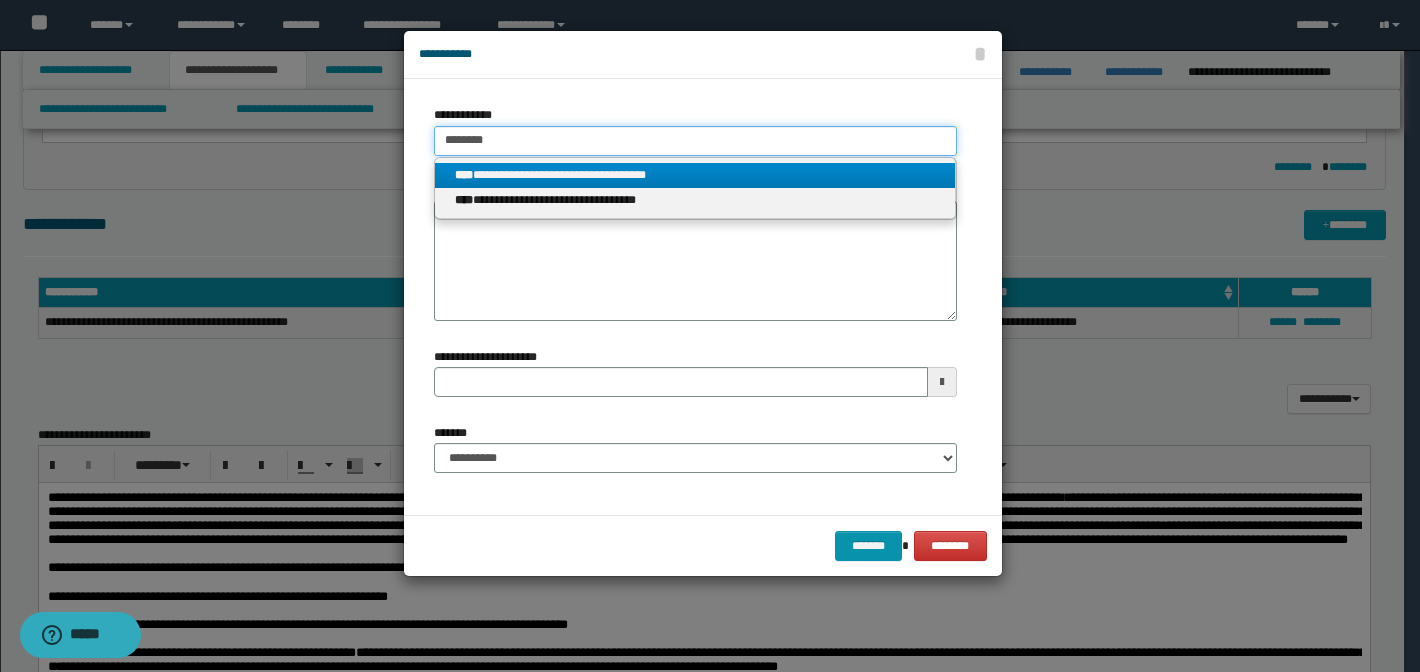type 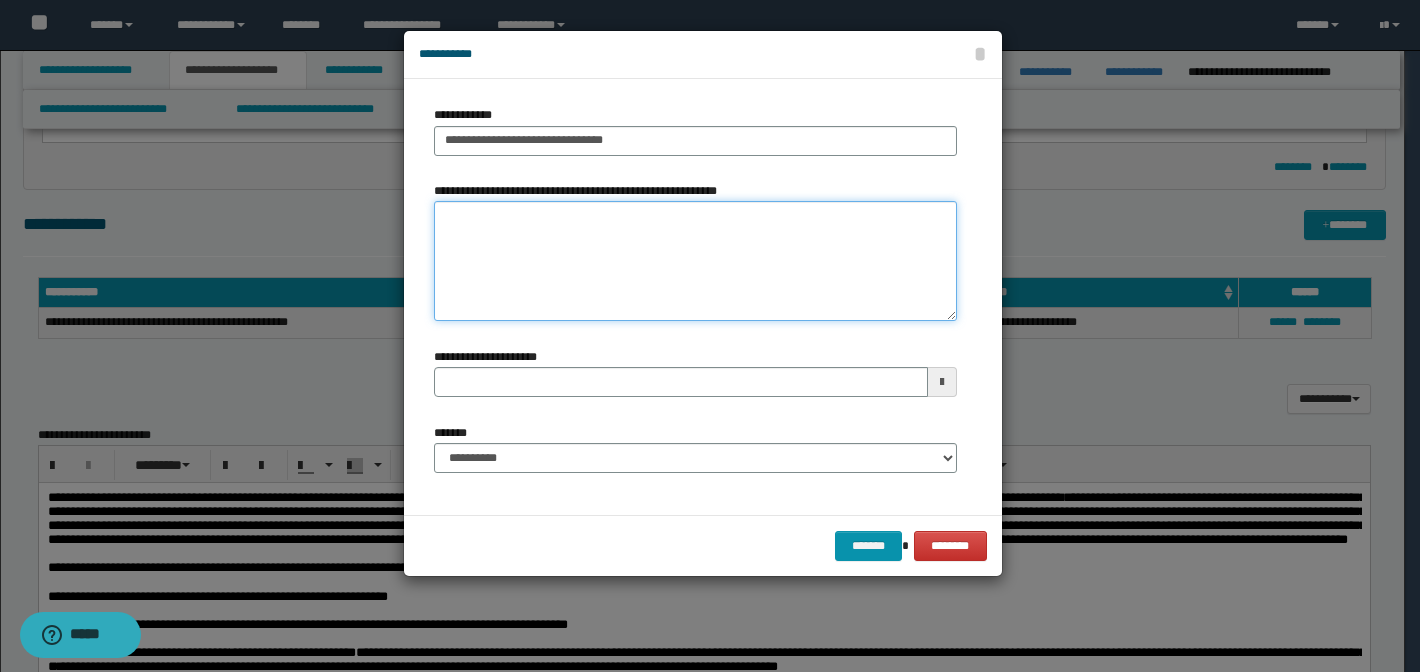 click on "**********" at bounding box center [695, 261] 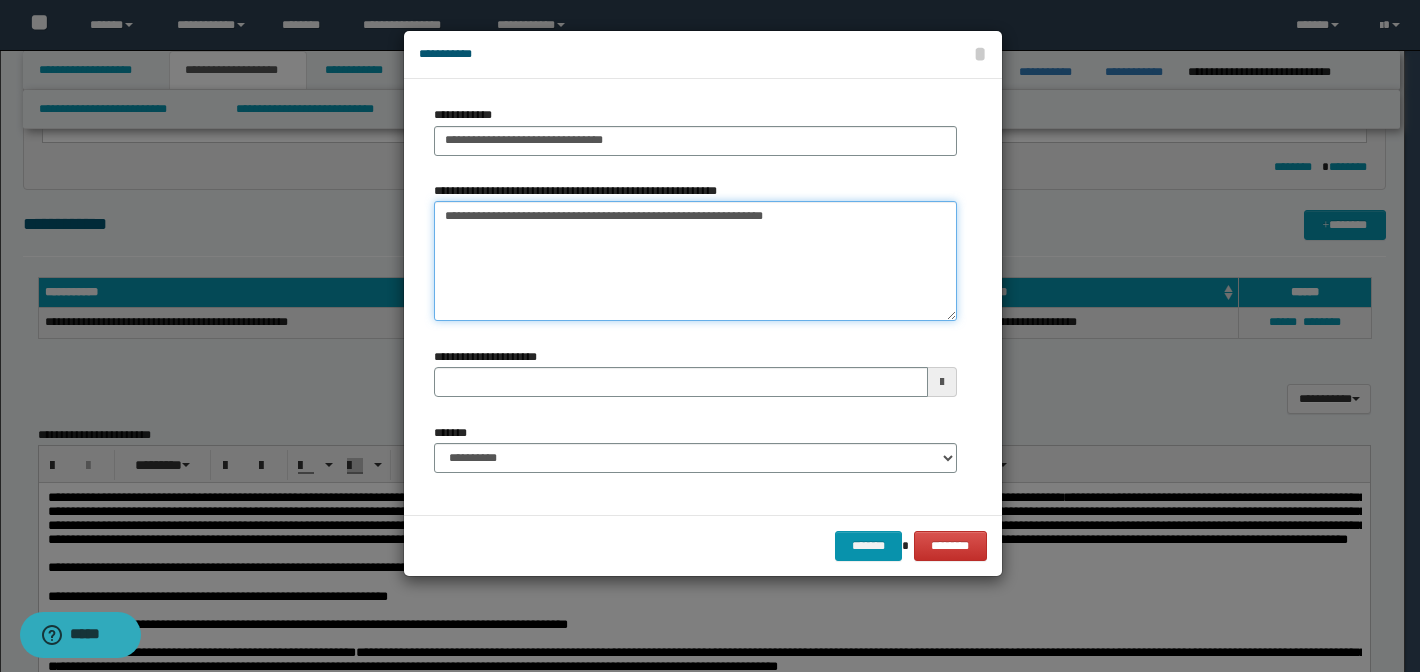 click on "**********" at bounding box center [695, 261] 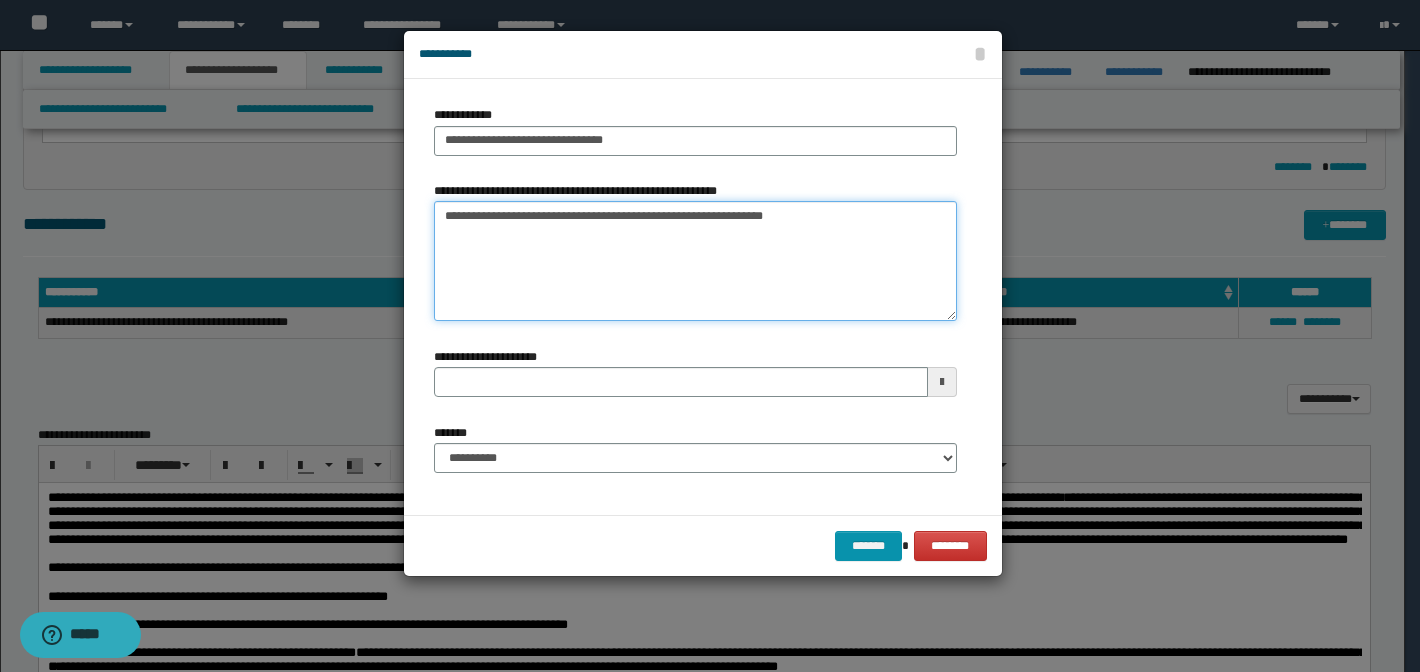 click on "**********" at bounding box center [695, 261] 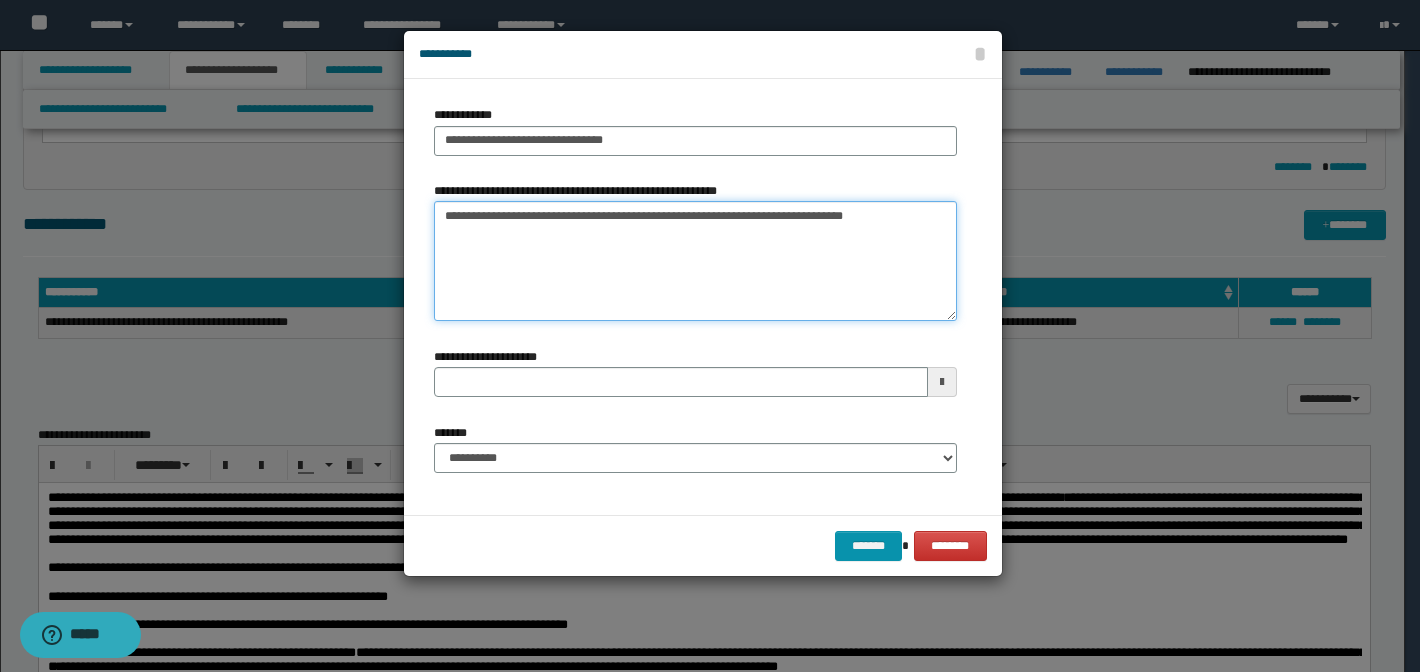 type on "**********" 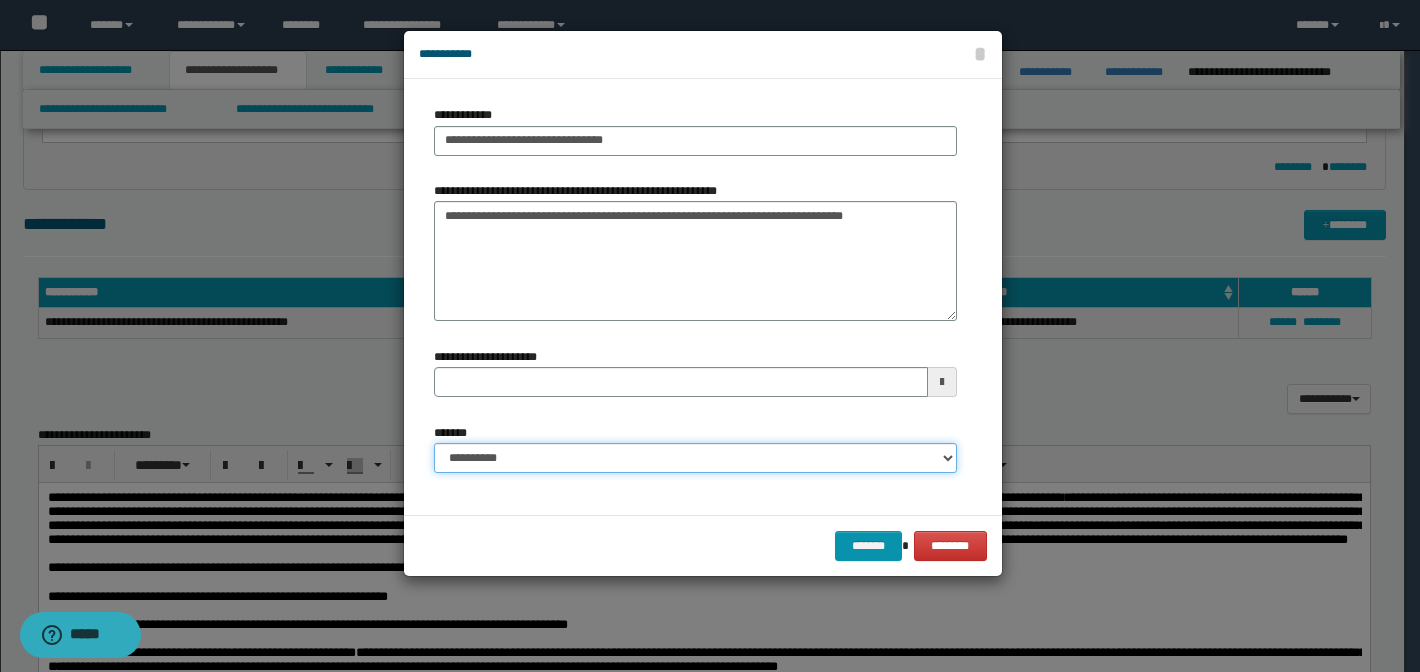 click on "**********" at bounding box center (695, 458) 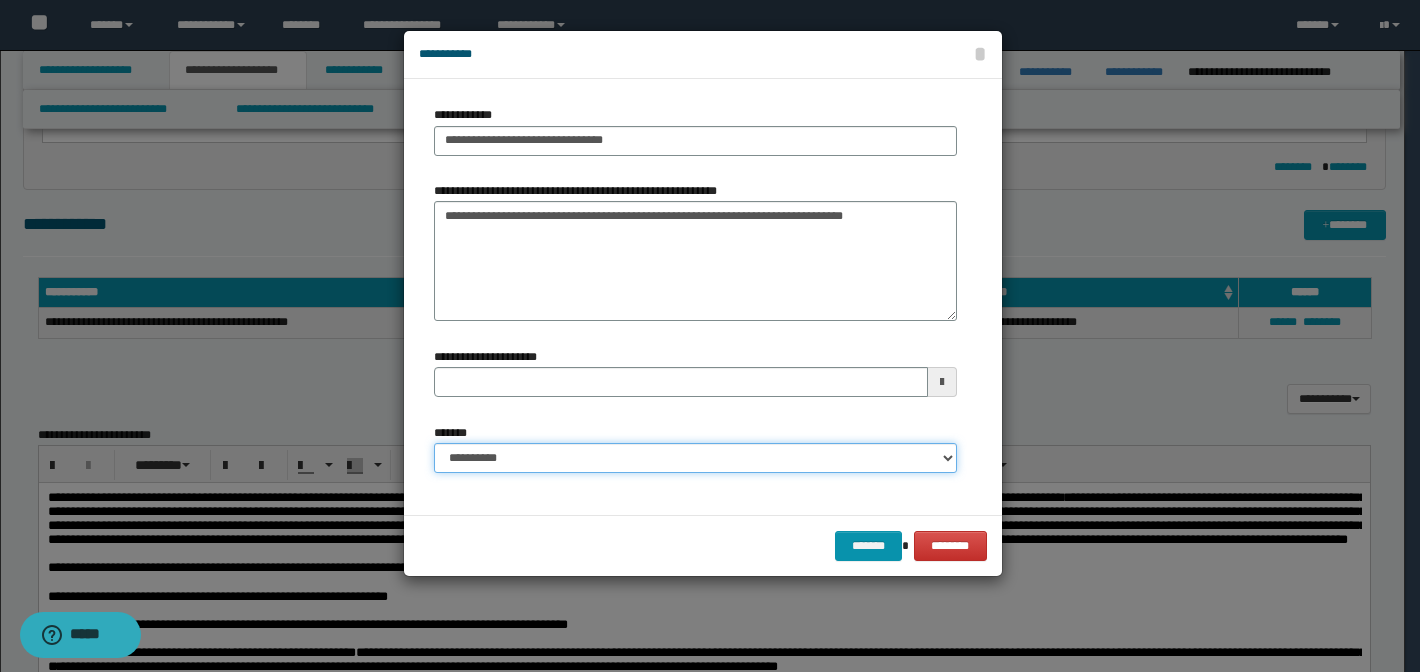select on "*" 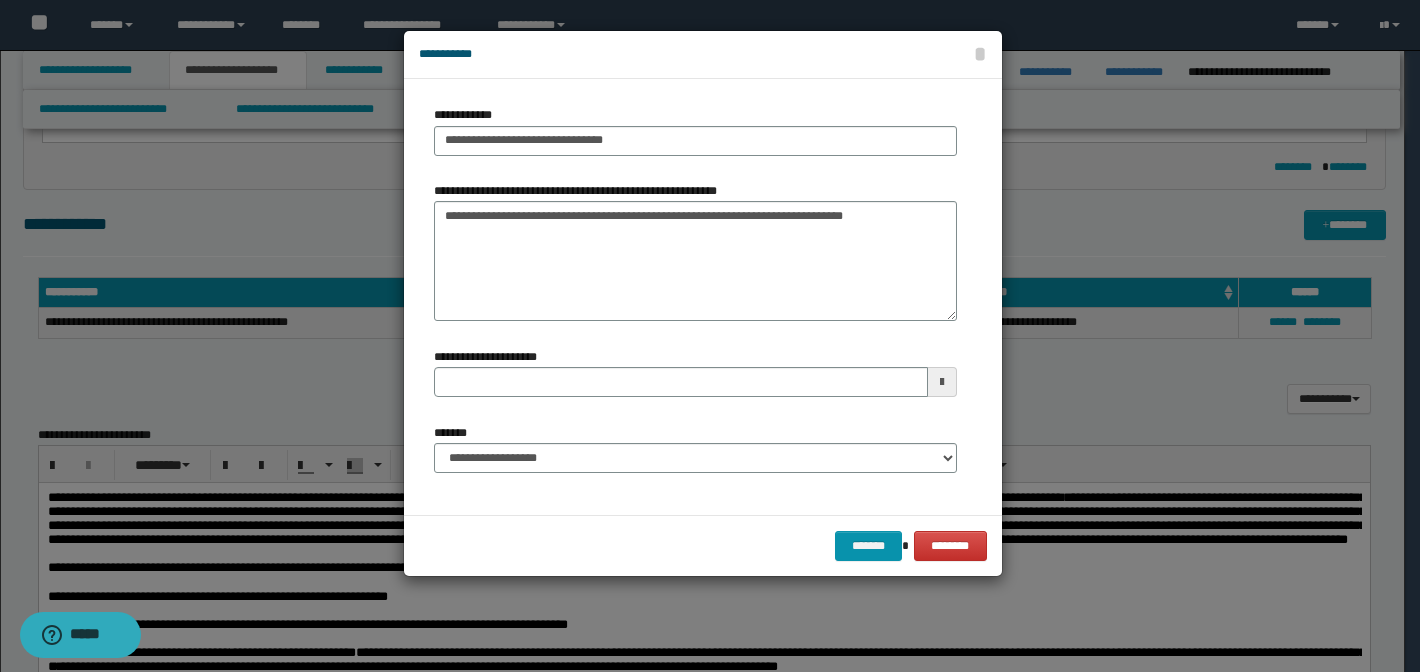 click at bounding box center (942, 382) 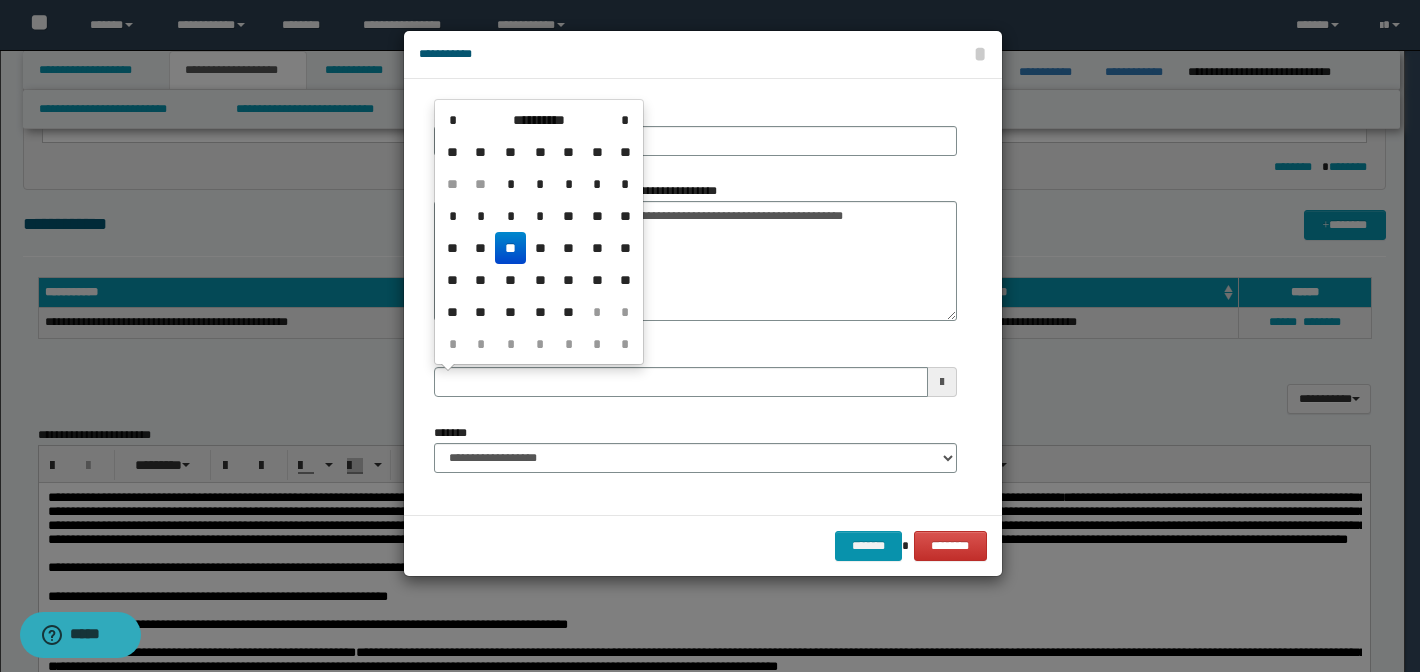 click on "**" at bounding box center [510, 248] 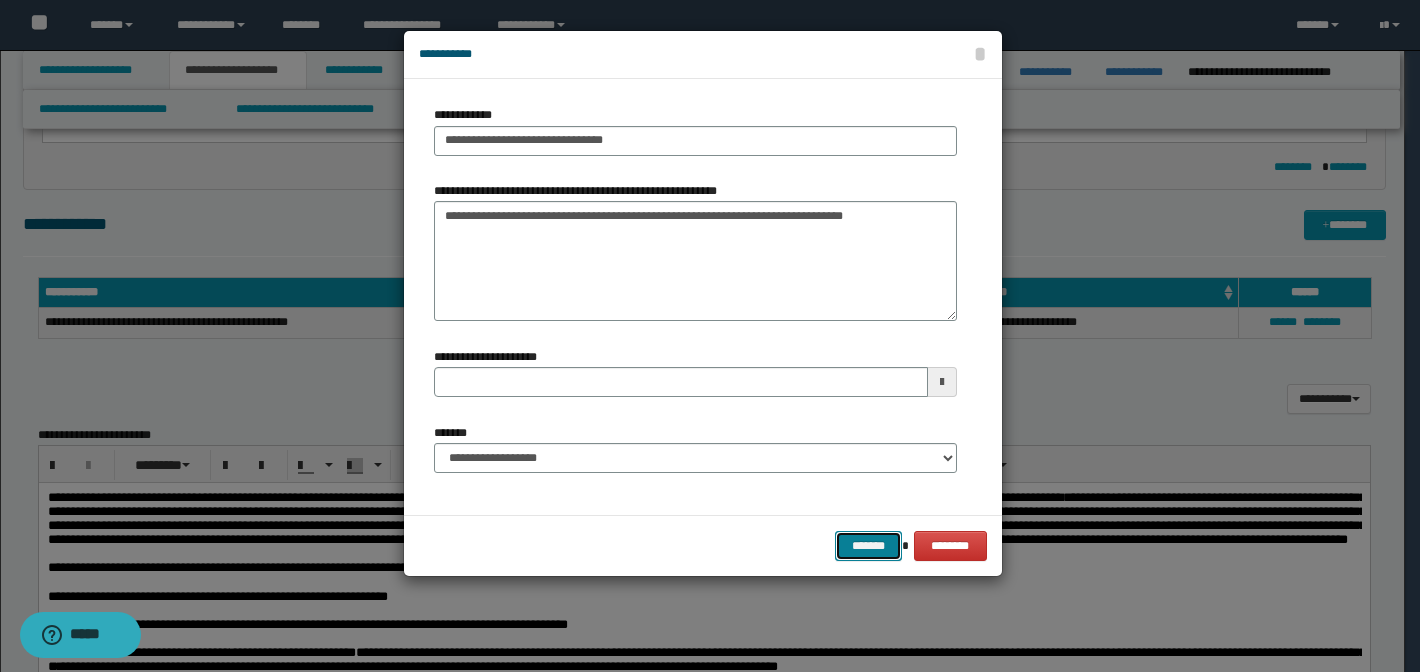 click on "*******" at bounding box center [869, 546] 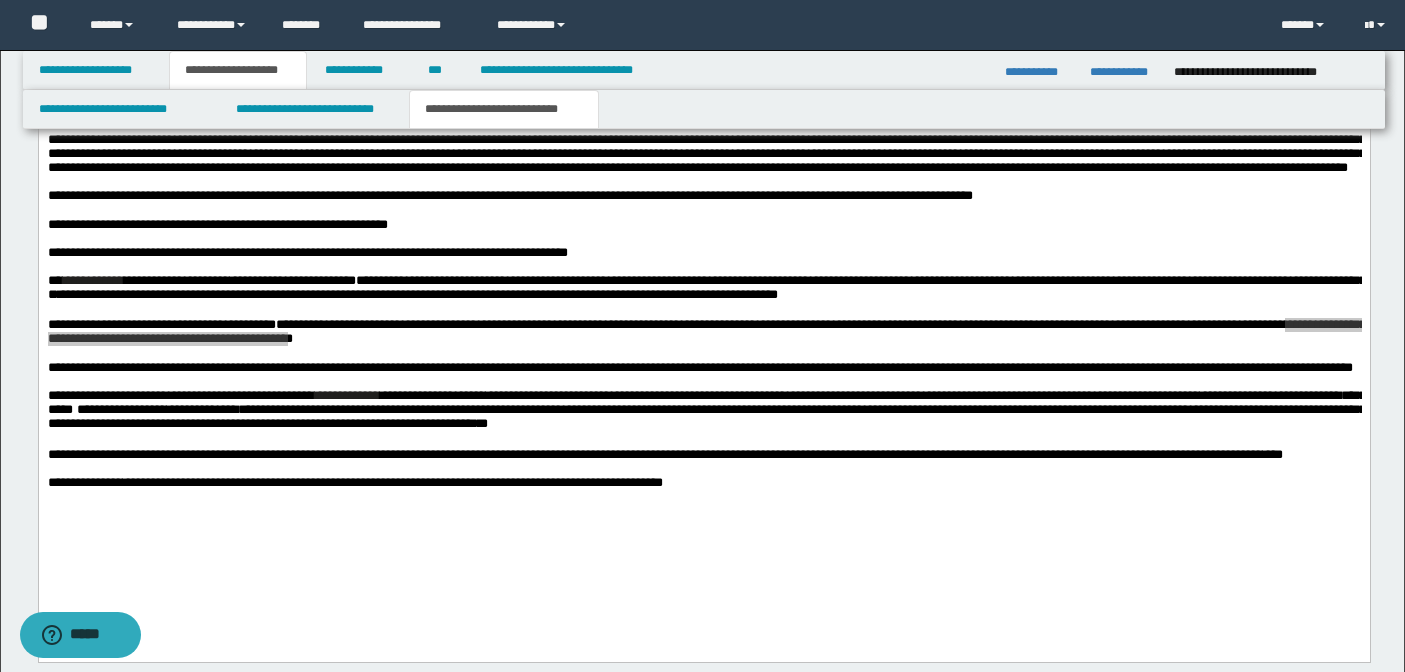 scroll, scrollTop: 2879, scrollLeft: 0, axis: vertical 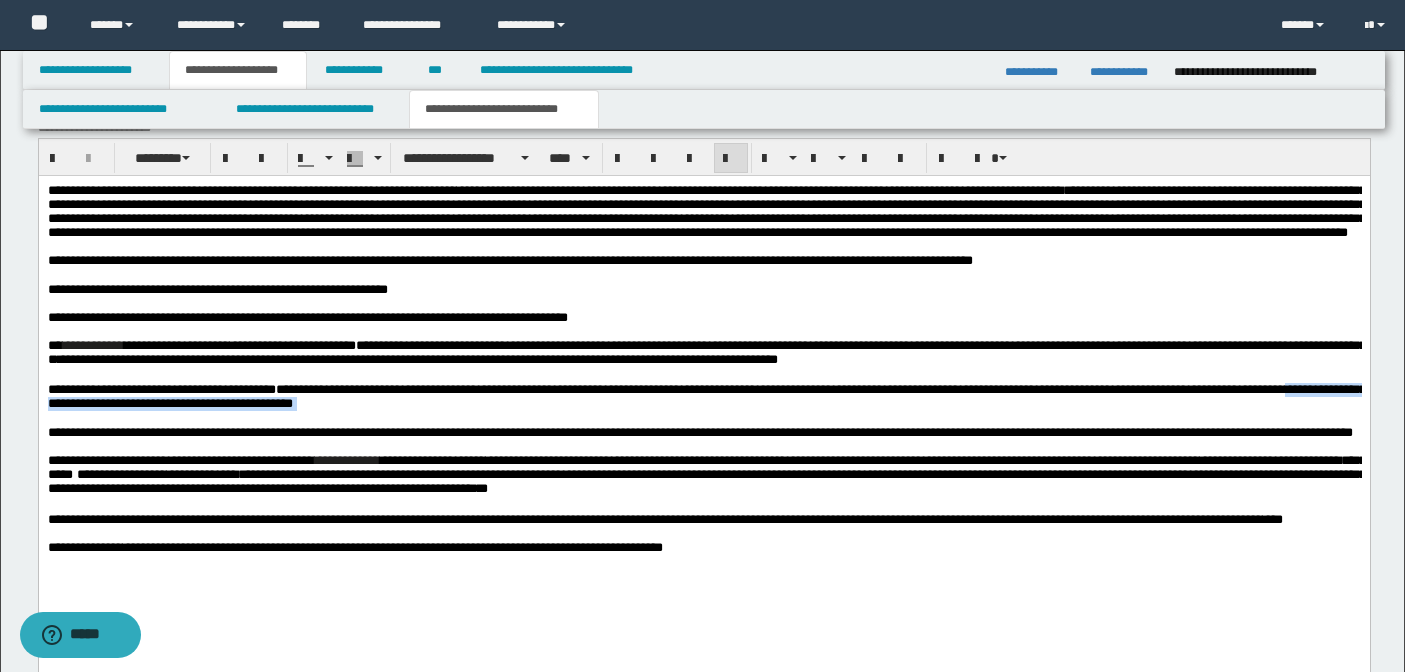 click at bounding box center [703, 418] 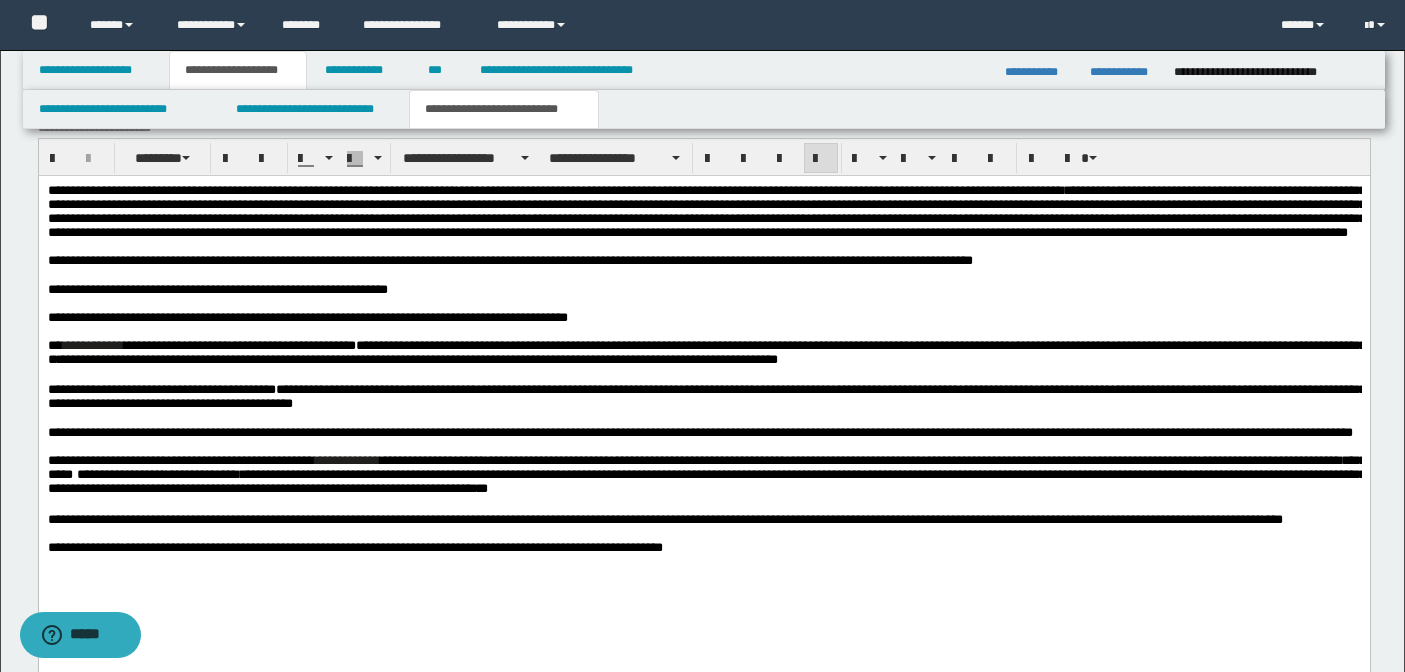 click on "**********" at bounding box center [703, 397] 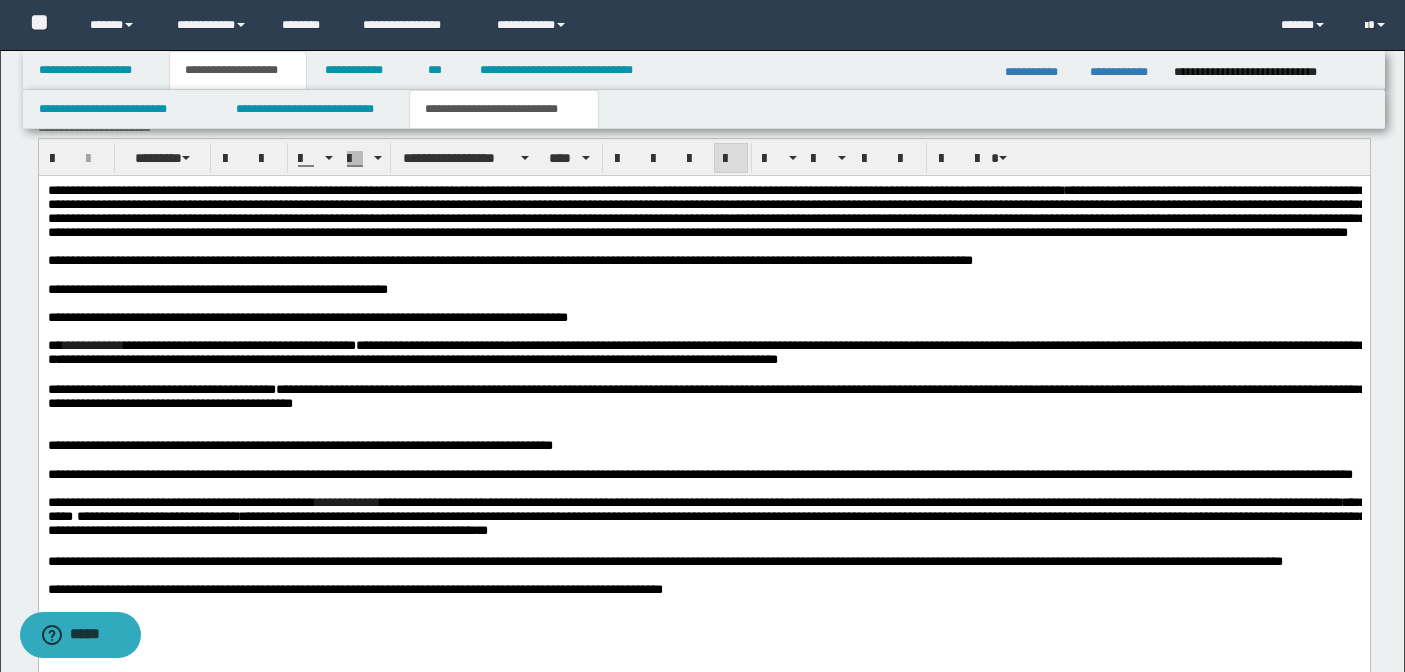 click on "**********" at bounding box center (299, 445) 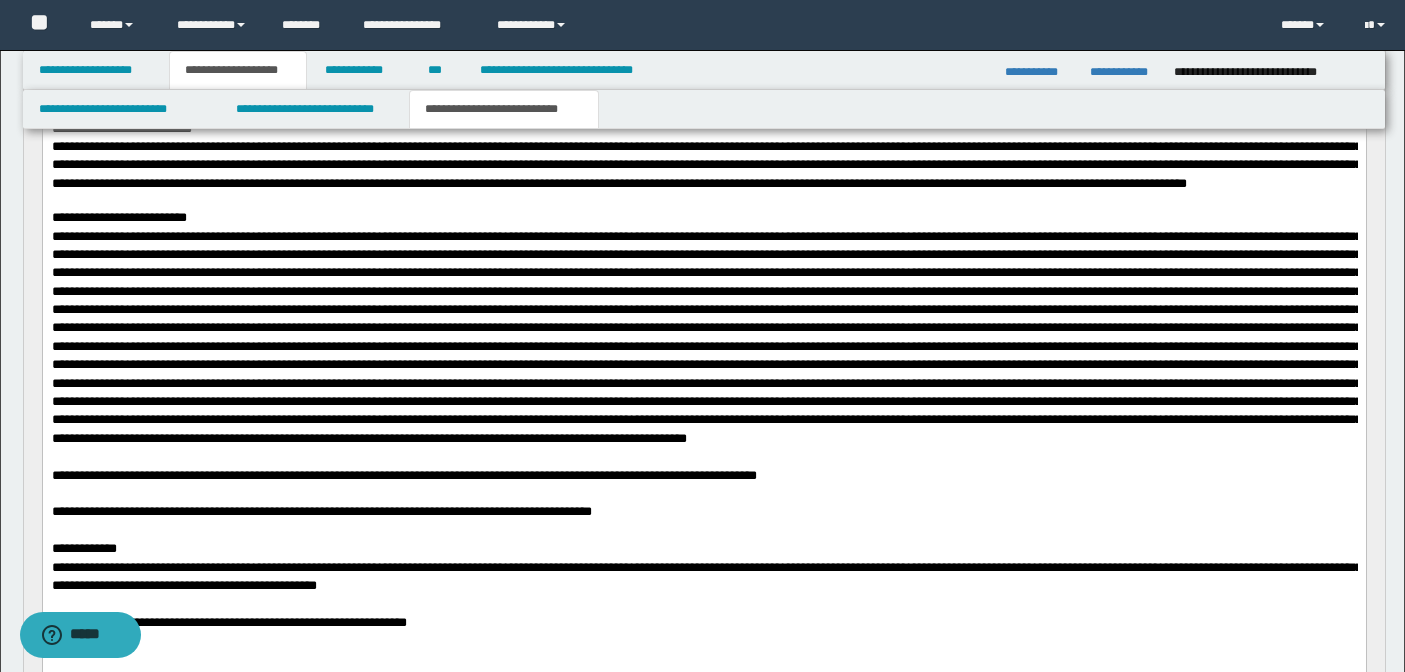 scroll, scrollTop: 1650, scrollLeft: 0, axis: vertical 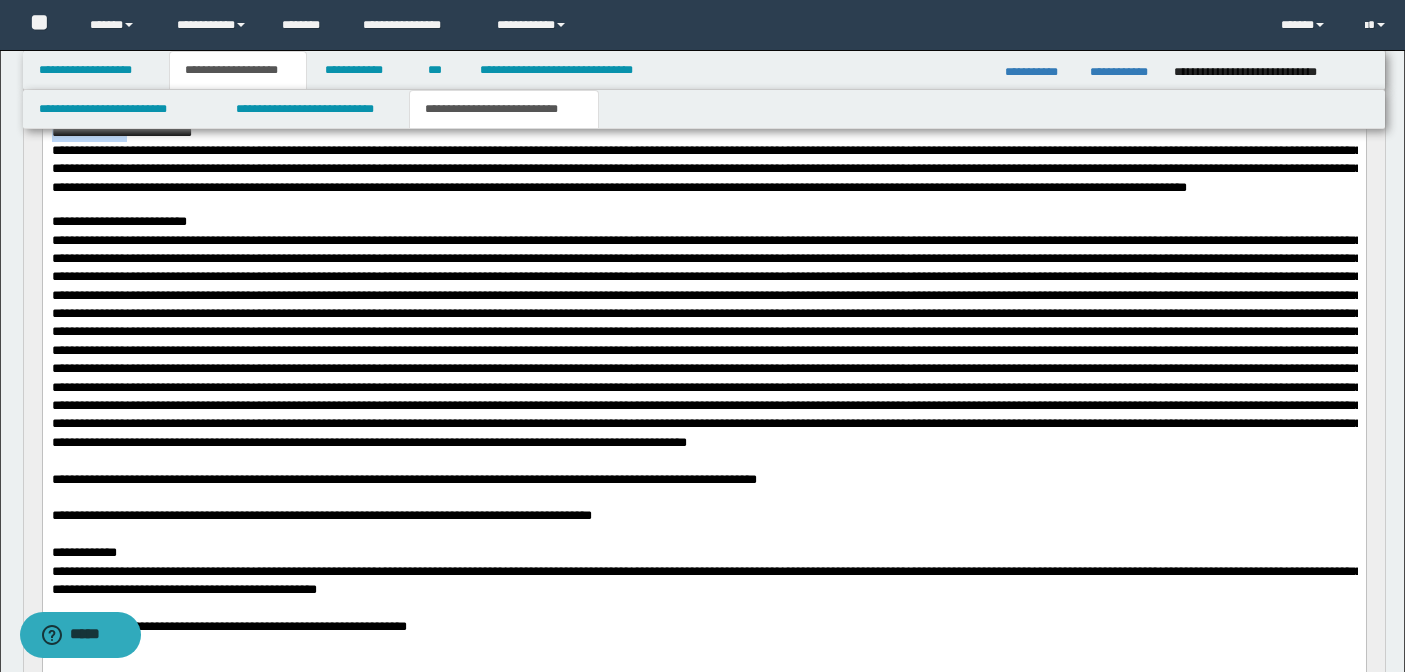 drag, startPoint x: 53, startPoint y: 336, endPoint x: 139, endPoint y: 333, distance: 86.05231 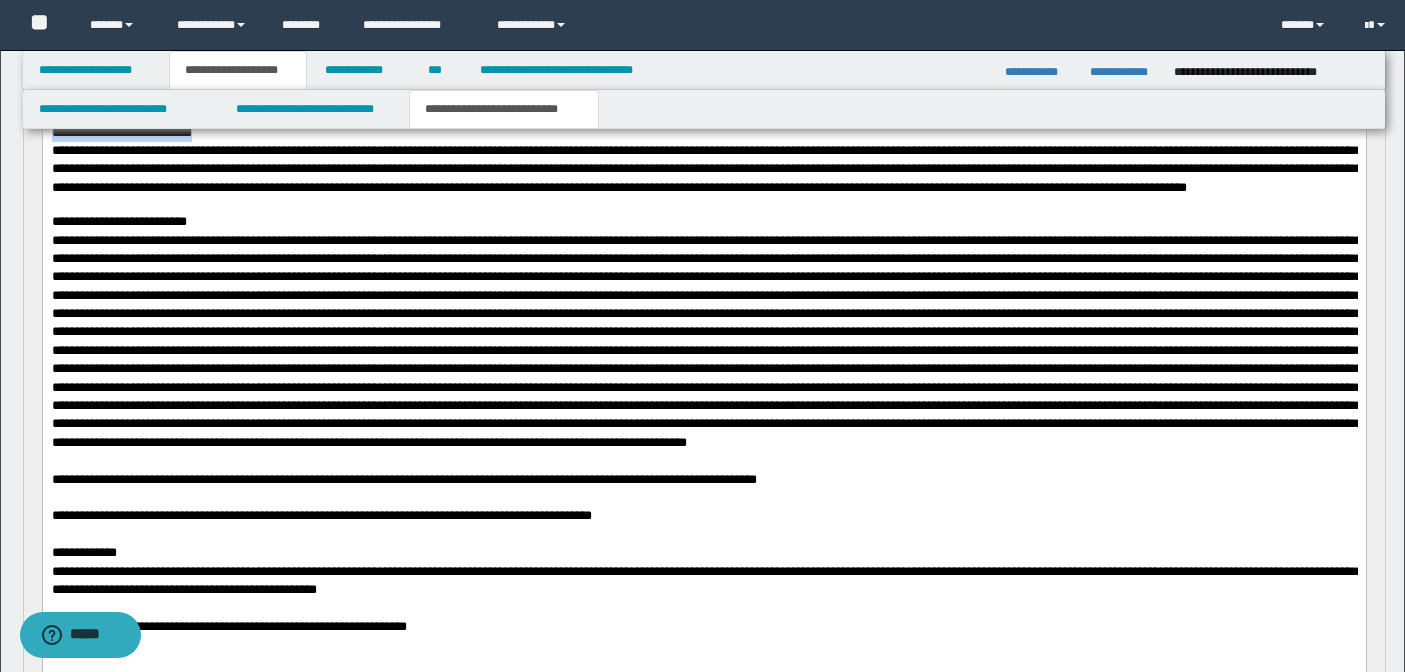 drag, startPoint x: 50, startPoint y: 334, endPoint x: 253, endPoint y: 328, distance: 203.08865 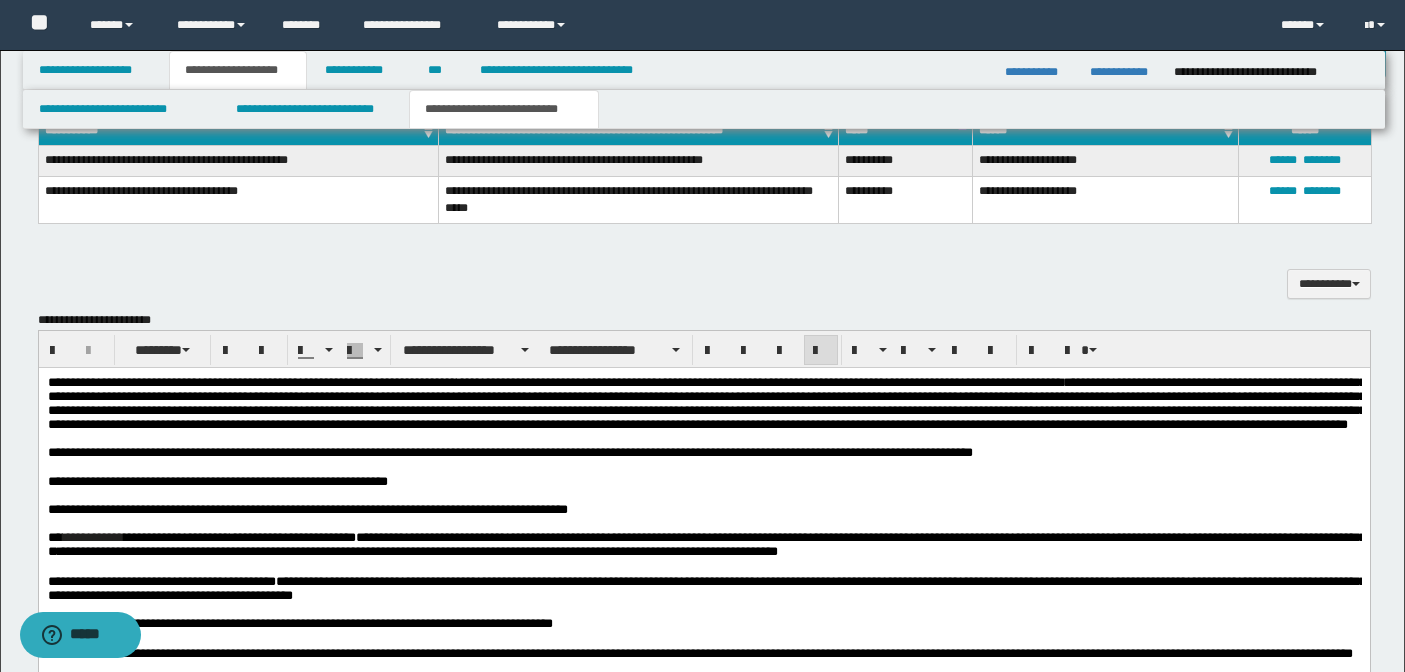 scroll, scrollTop: 2731, scrollLeft: 0, axis: vertical 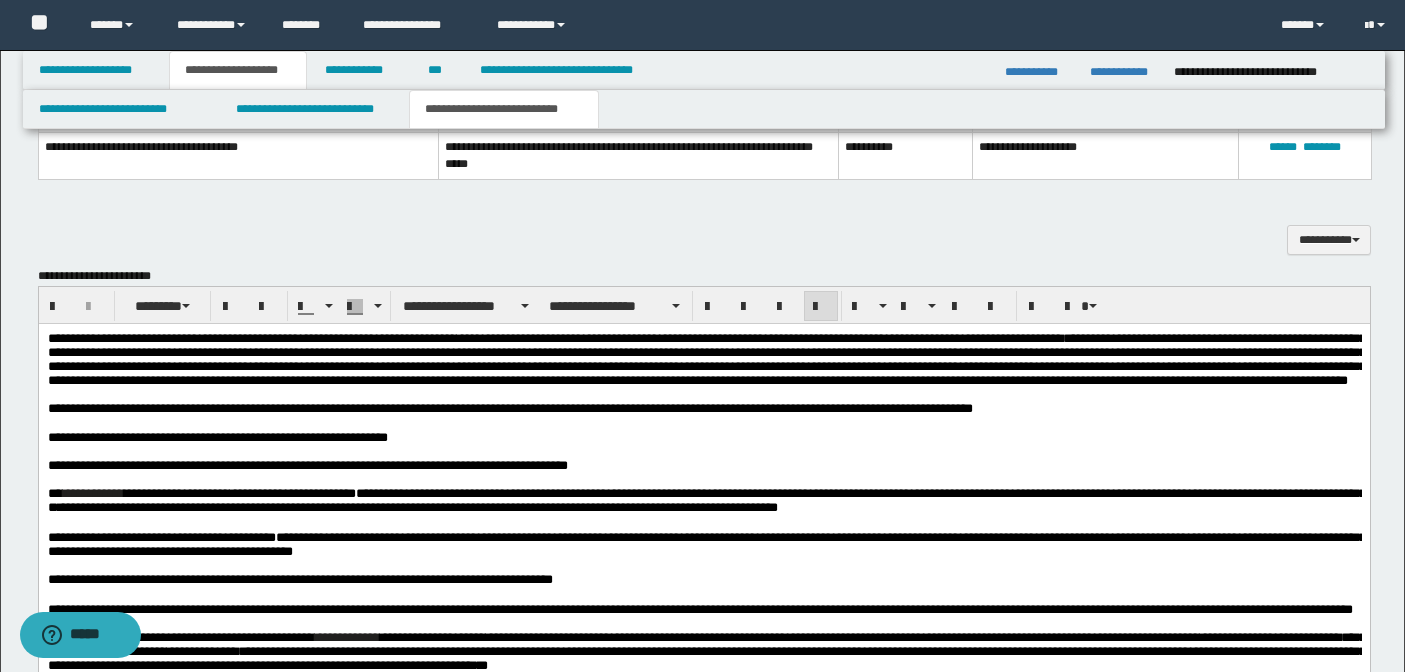 click on "**********" at bounding box center [703, 466] 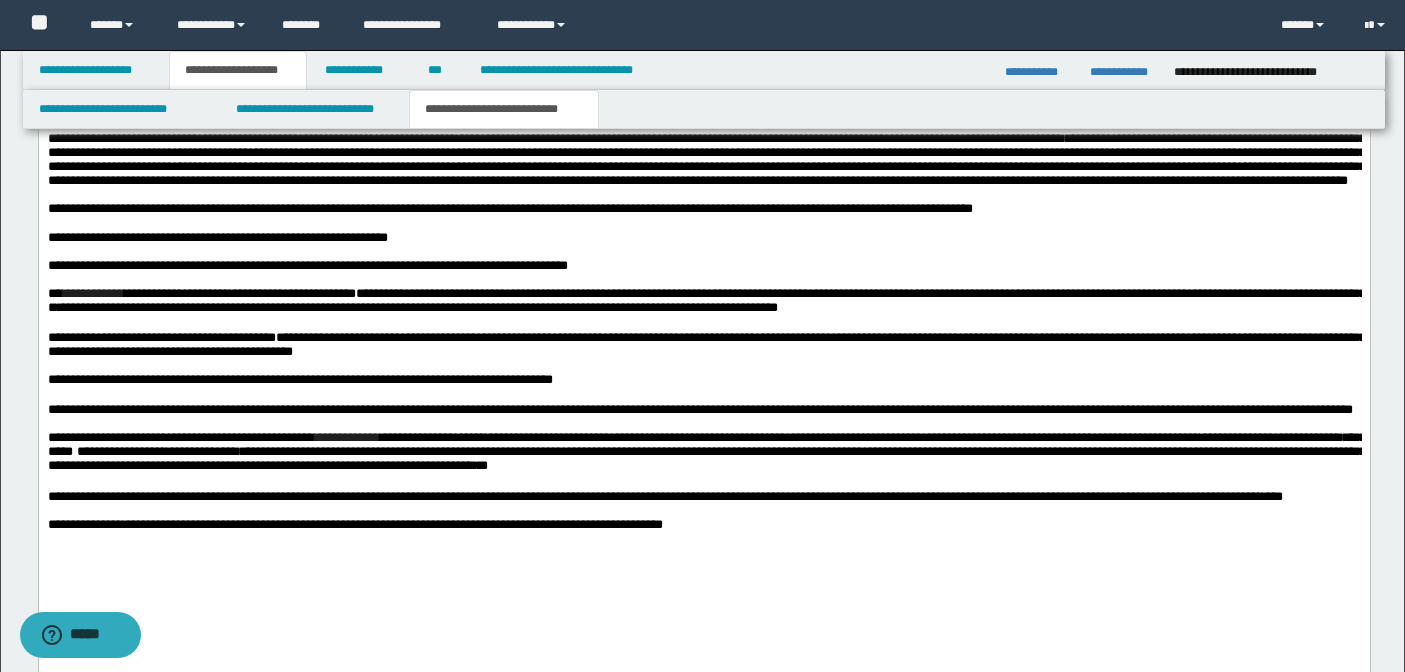scroll, scrollTop: 2958, scrollLeft: 0, axis: vertical 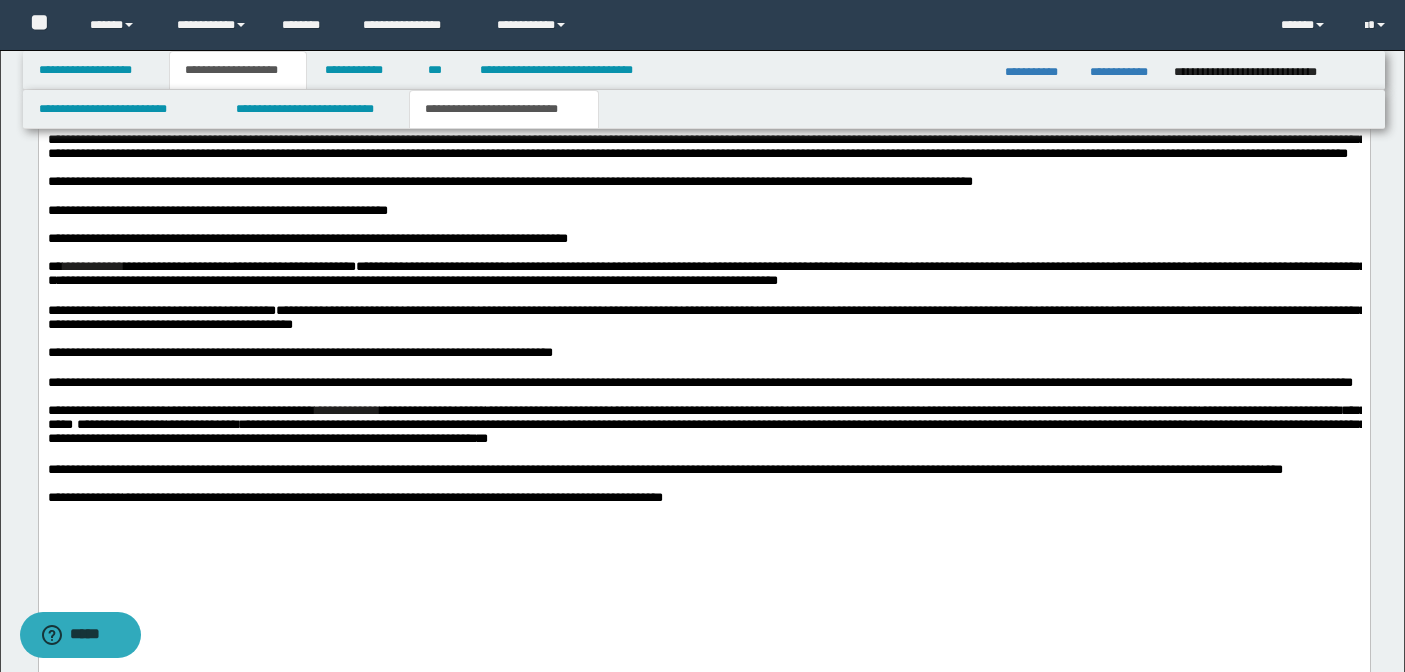 click on "**********" at bounding box center [703, 353] 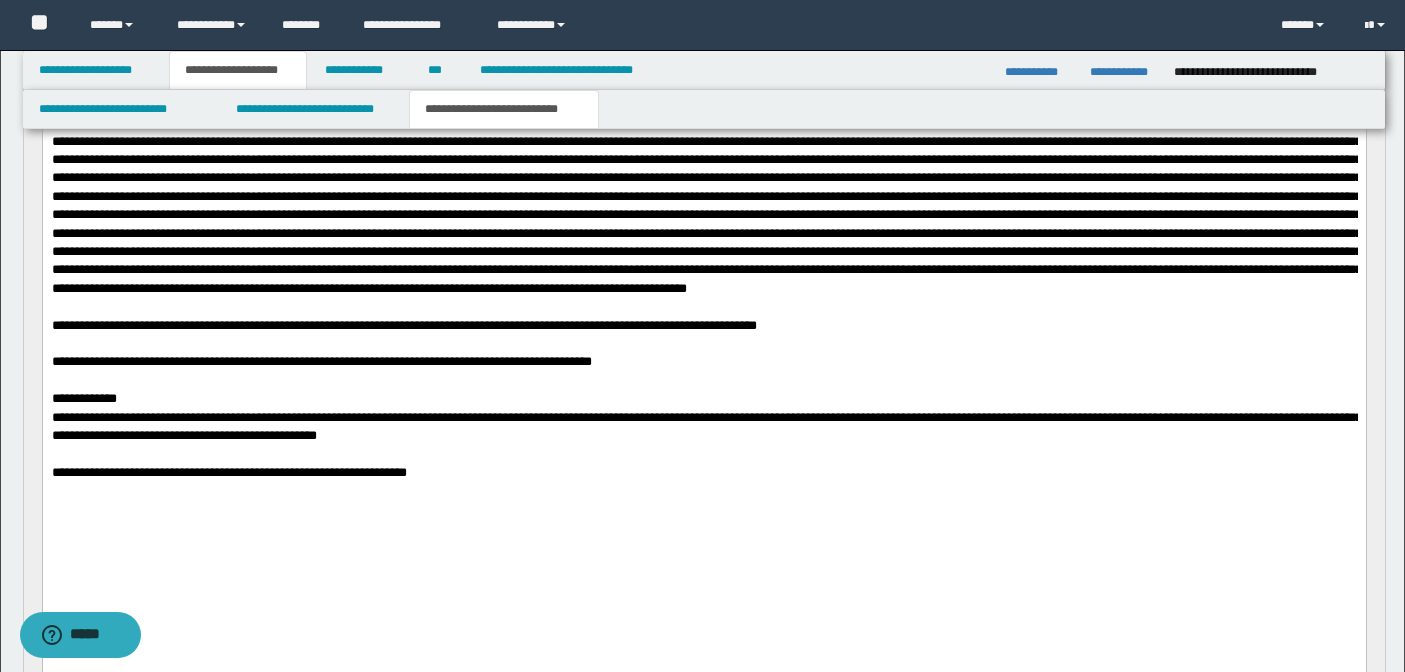 scroll, scrollTop: 1800, scrollLeft: 0, axis: vertical 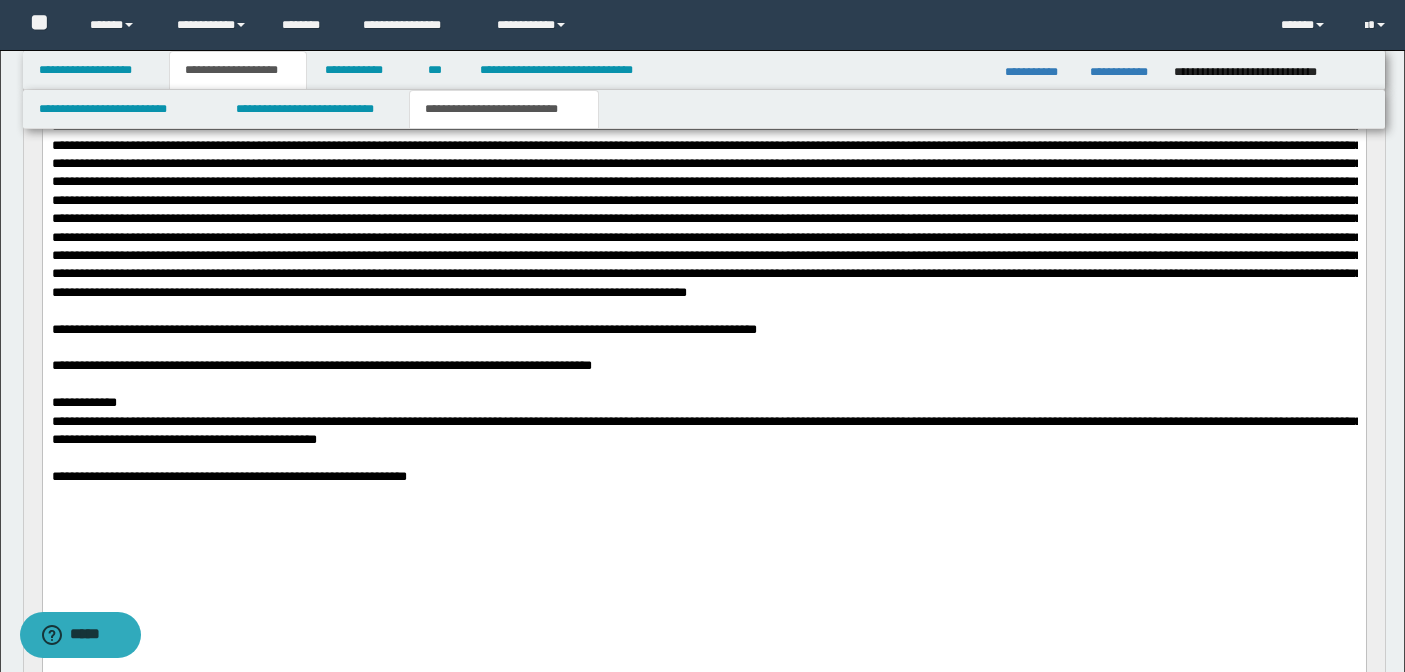 click on "**********" at bounding box center [703, 12] 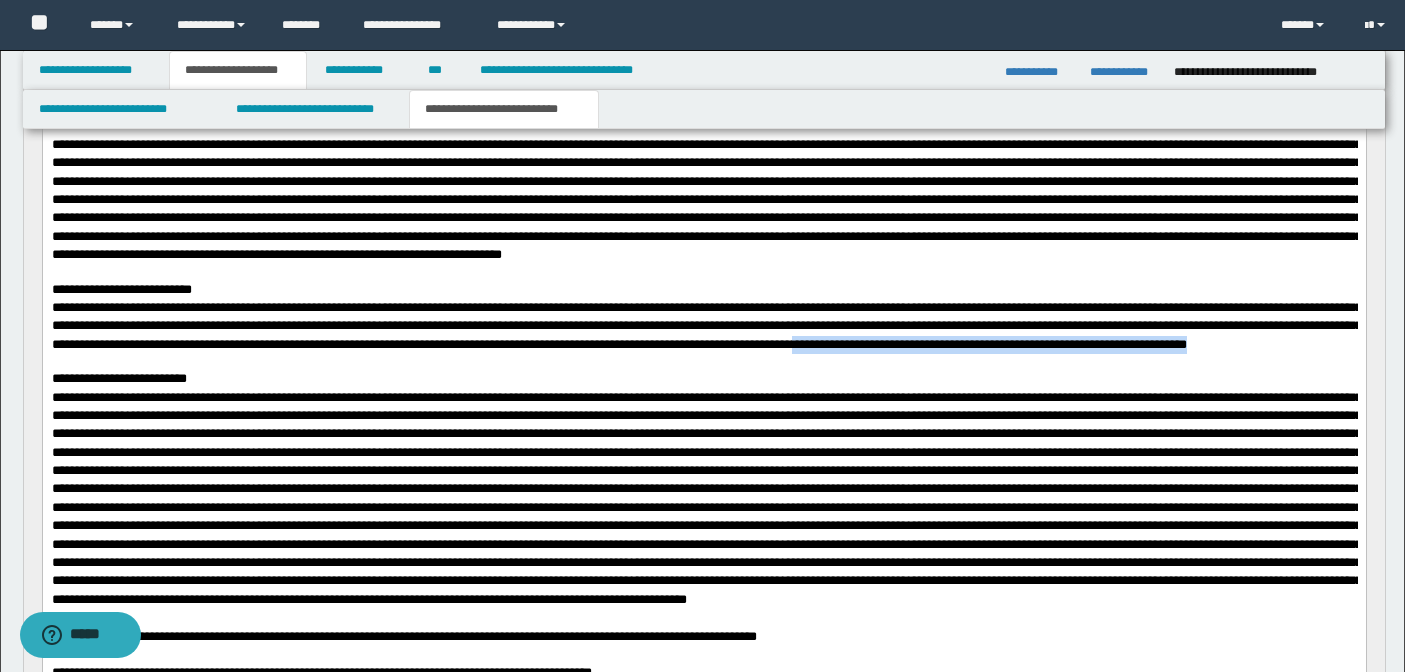 scroll, scrollTop: 1551, scrollLeft: 0, axis: vertical 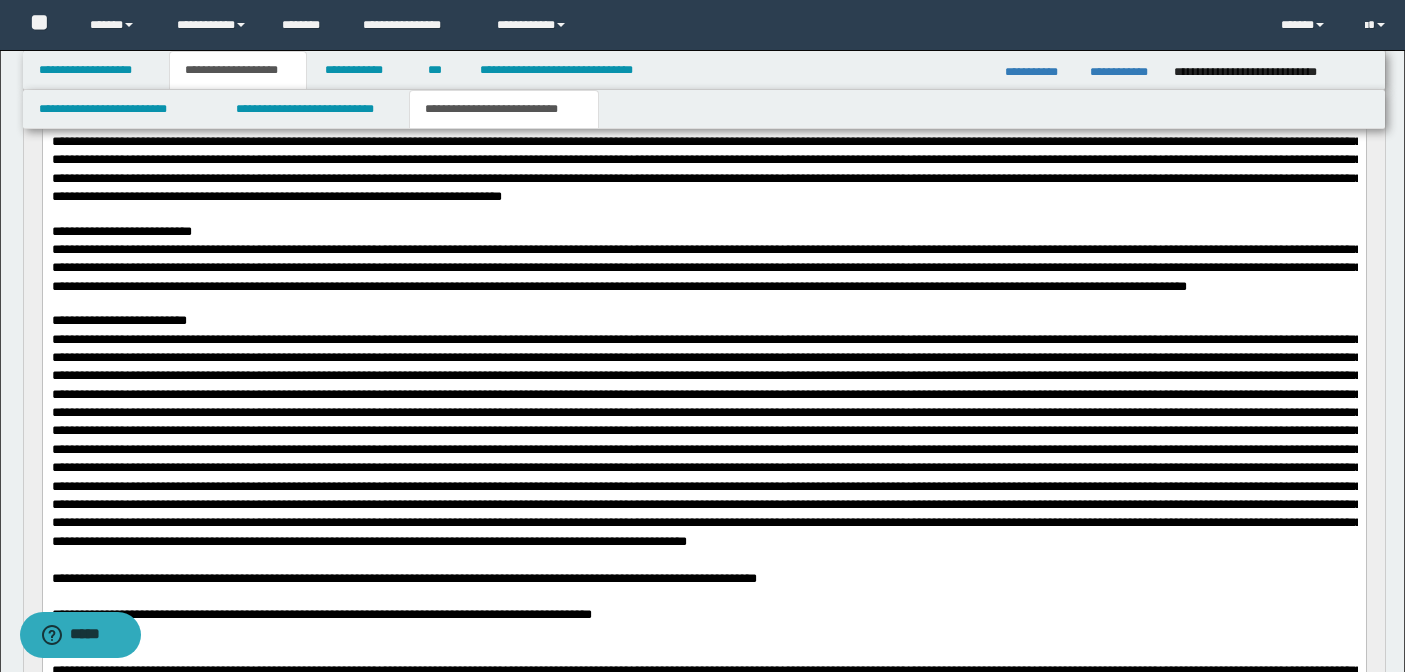 click on "**********" at bounding box center [703, -193] 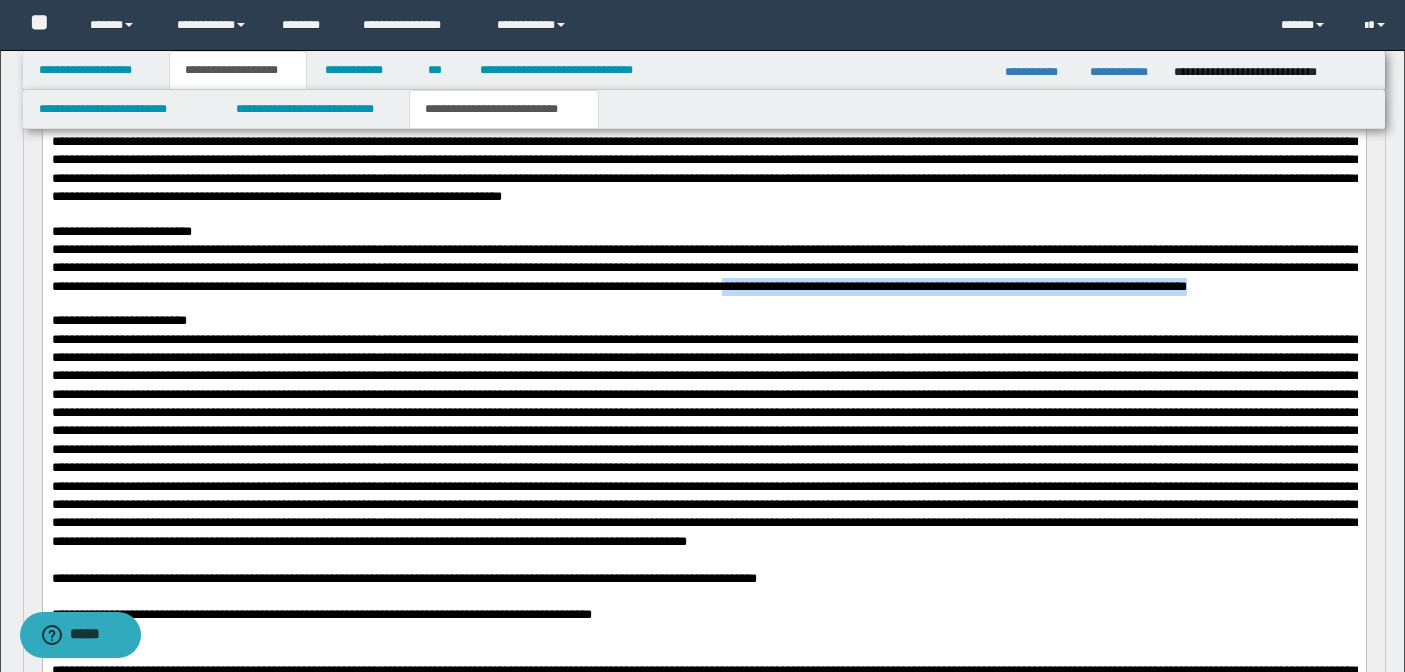 drag, startPoint x: 50, startPoint y: 508, endPoint x: 627, endPoint y: 512, distance: 577.01385 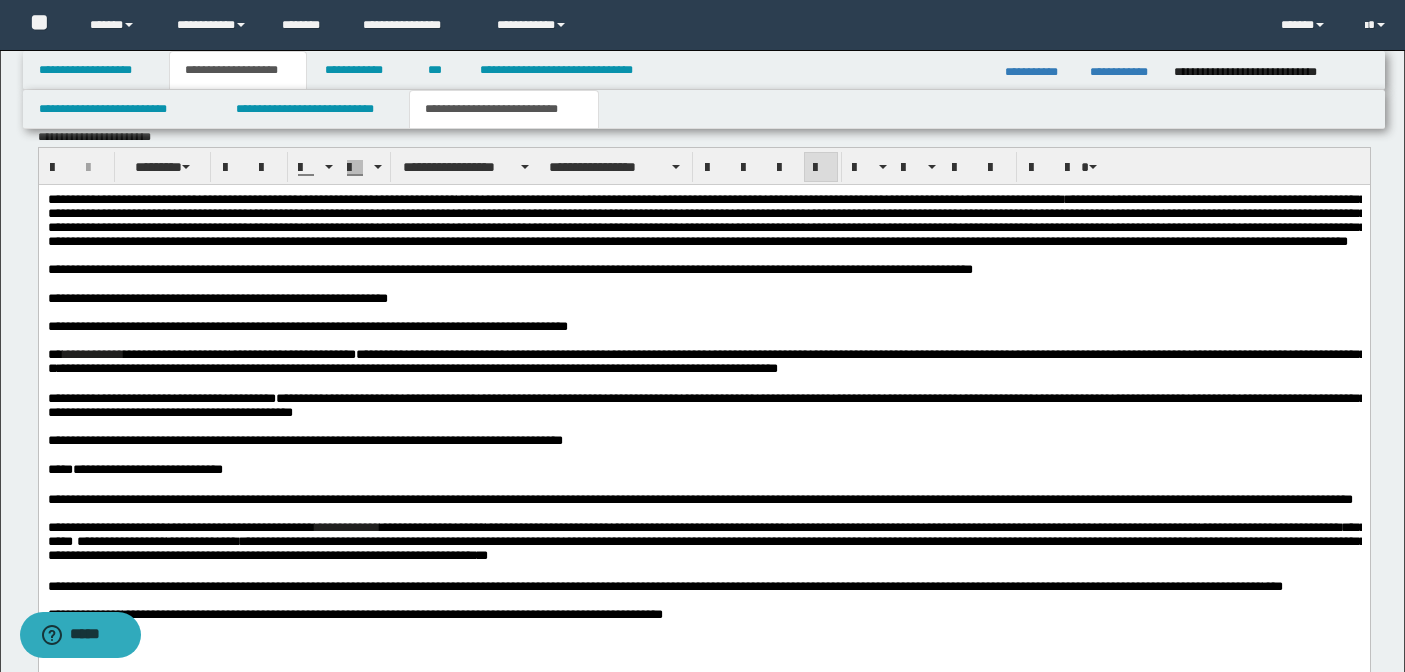 scroll, scrollTop: 2874, scrollLeft: 0, axis: vertical 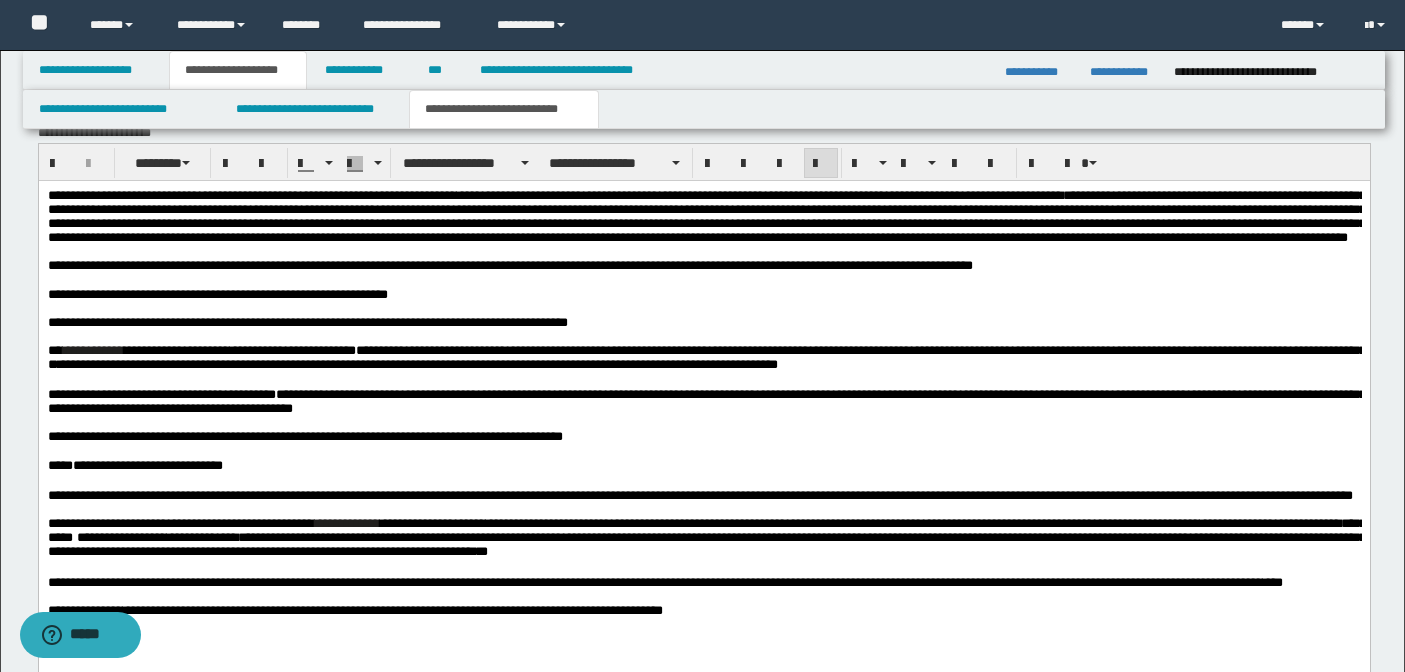 click on "**********" at bounding box center [703, 466] 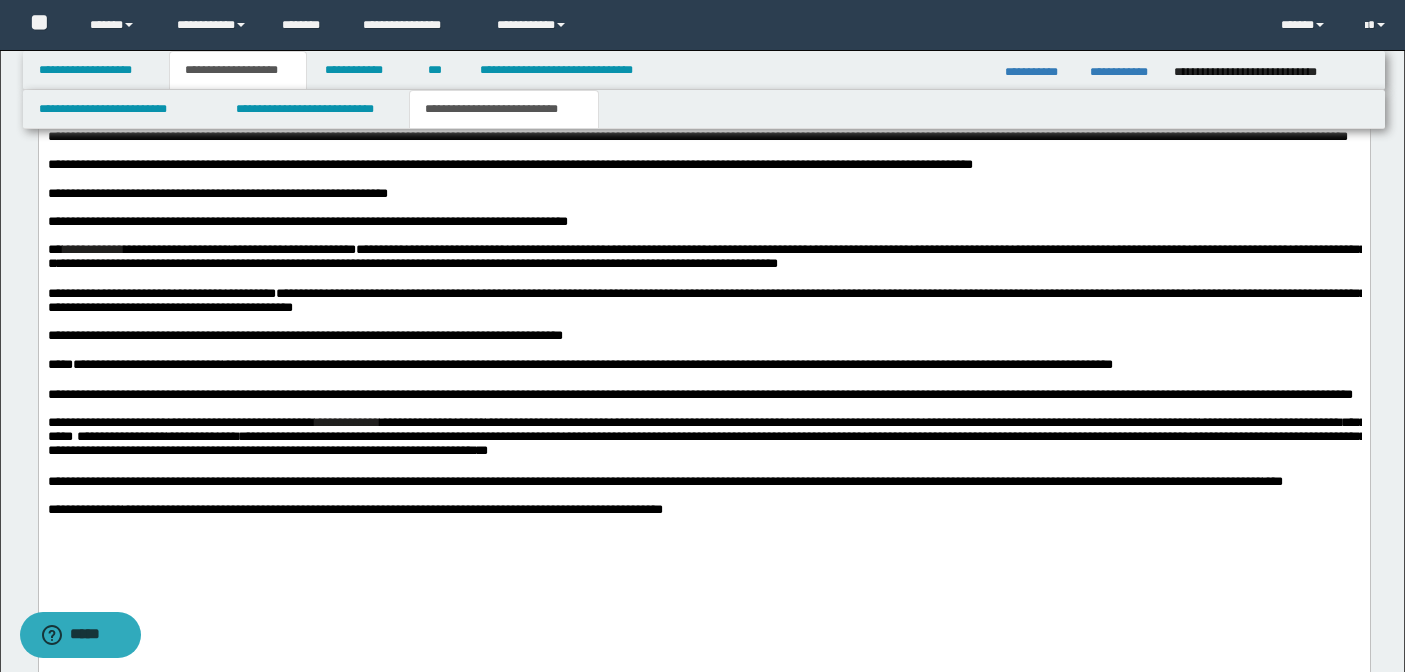 scroll, scrollTop: 2976, scrollLeft: 0, axis: vertical 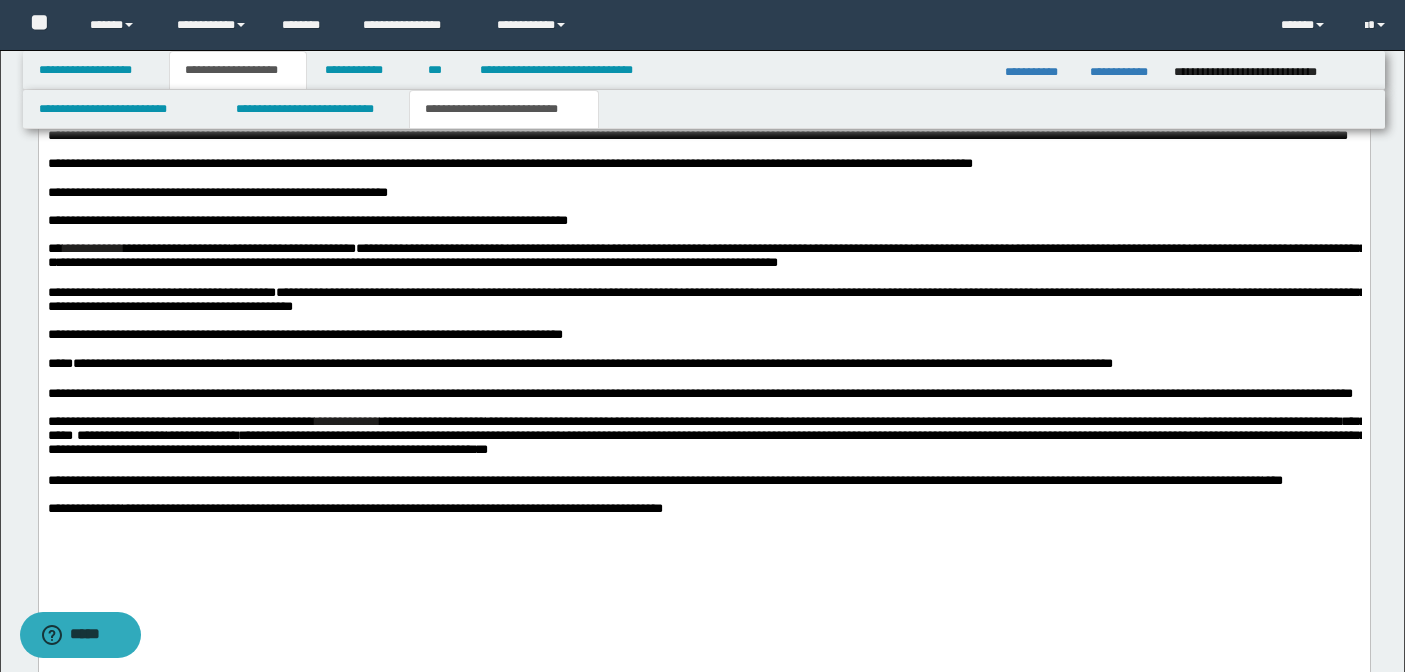 click at bounding box center [703, 408] 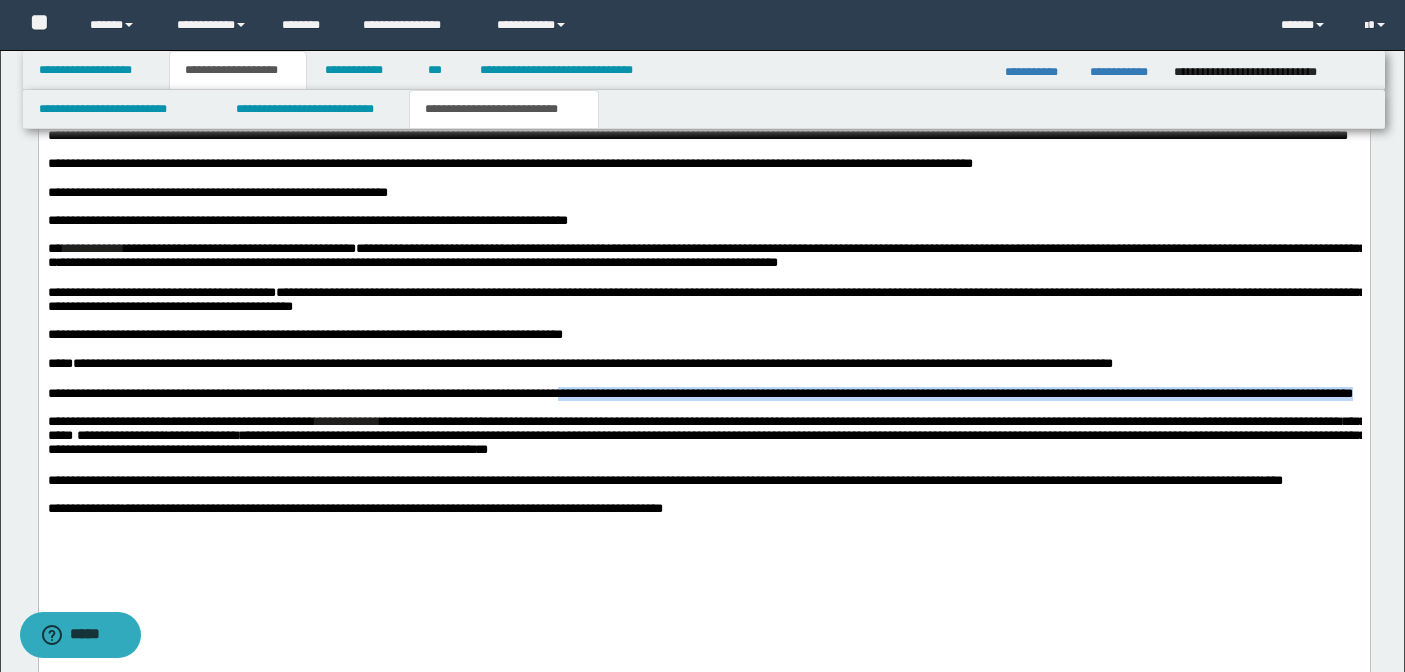 drag, startPoint x: 654, startPoint y: 423, endPoint x: 661, endPoint y: 433, distance: 12.206555 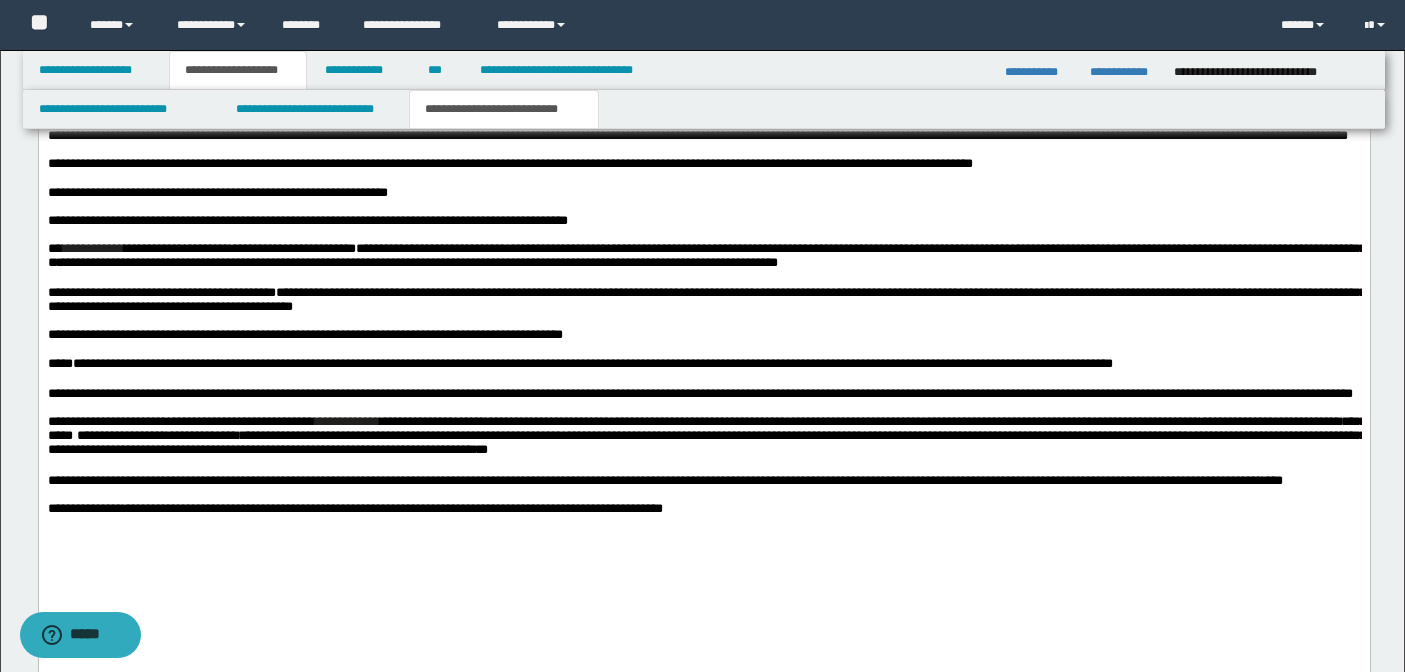 click on "**********" at bounding box center (699, 393) 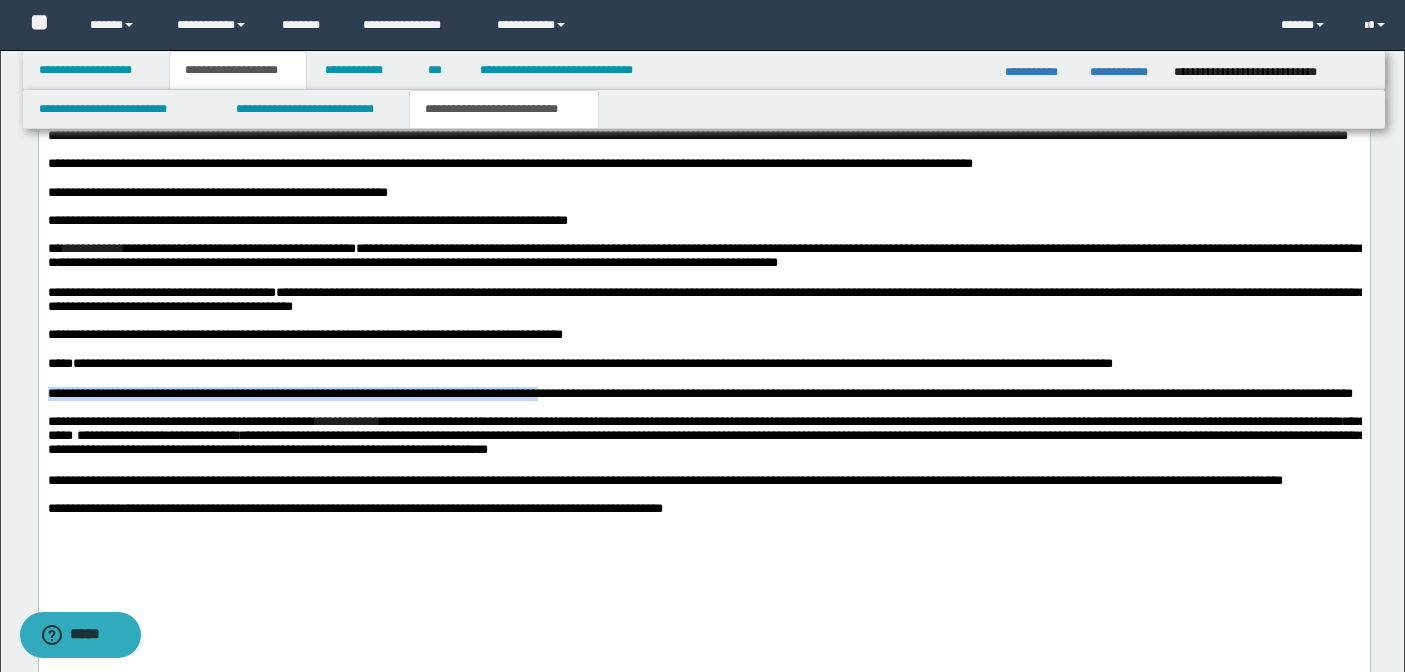 drag, startPoint x: 638, startPoint y: 424, endPoint x: 0, endPoint y: 428, distance: 638.0125 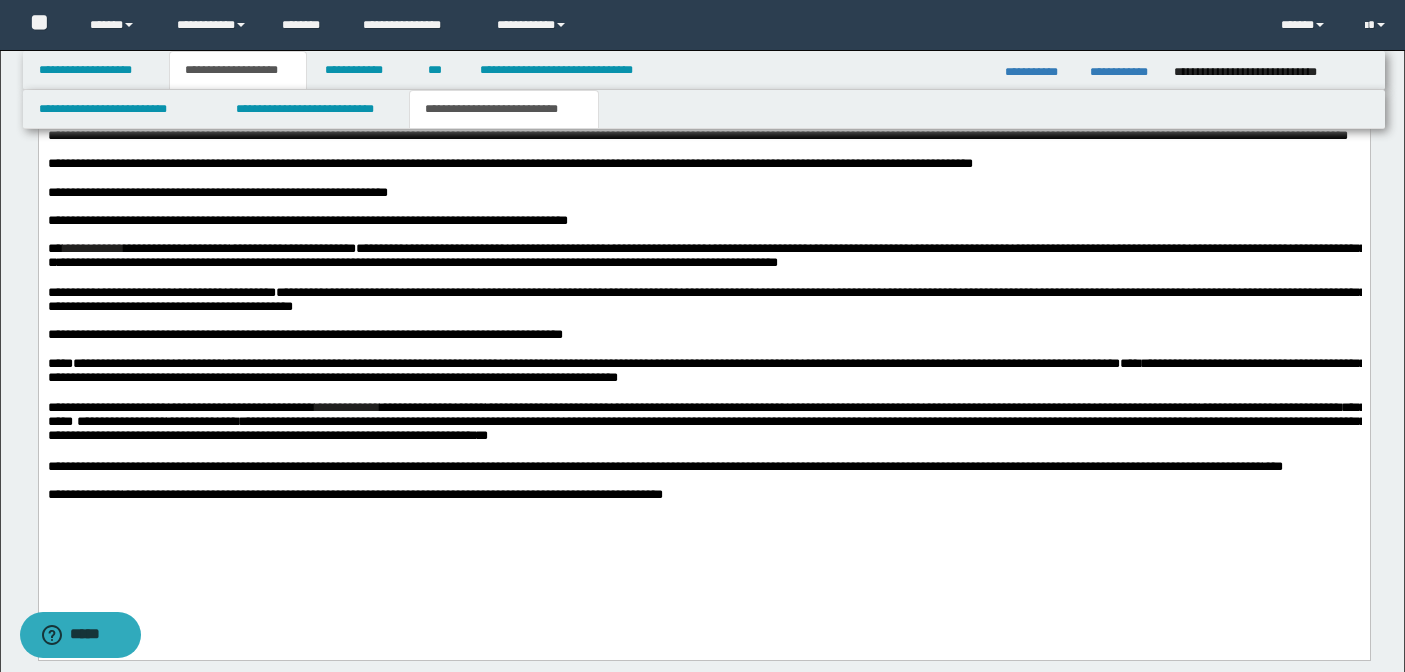 click on "**********" at bounding box center (706, 370) 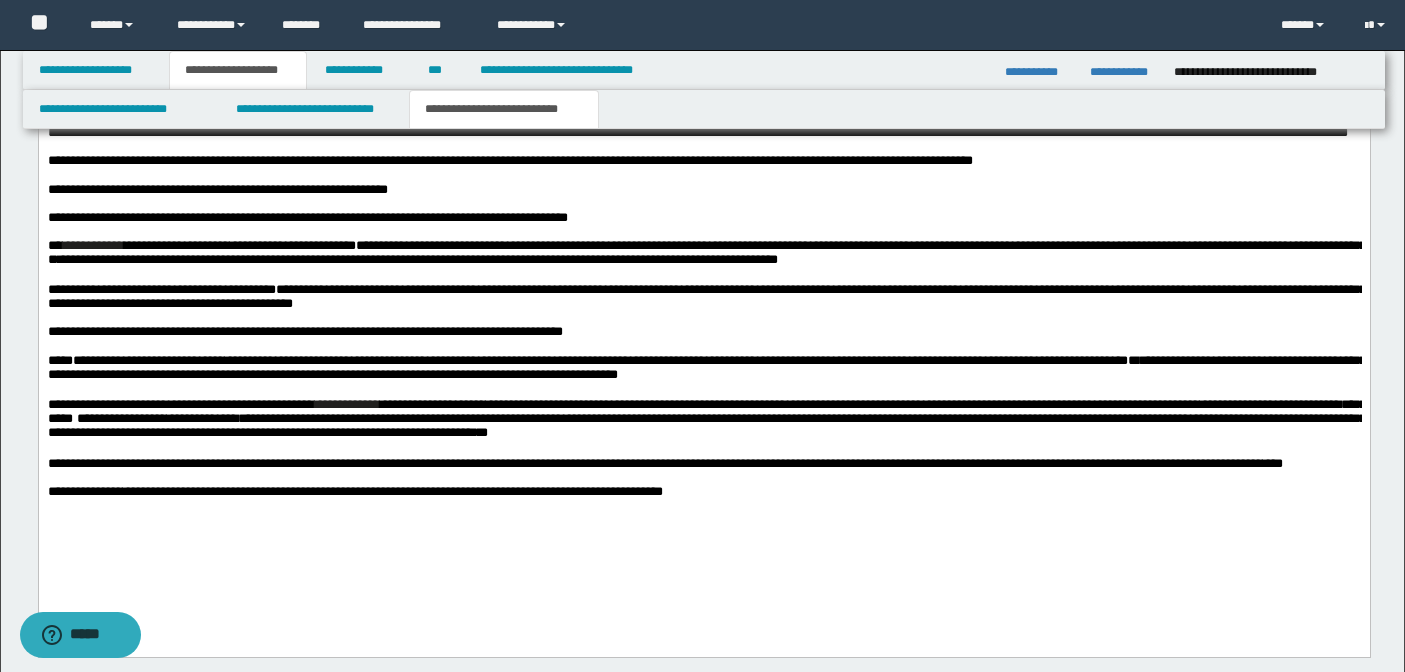 scroll, scrollTop: 2980, scrollLeft: 0, axis: vertical 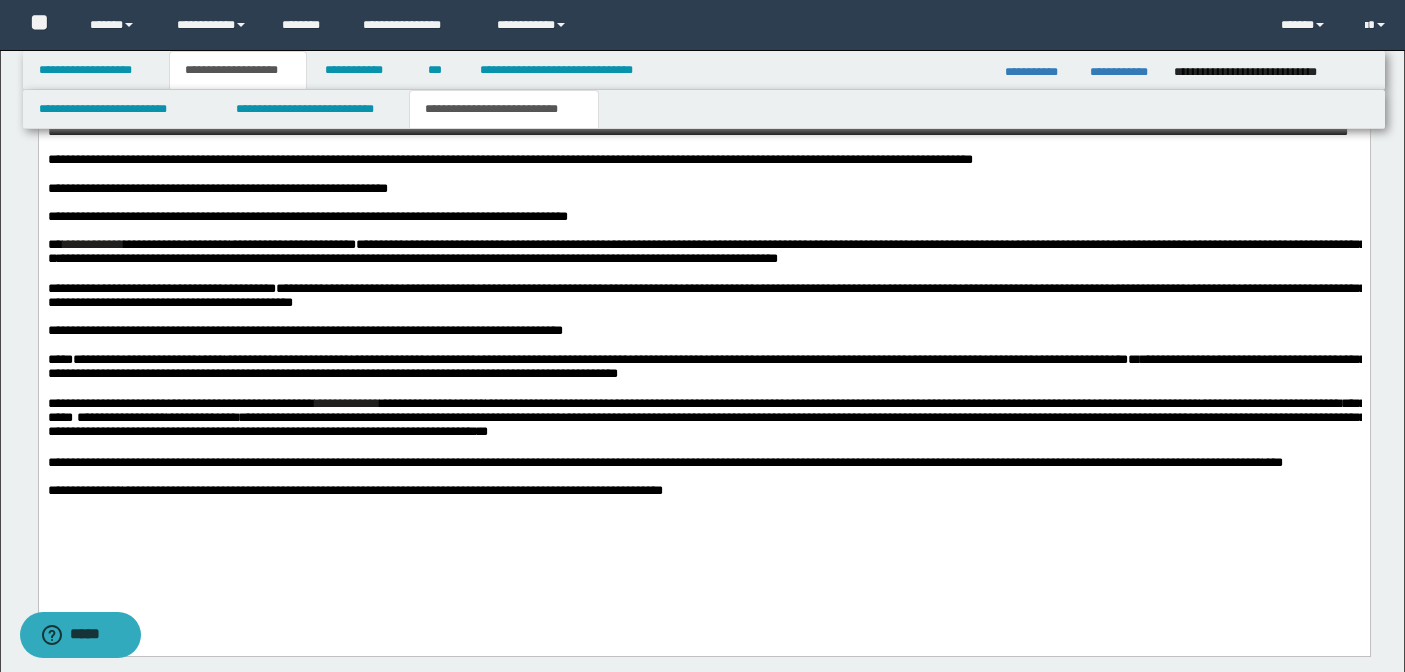 click on "**********" at bounding box center (703, 491) 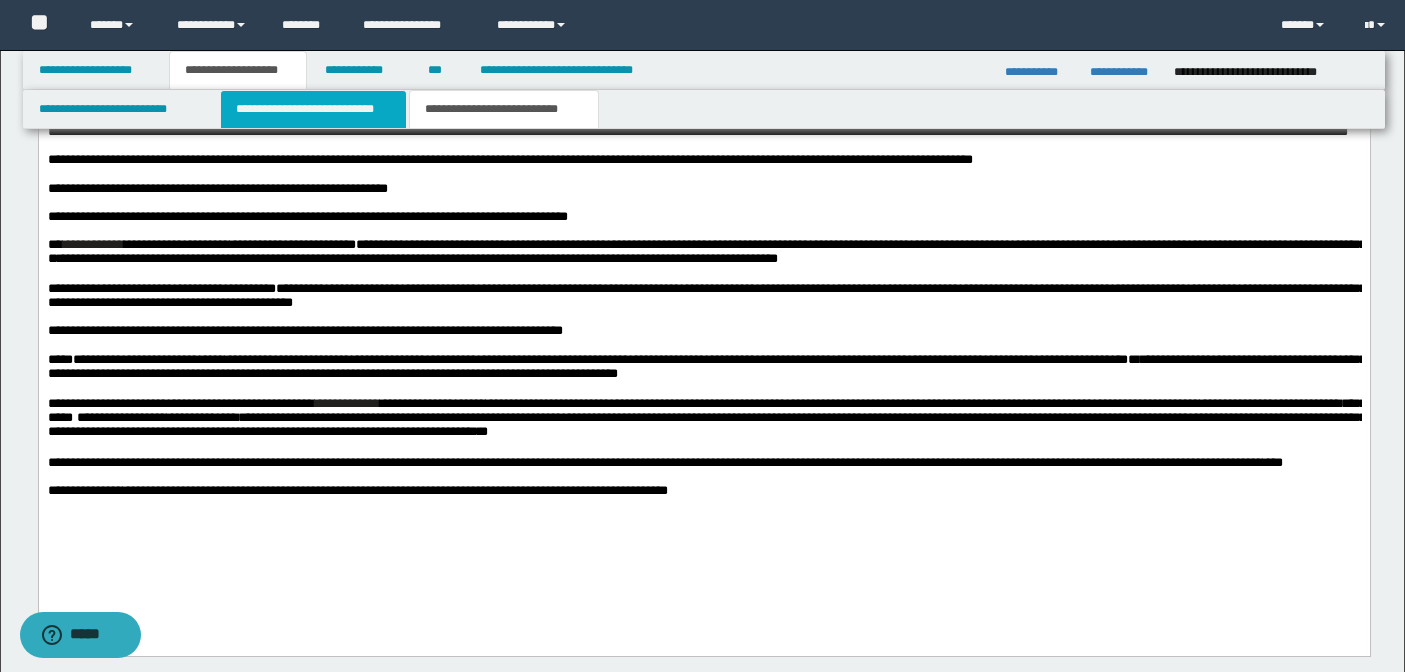click on "**********" at bounding box center (314, 109) 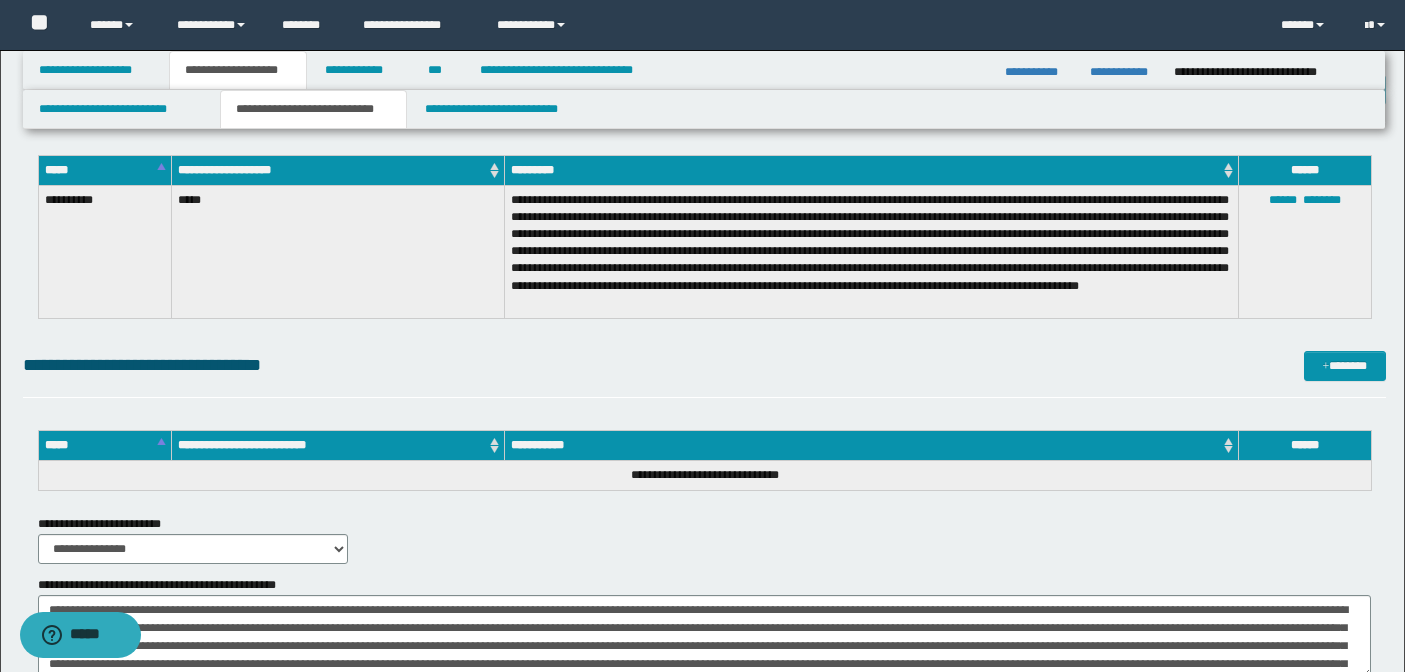 scroll, scrollTop: 3408, scrollLeft: 0, axis: vertical 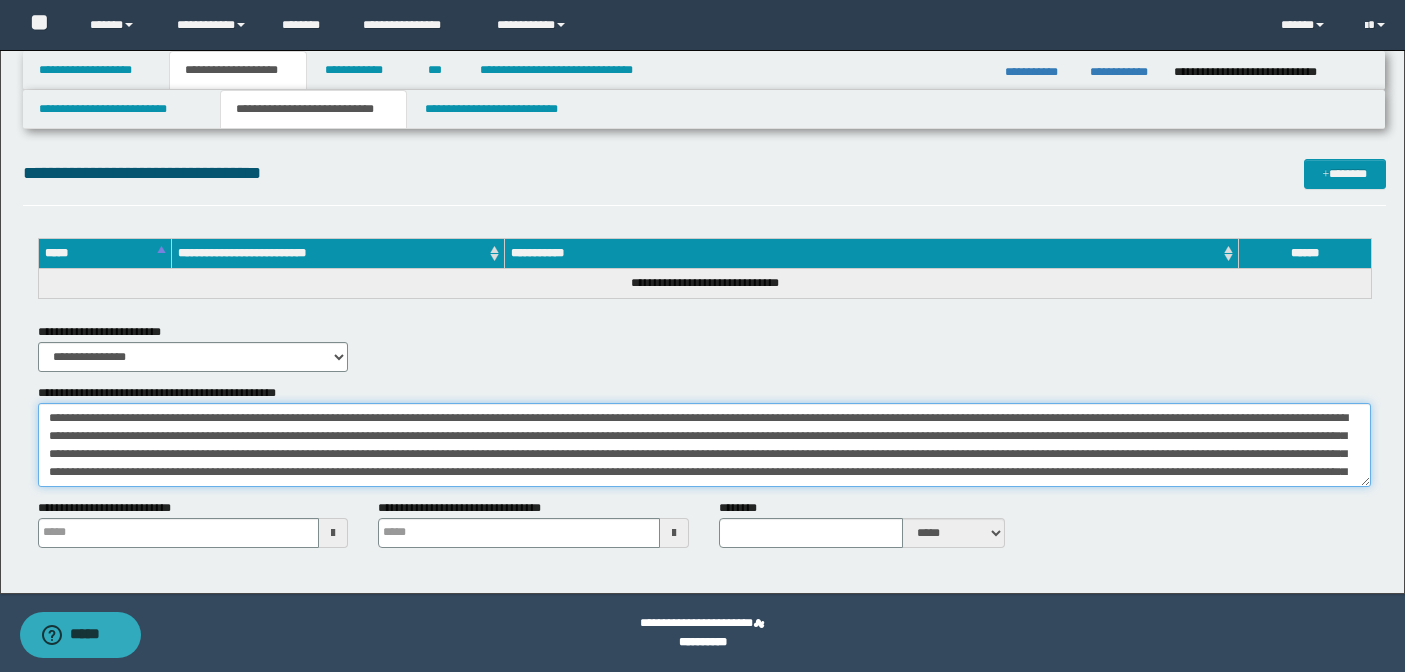 drag, startPoint x: 607, startPoint y: 454, endPoint x: 620, endPoint y: 471, distance: 21.400934 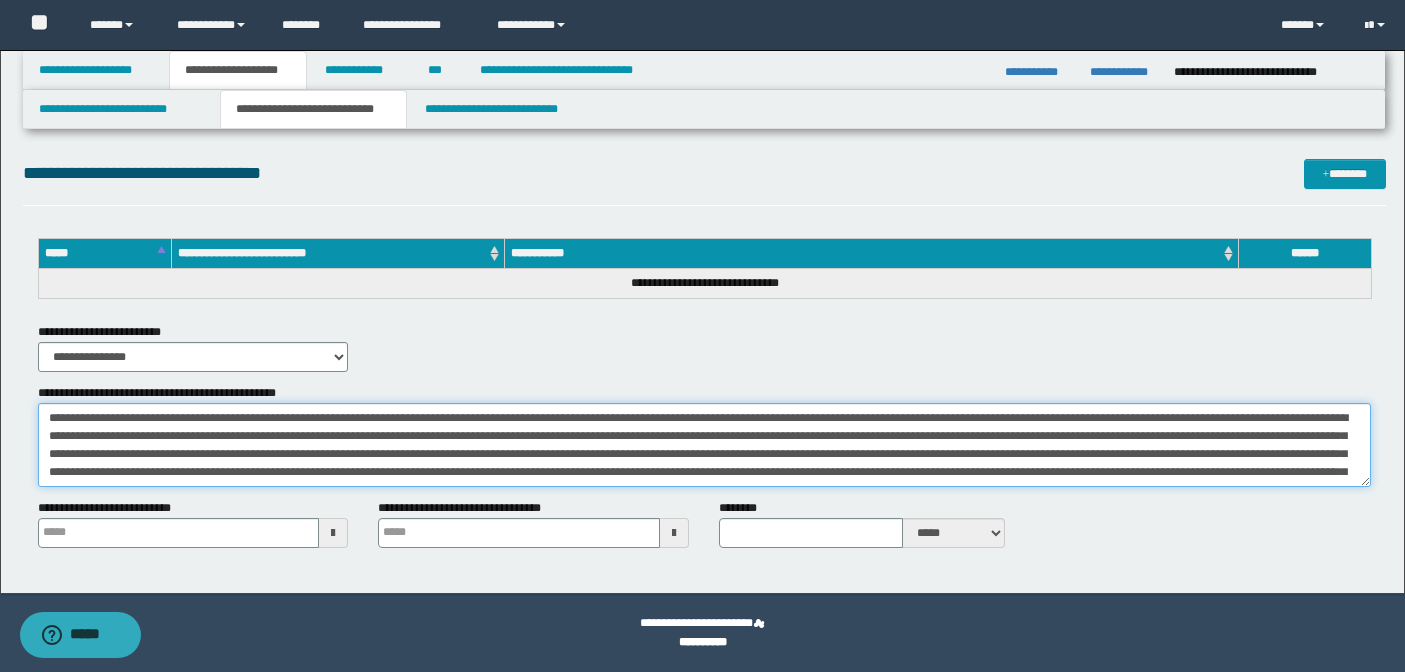 click on "**********" at bounding box center (704, 445) 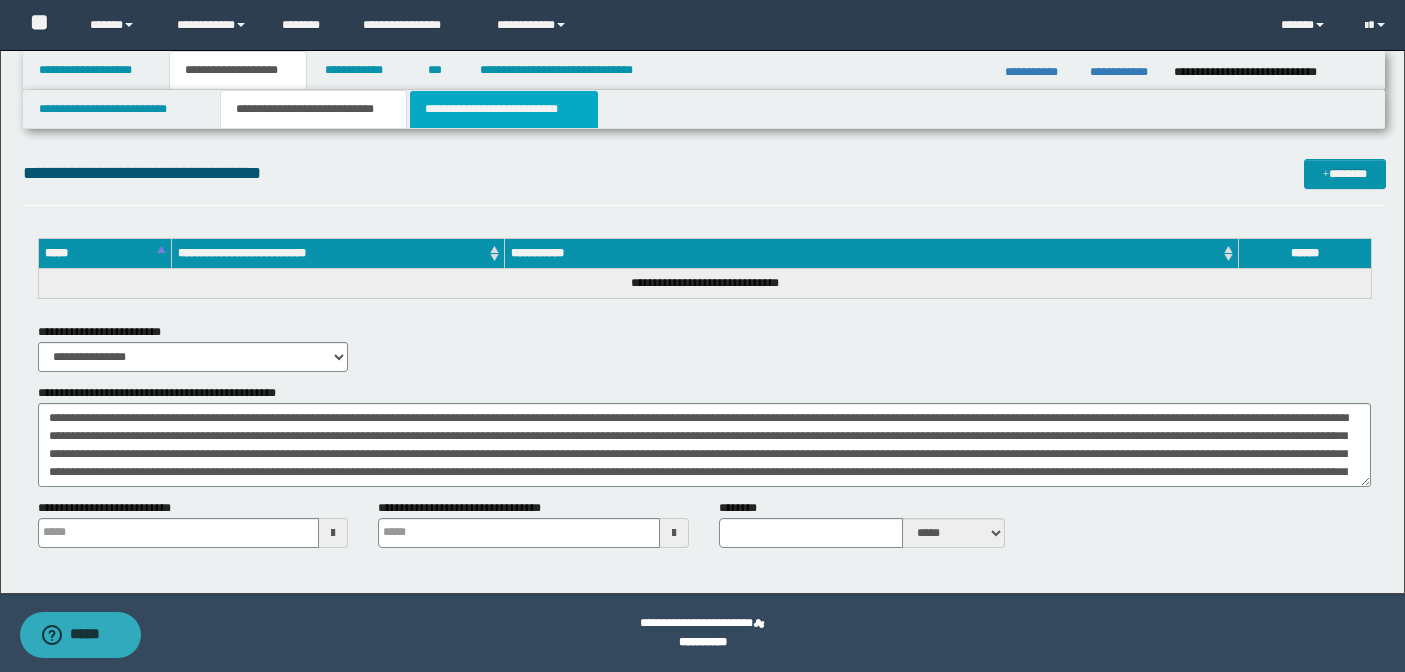 click on "**********" at bounding box center (504, 109) 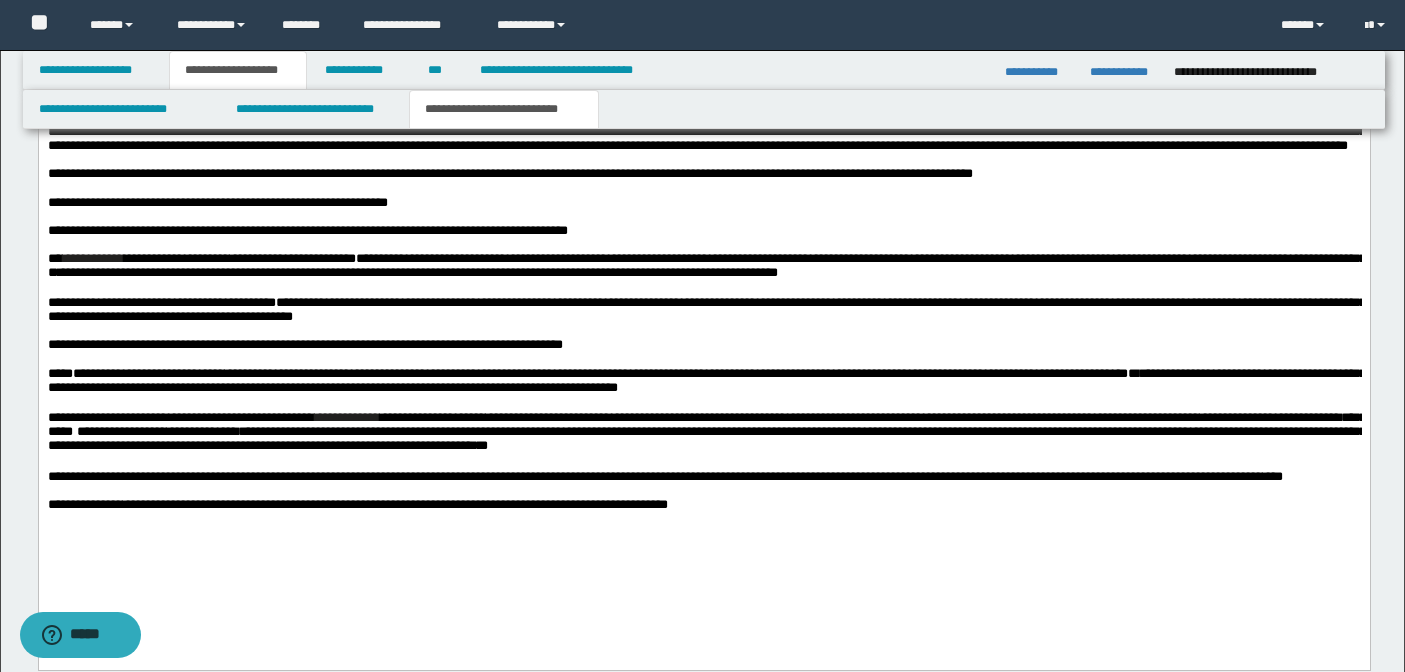 scroll, scrollTop: 2970, scrollLeft: 0, axis: vertical 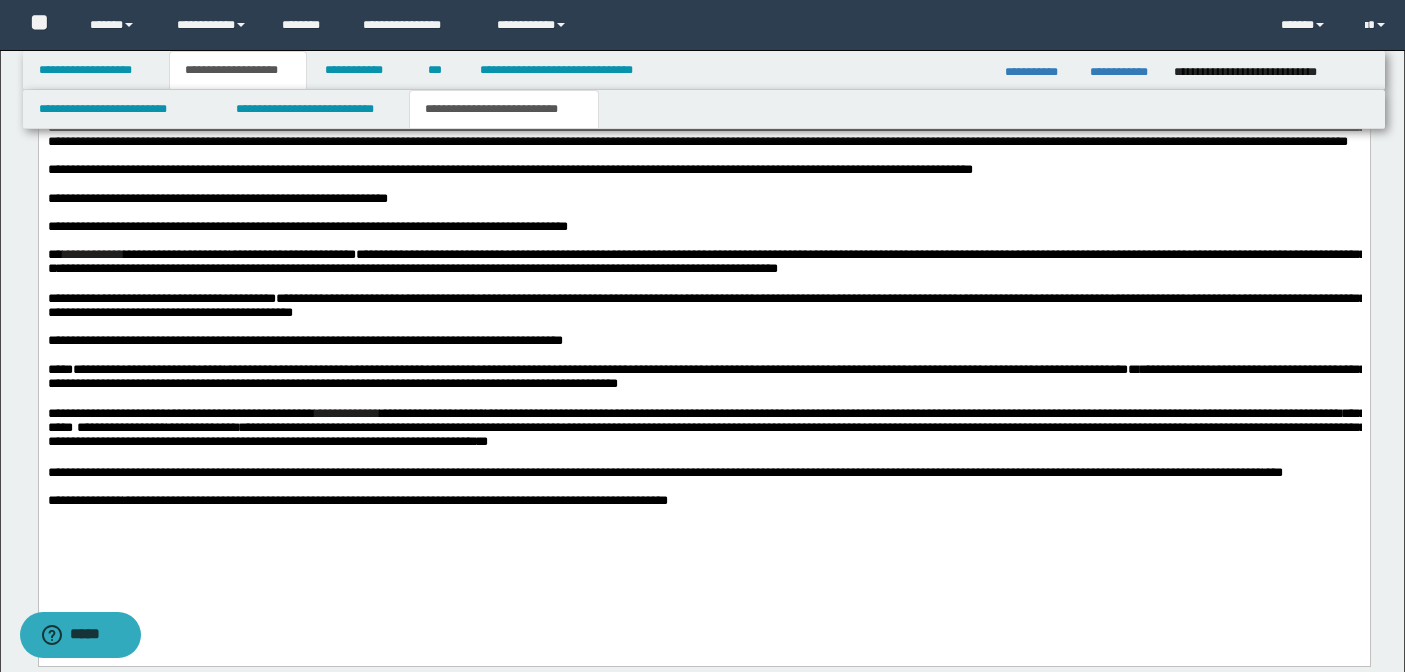 click on "**********" at bounding box center (703, 501) 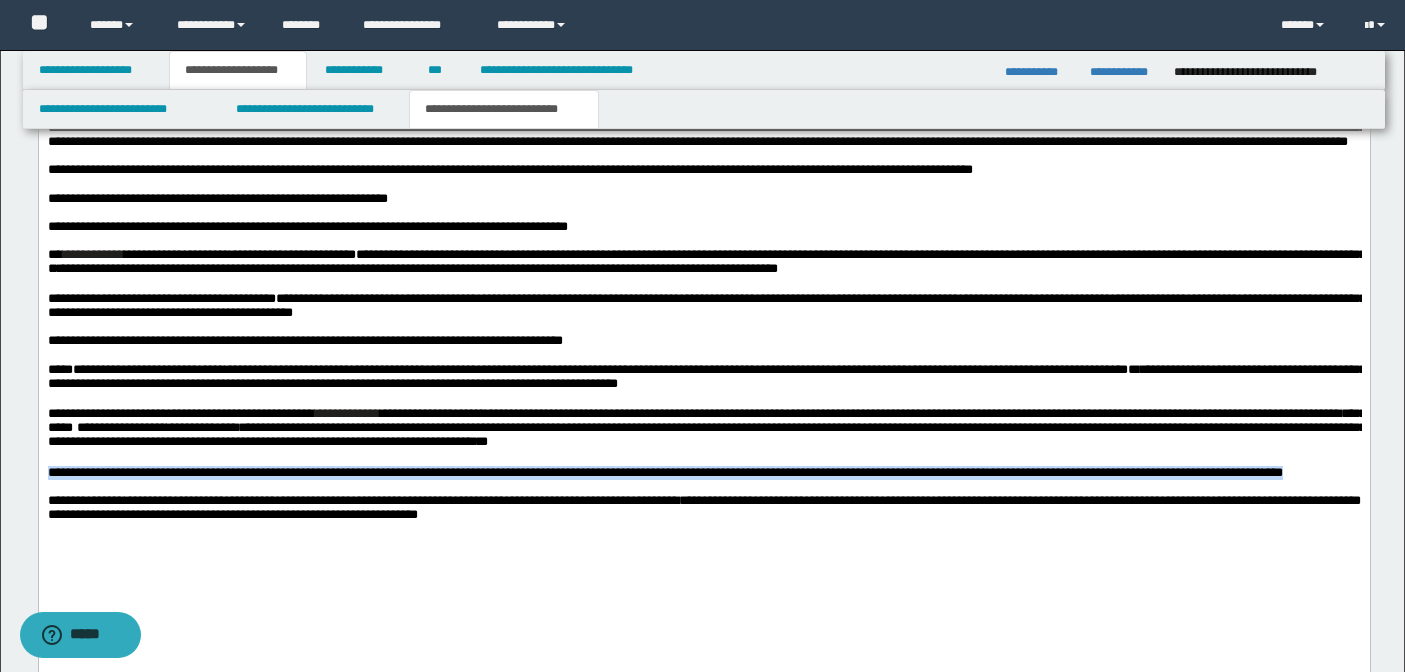 drag, startPoint x: 222, startPoint y: 524, endPoint x: -1, endPoint y: 511, distance: 223.3786 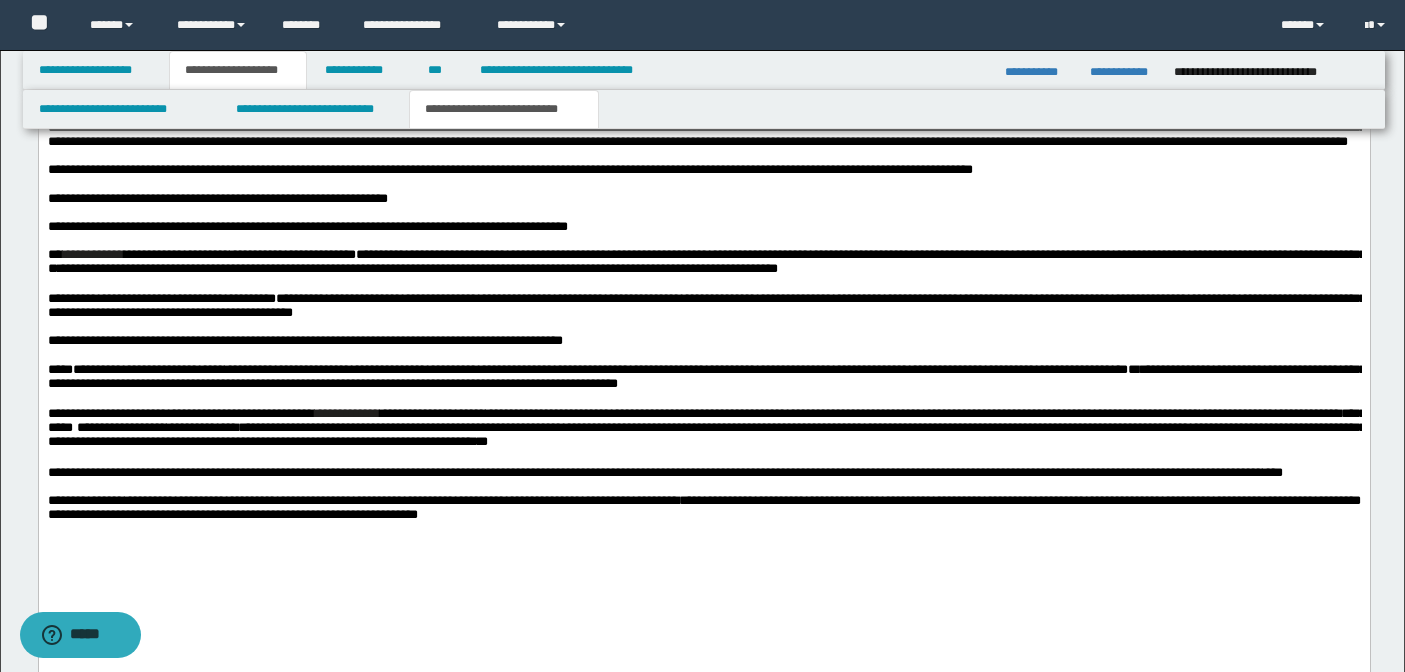 click on "**" at bounding box center (482, 441) 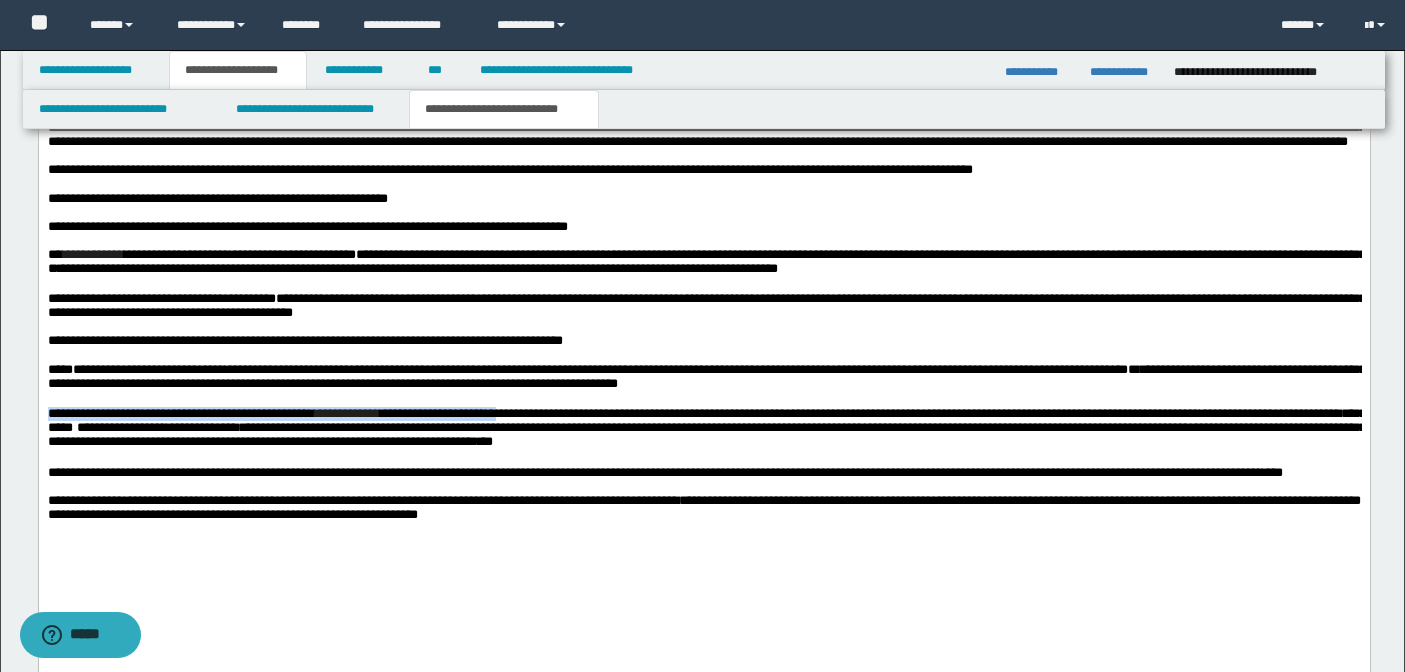 drag, startPoint x: 587, startPoint y: 445, endPoint x: 40, endPoint y: 441, distance: 547.01465 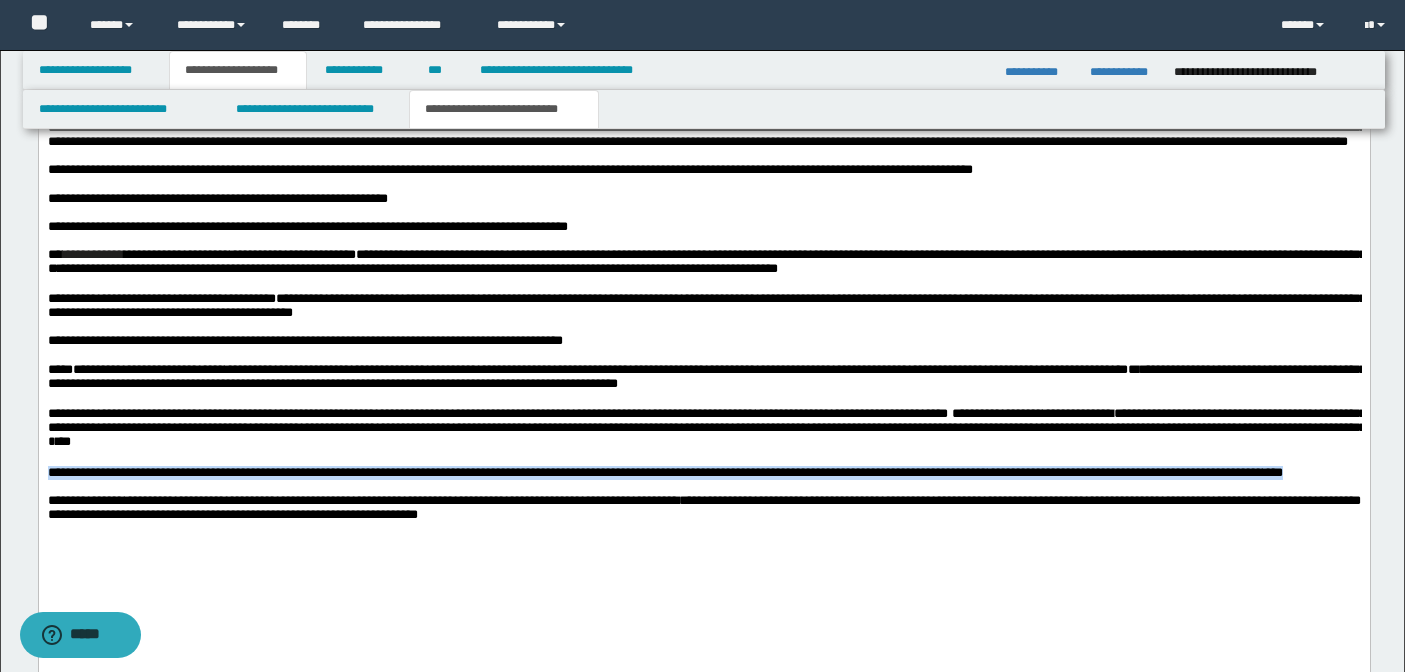 drag, startPoint x: 225, startPoint y: 526, endPoint x: 72, endPoint y: 591, distance: 166.23477 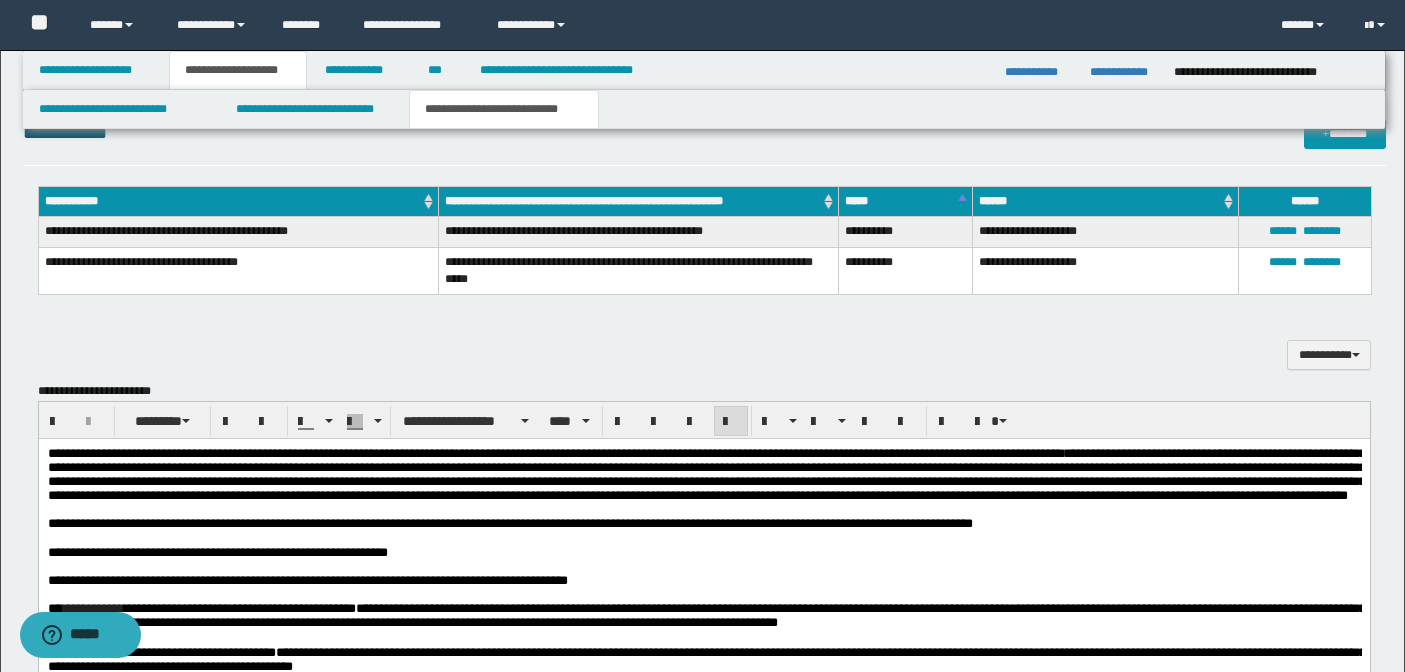 scroll, scrollTop: 2619, scrollLeft: 0, axis: vertical 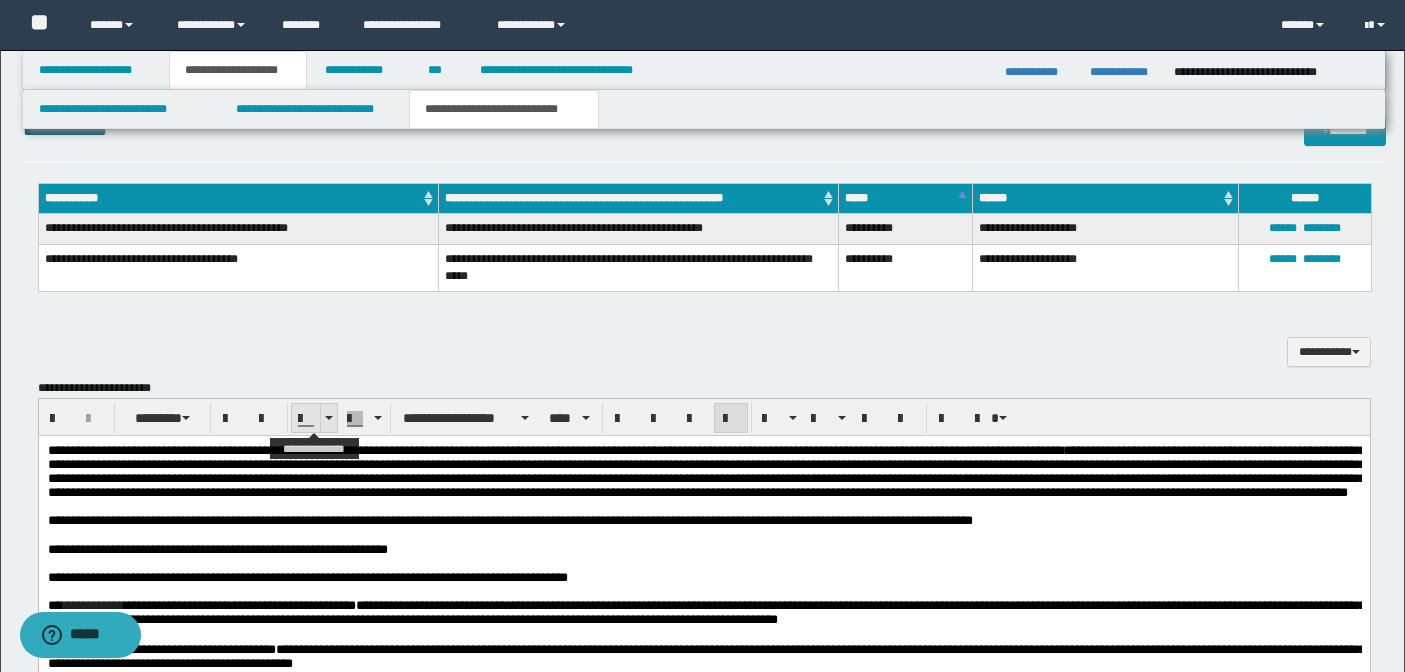 click at bounding box center (328, 418) 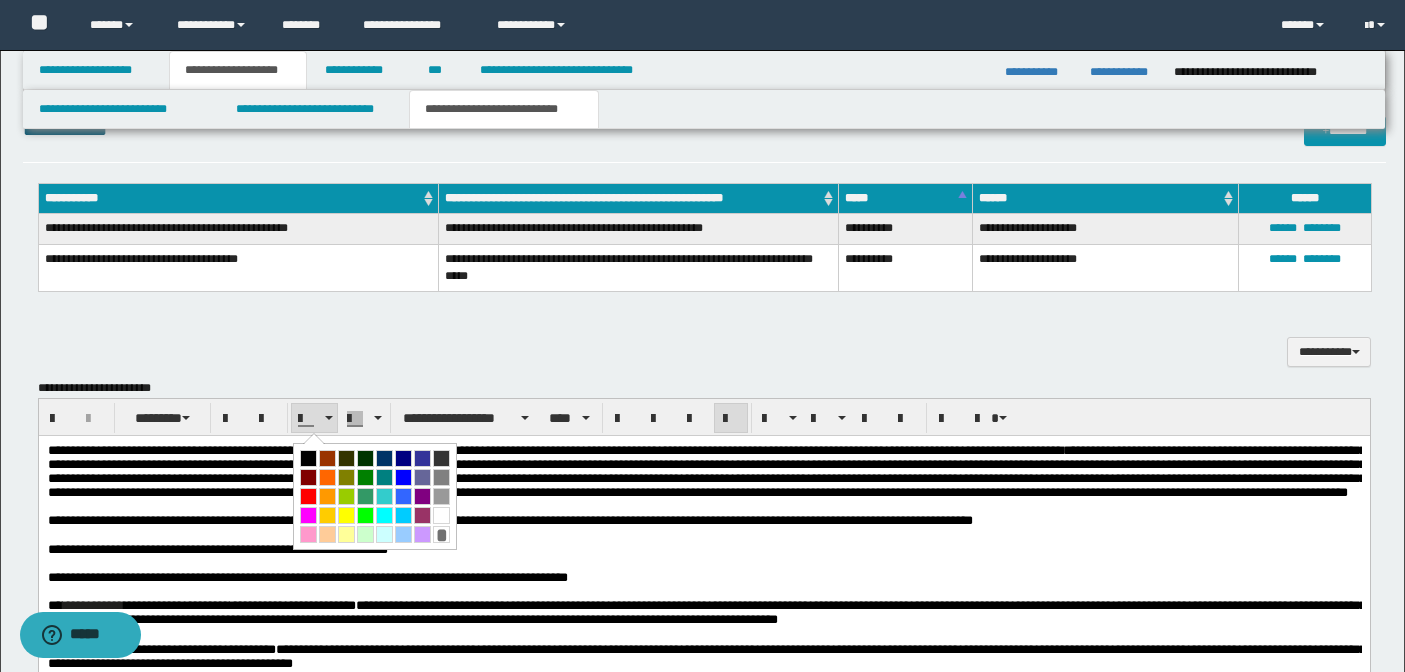 click at bounding box center [308, 496] 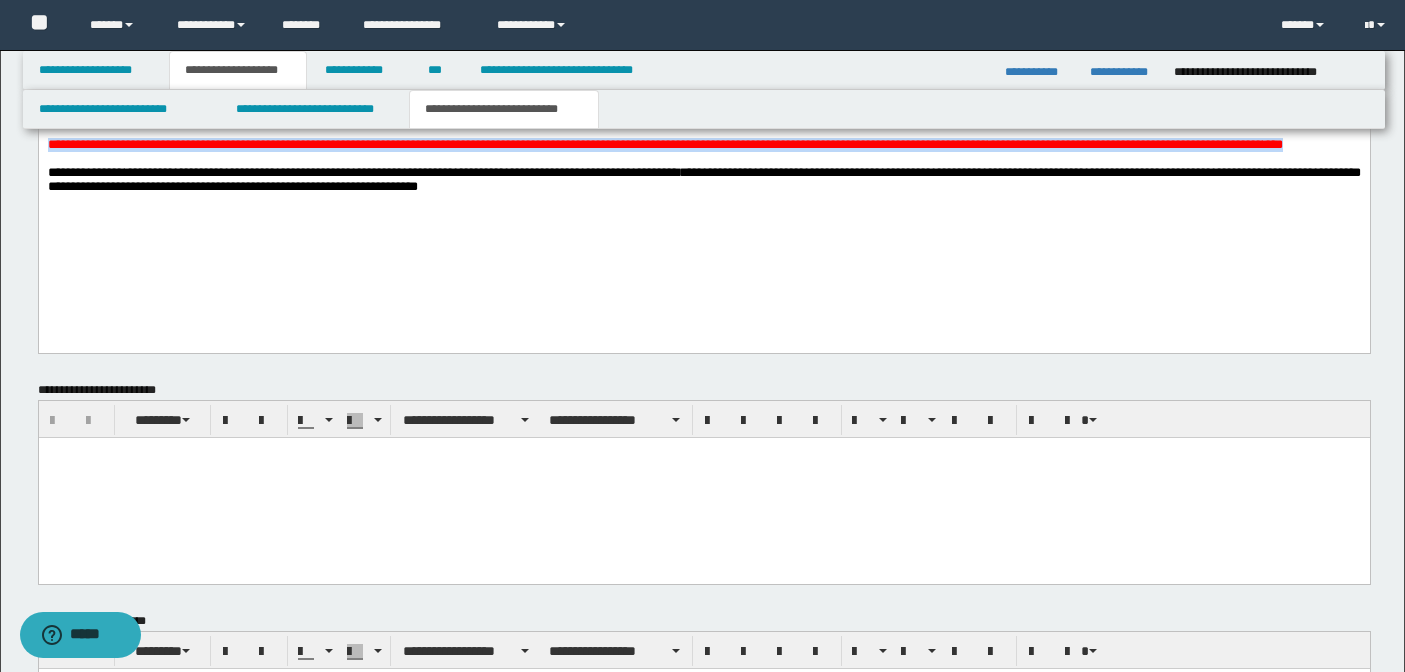 scroll, scrollTop: 3294, scrollLeft: 0, axis: vertical 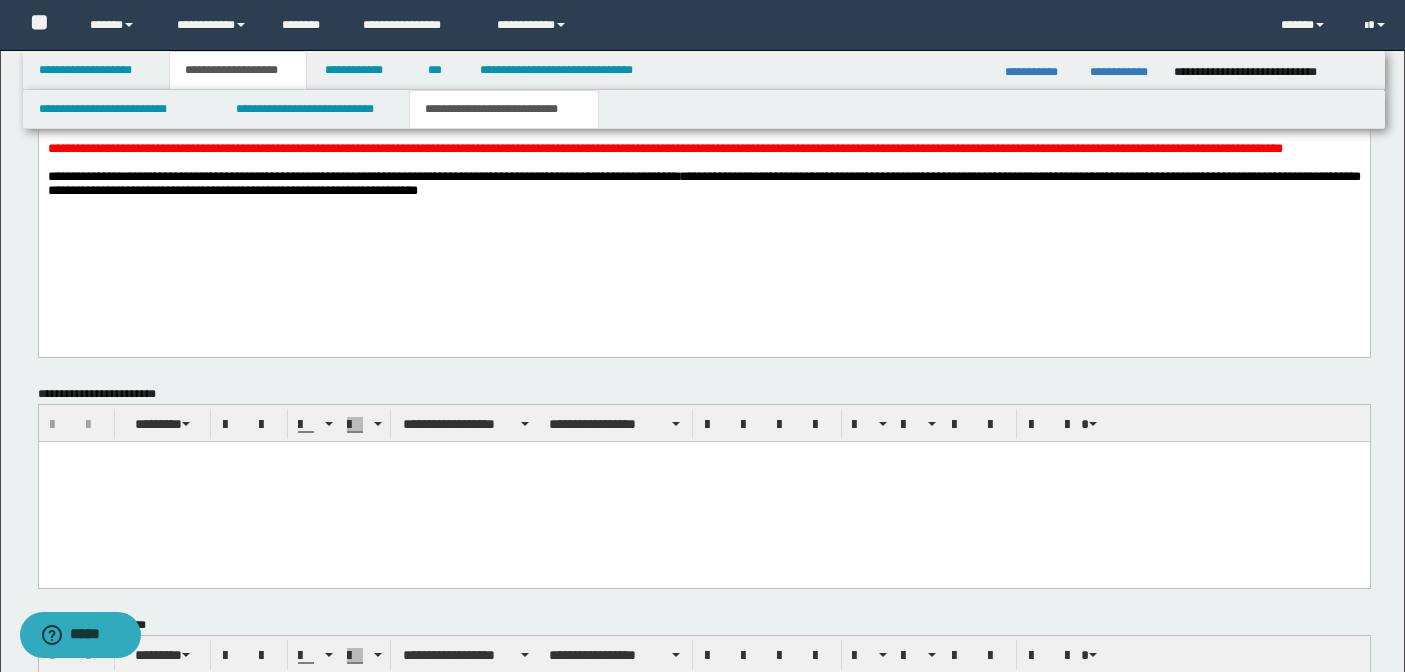 click on "**********" at bounding box center (703, 9) 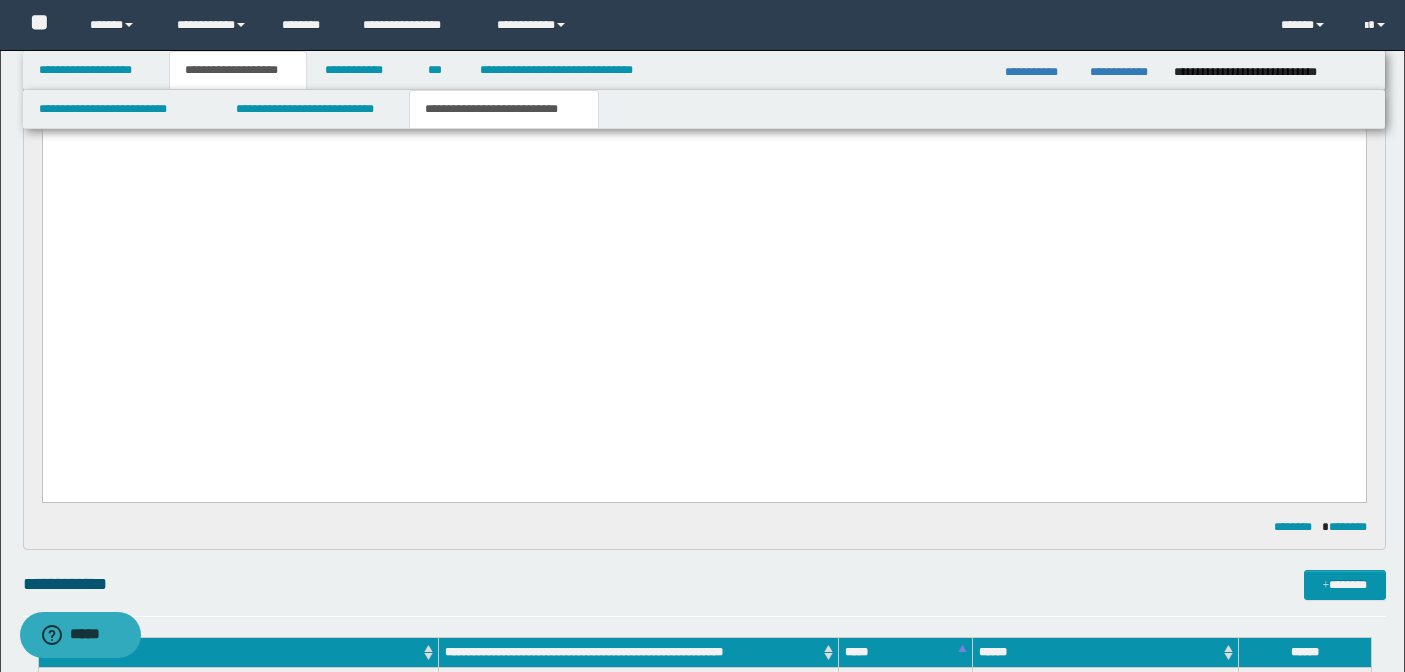 scroll, scrollTop: 1758, scrollLeft: 0, axis: vertical 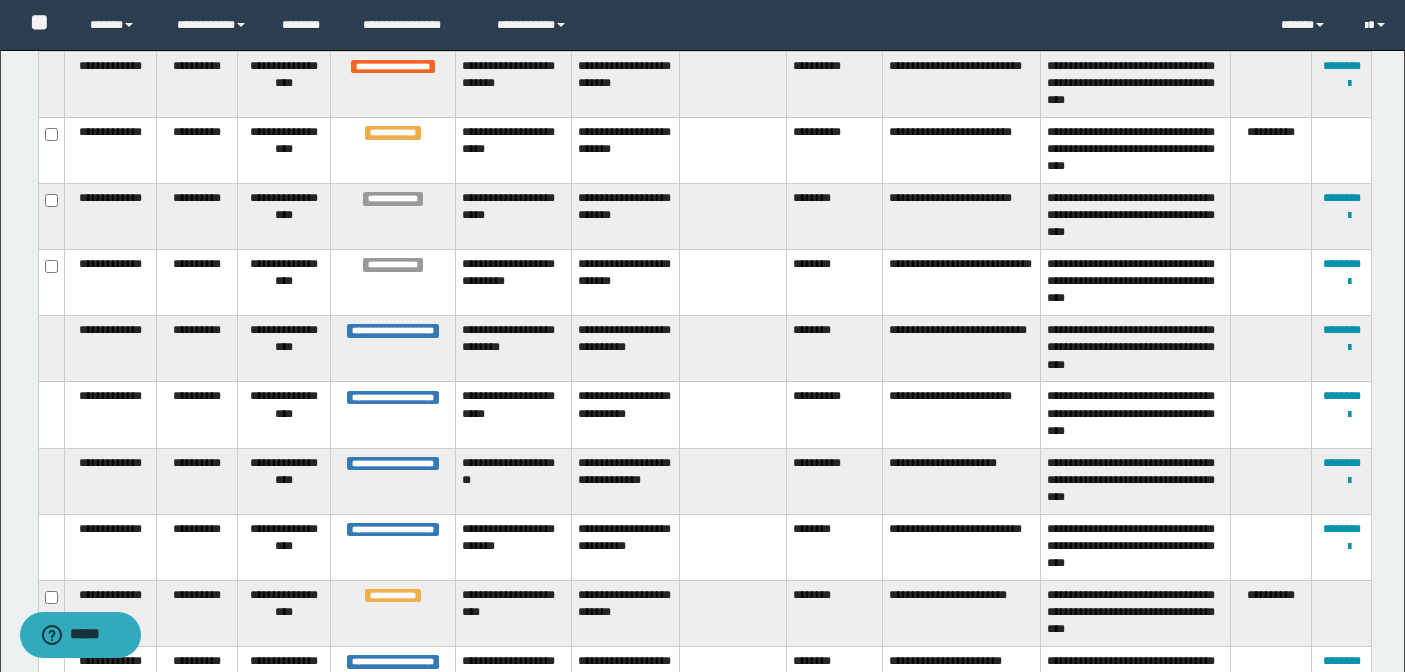 click at bounding box center (1366, 26) 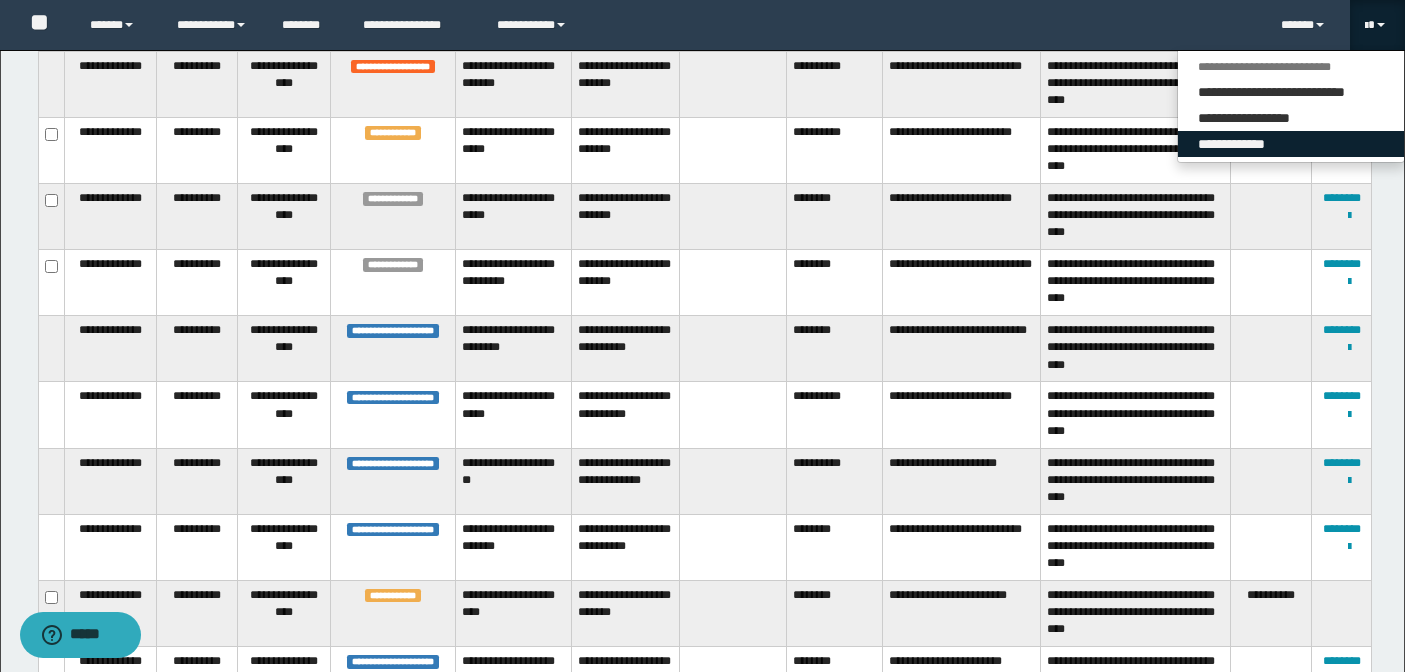 click on "**********" at bounding box center (1291, 144) 